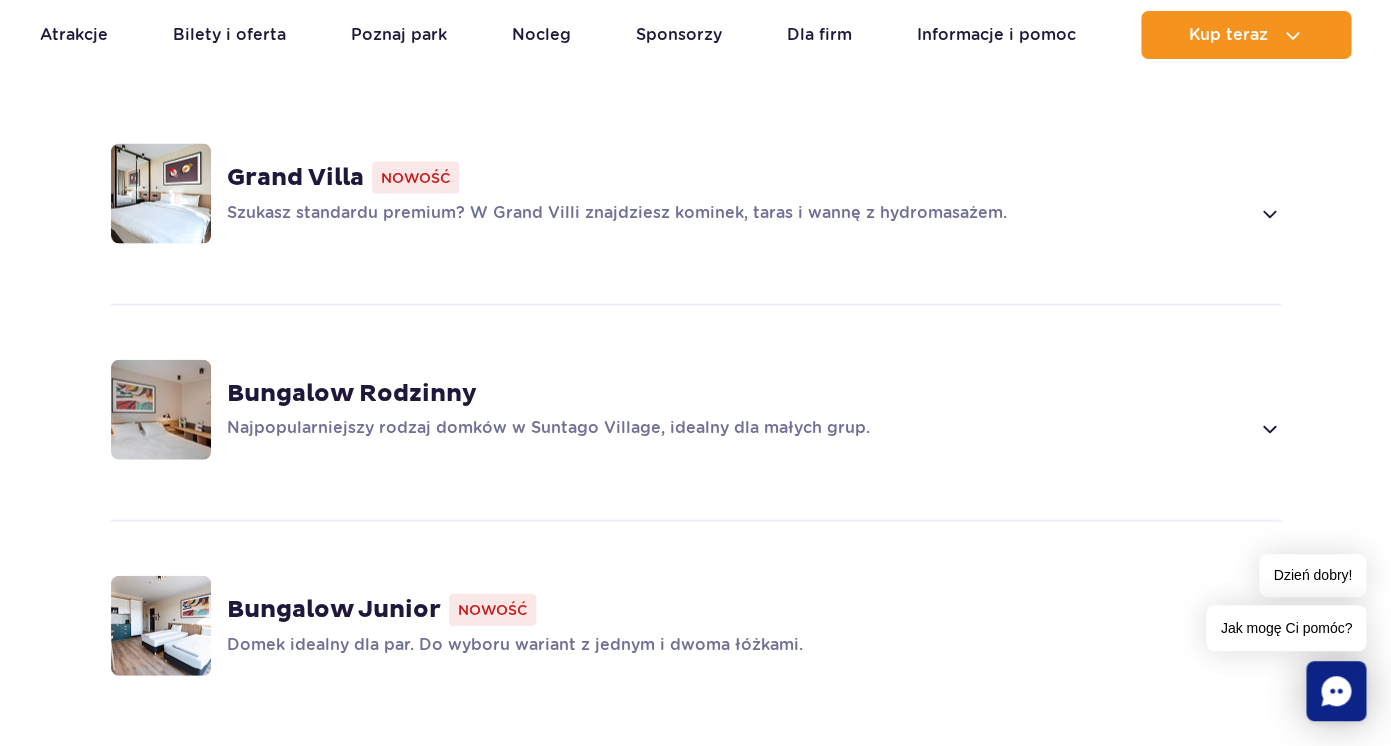scroll, scrollTop: 1404, scrollLeft: 0, axis: vertical 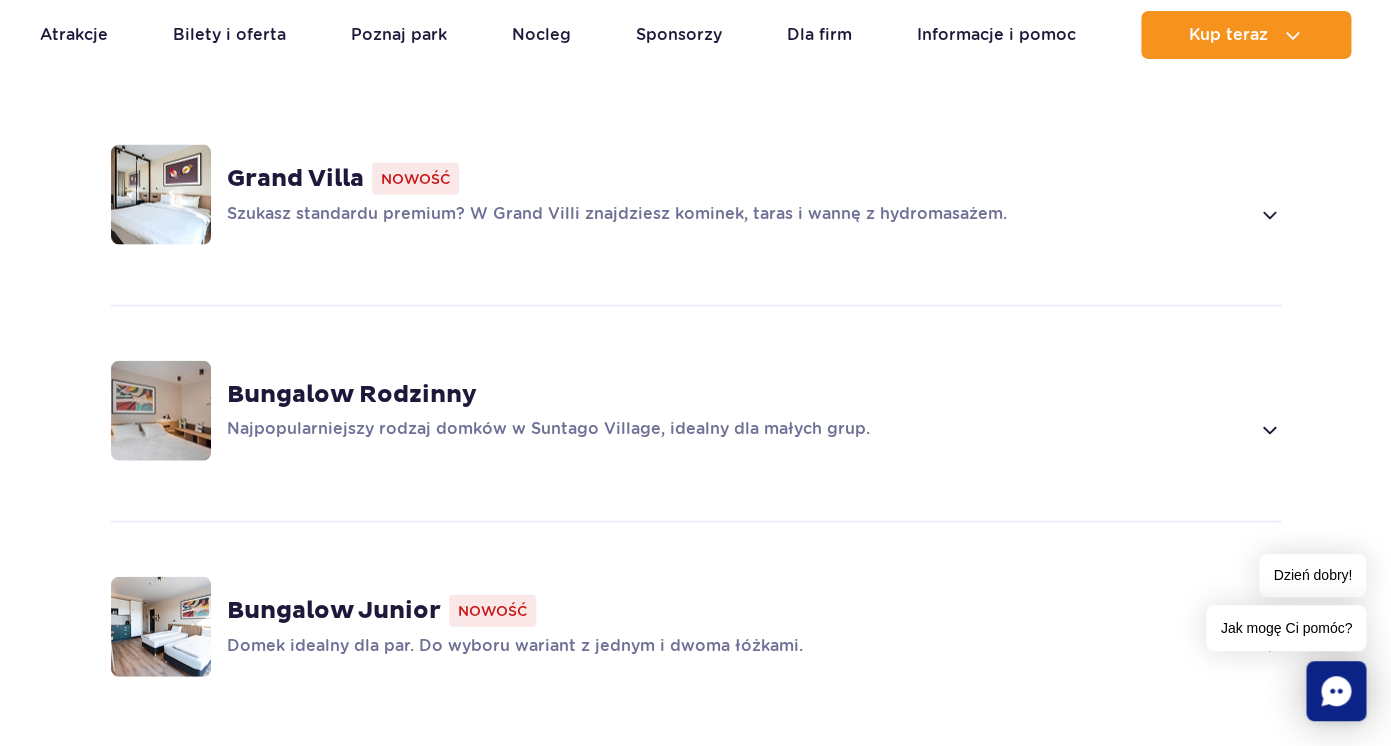 click on "Bungalow Rodzinny" at bounding box center [352, 395] 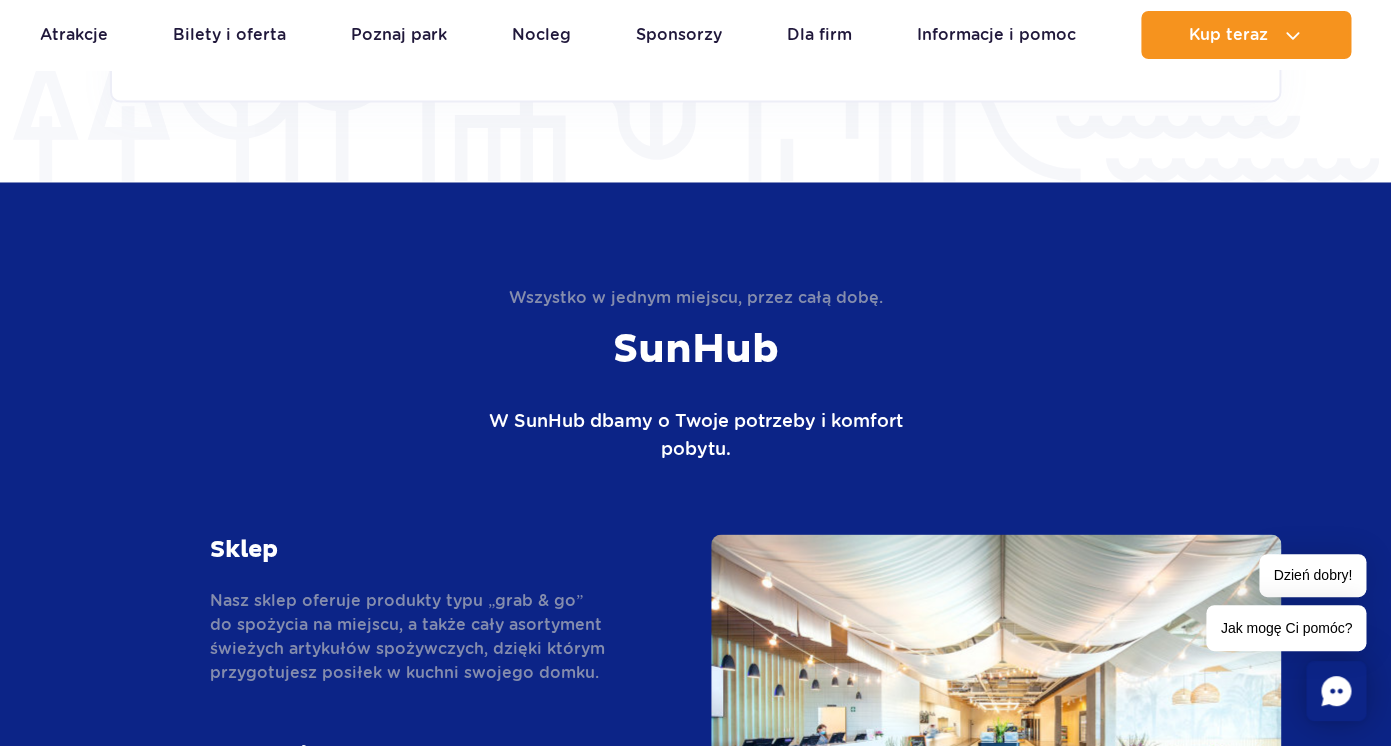 scroll, scrollTop: 2982, scrollLeft: 0, axis: vertical 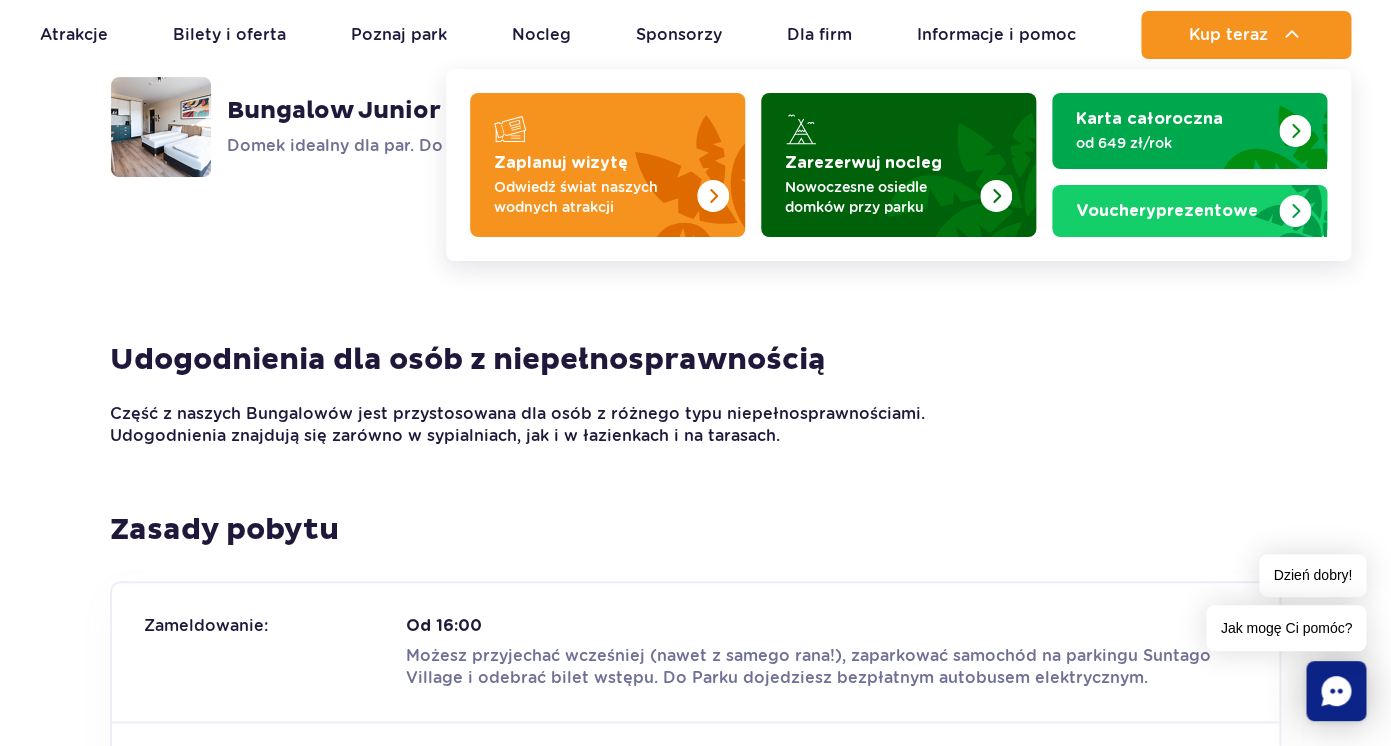 click at bounding box center [996, 196] 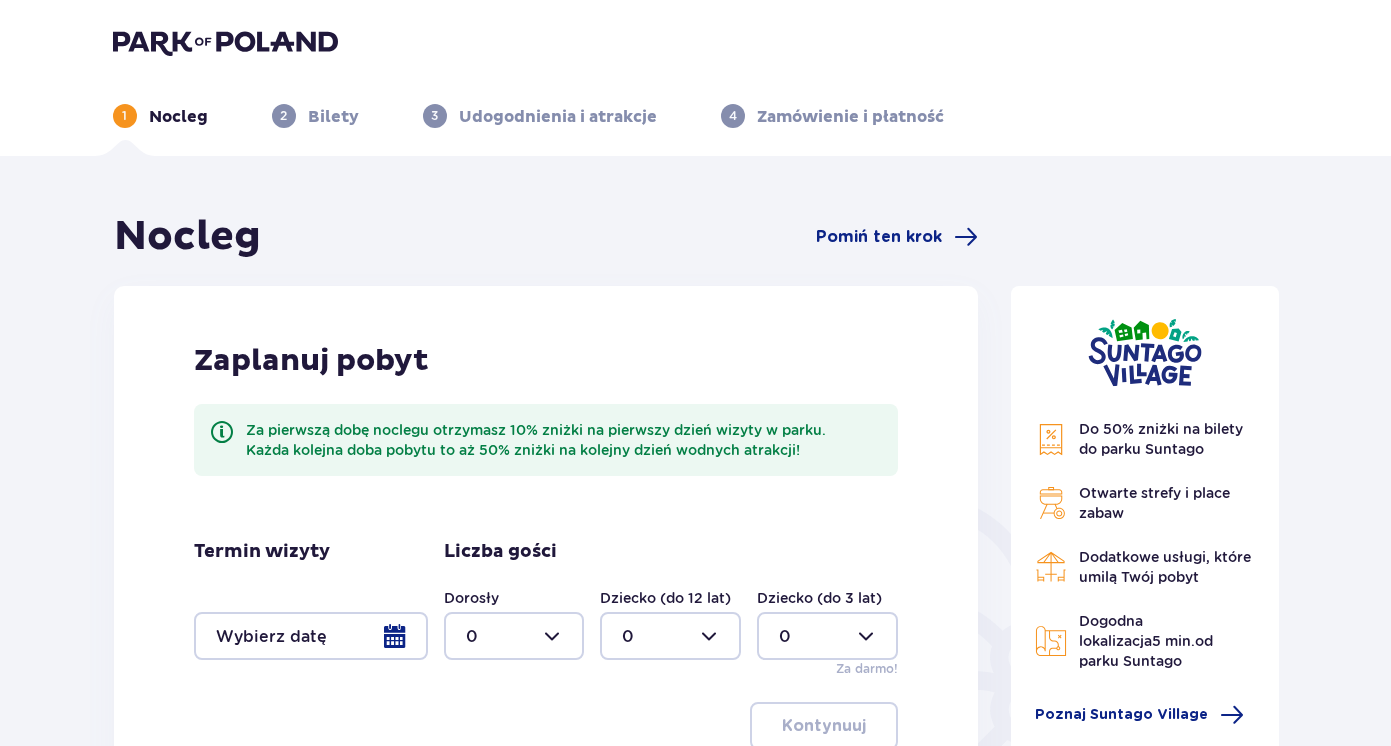 scroll, scrollTop: 0, scrollLeft: 0, axis: both 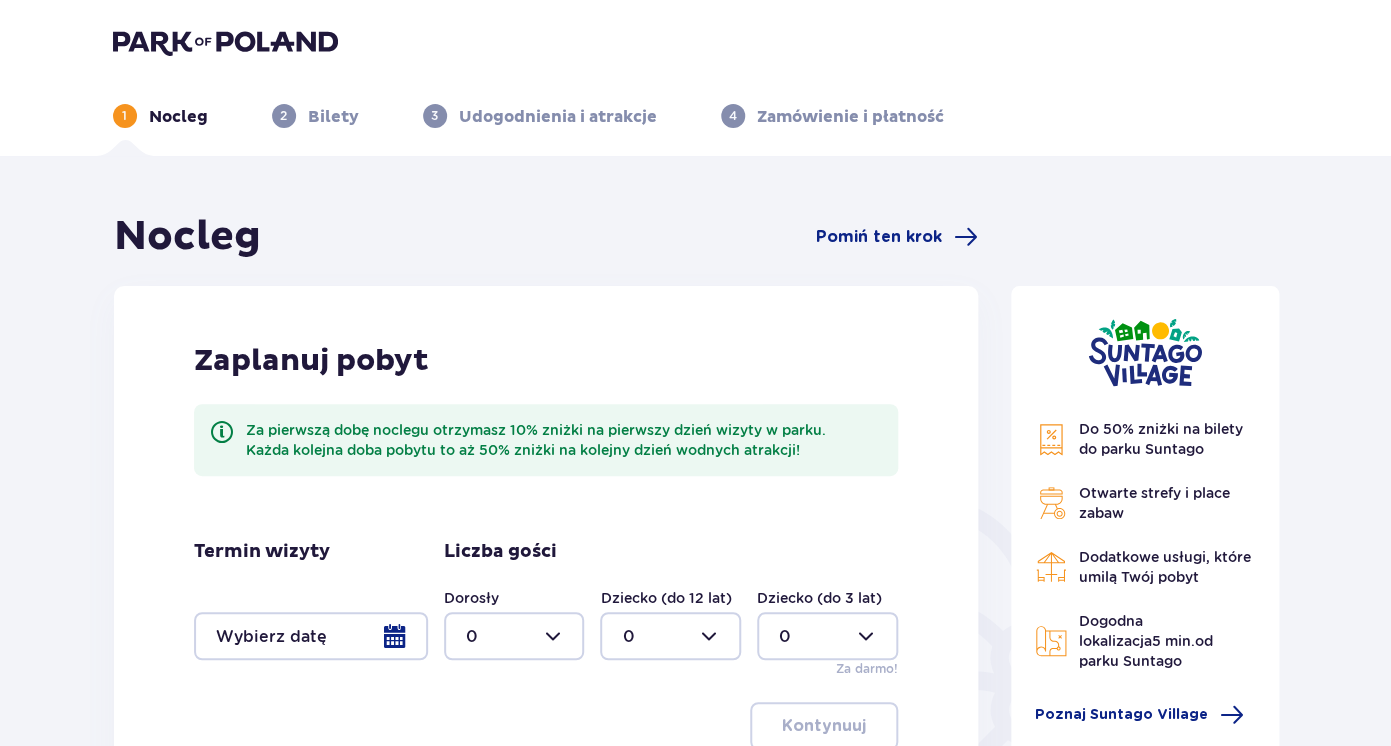 click at bounding box center [311, 636] 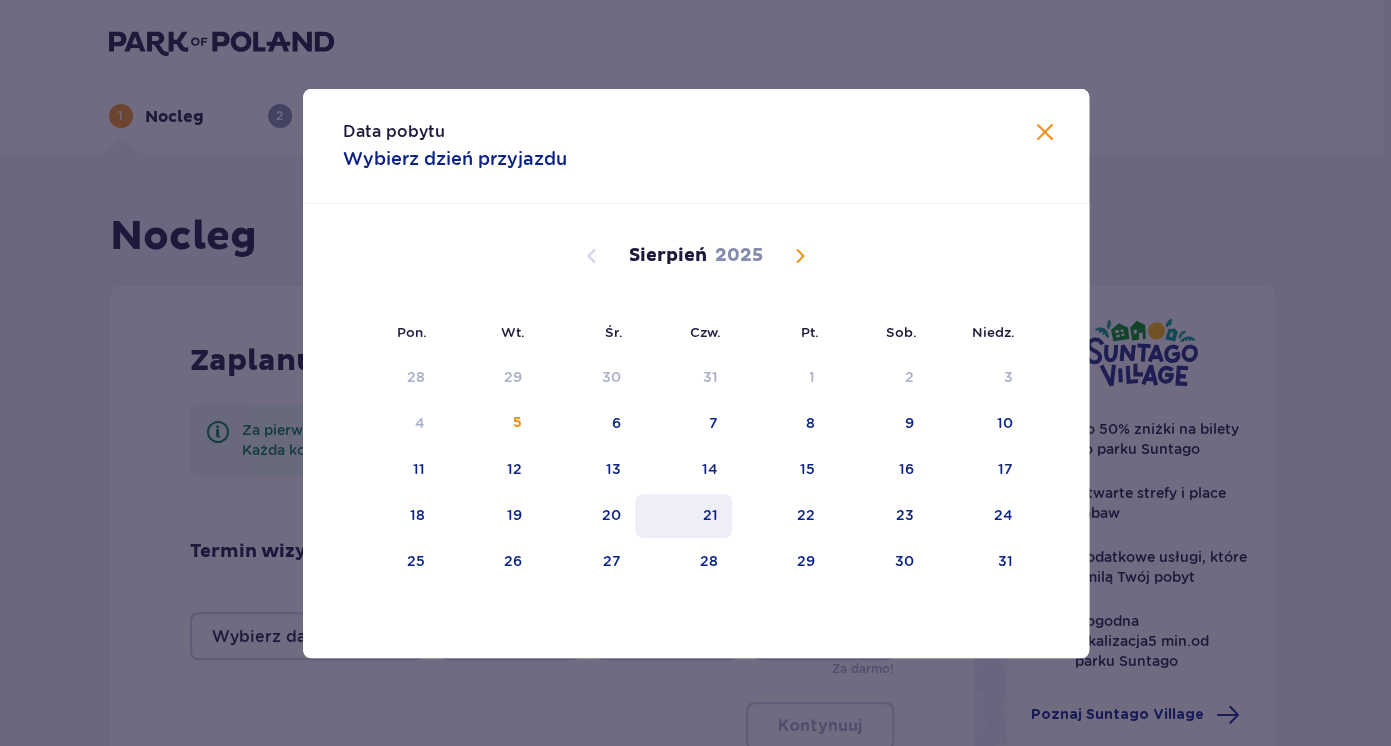 click on "21" at bounding box center [683, 516] 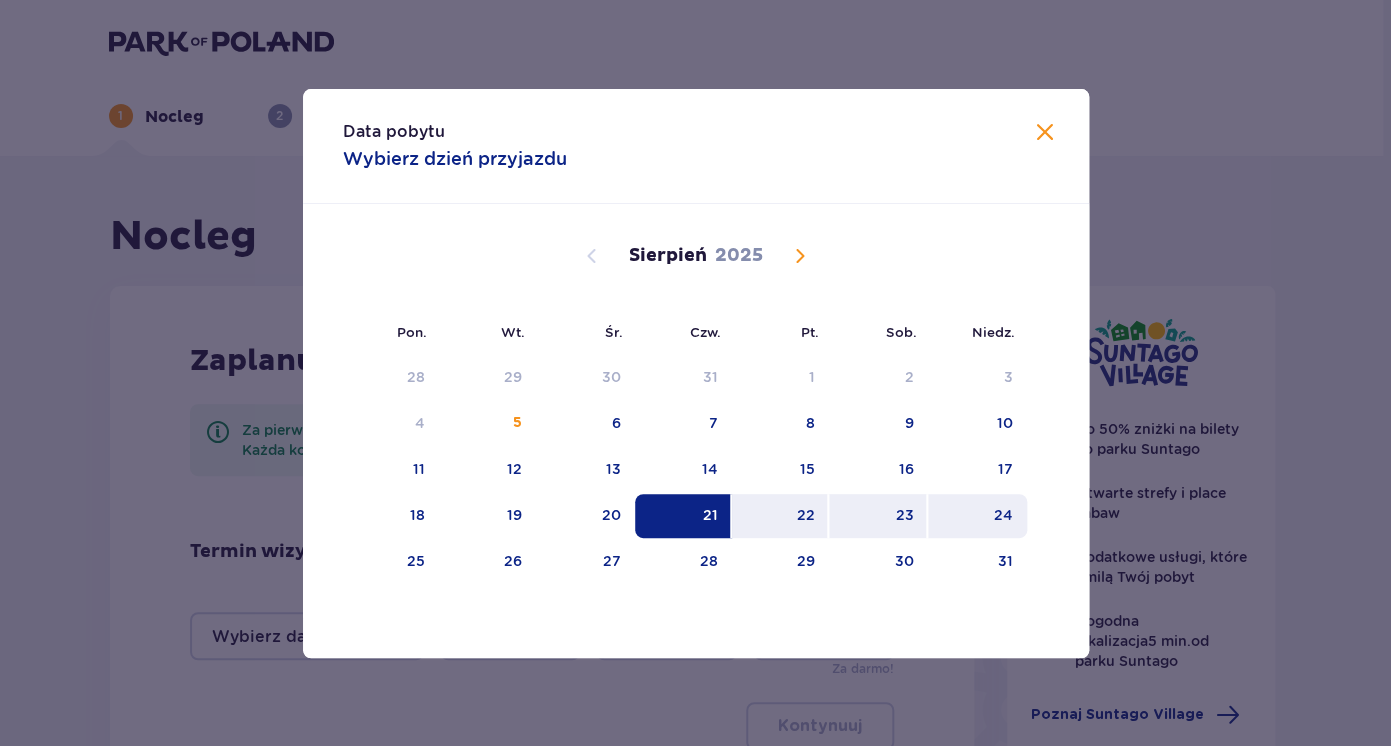 click on "24" at bounding box center [977, 516] 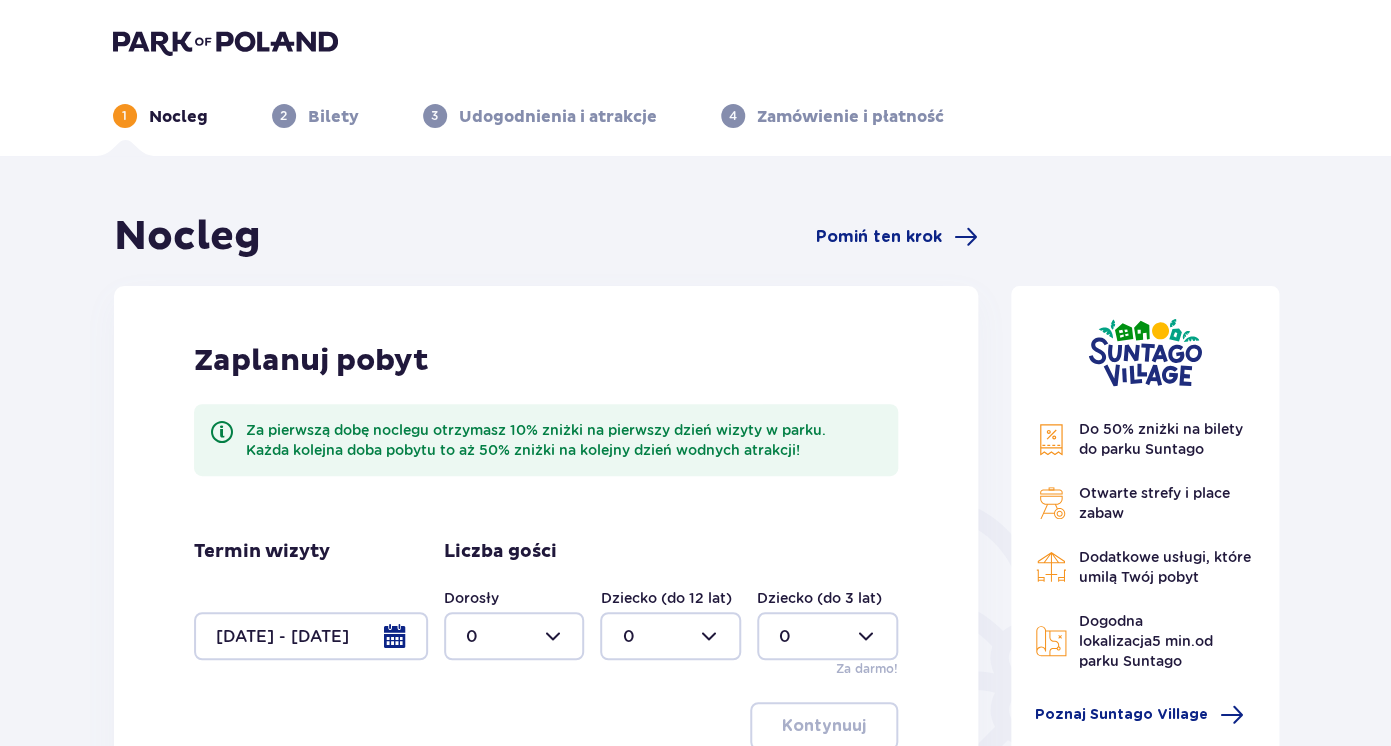 click at bounding box center (514, 636) 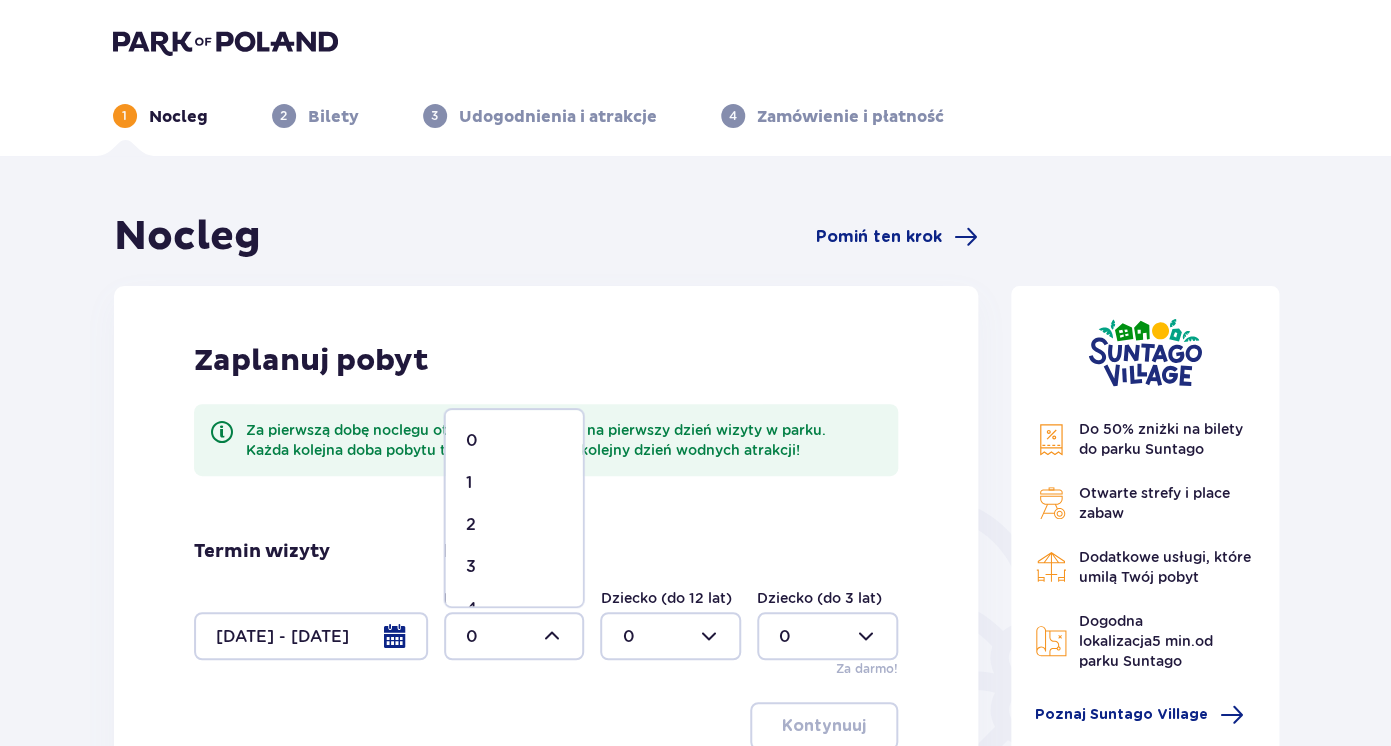click on "1" at bounding box center (514, 483) 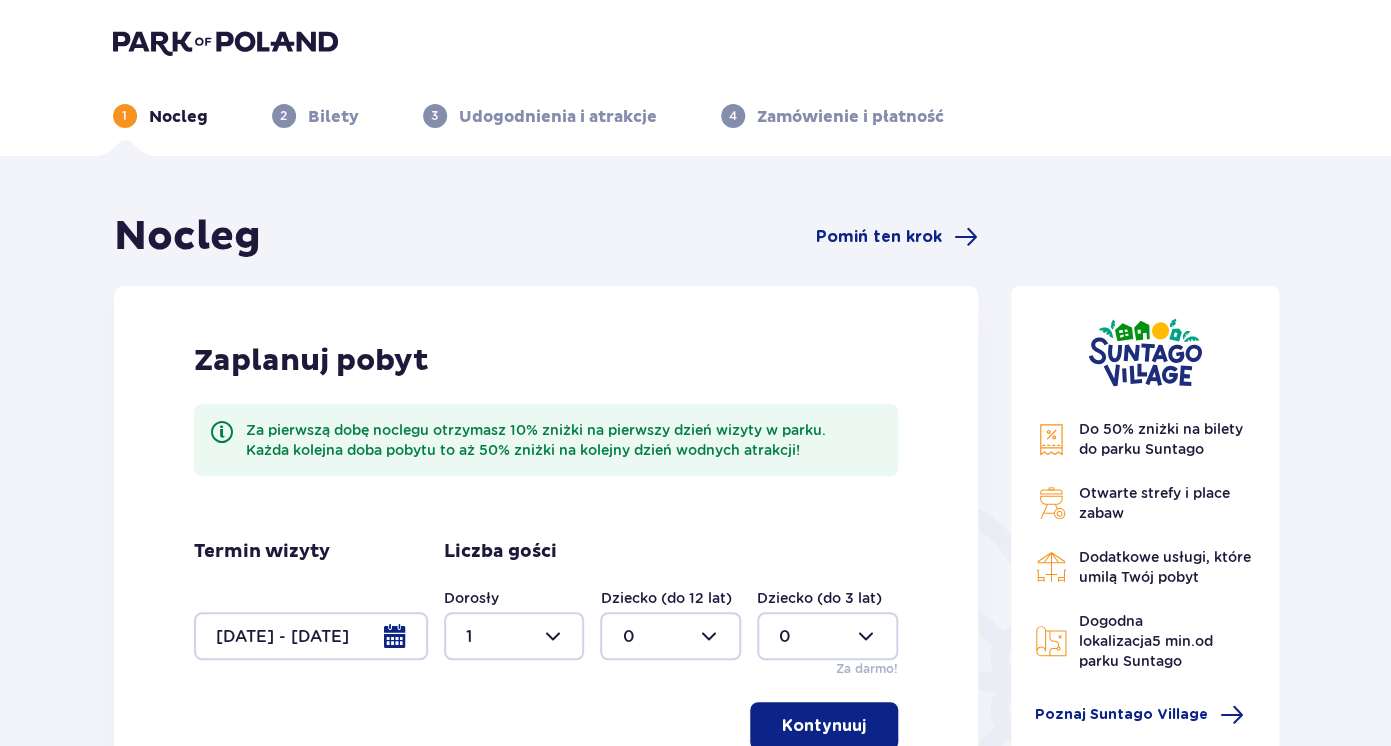 click at bounding box center (670, 636) 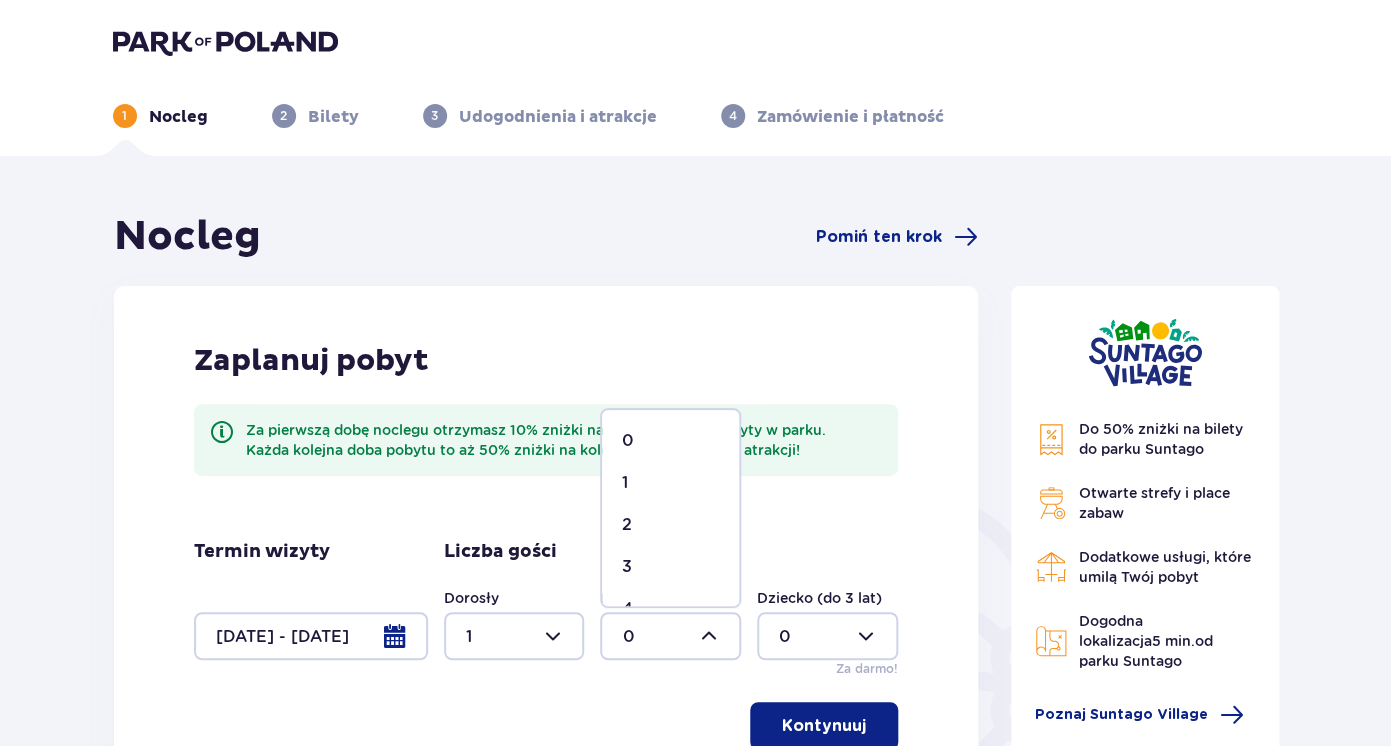 click on "1" at bounding box center (670, 483) 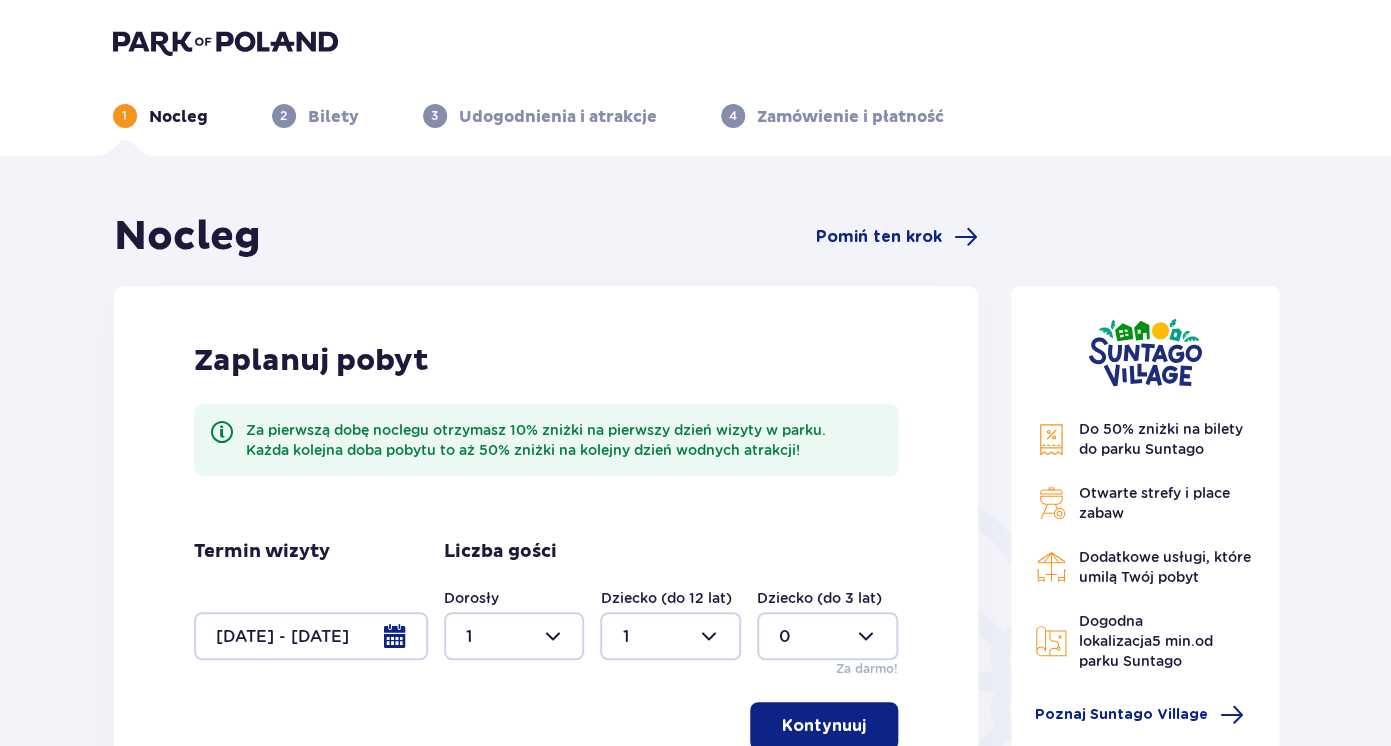click at bounding box center [514, 636] 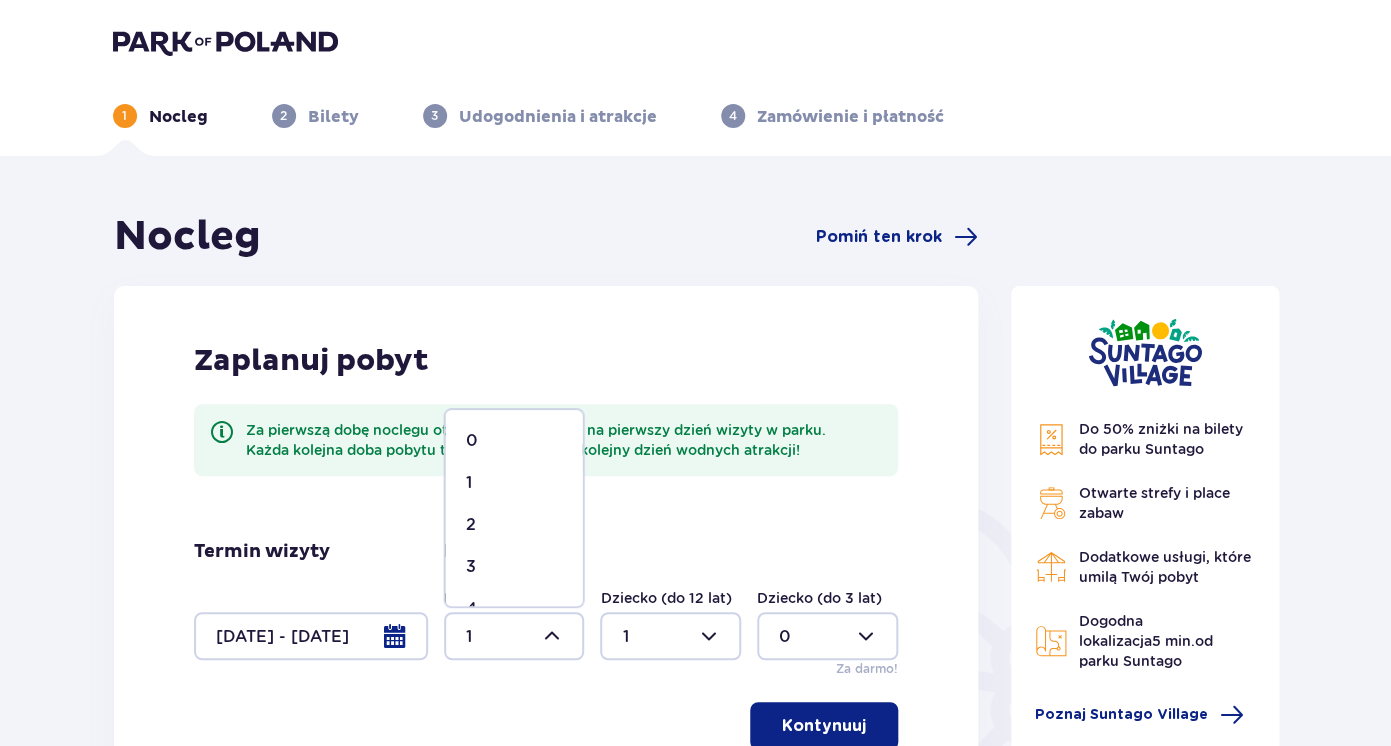 click on "2" at bounding box center (514, 525) 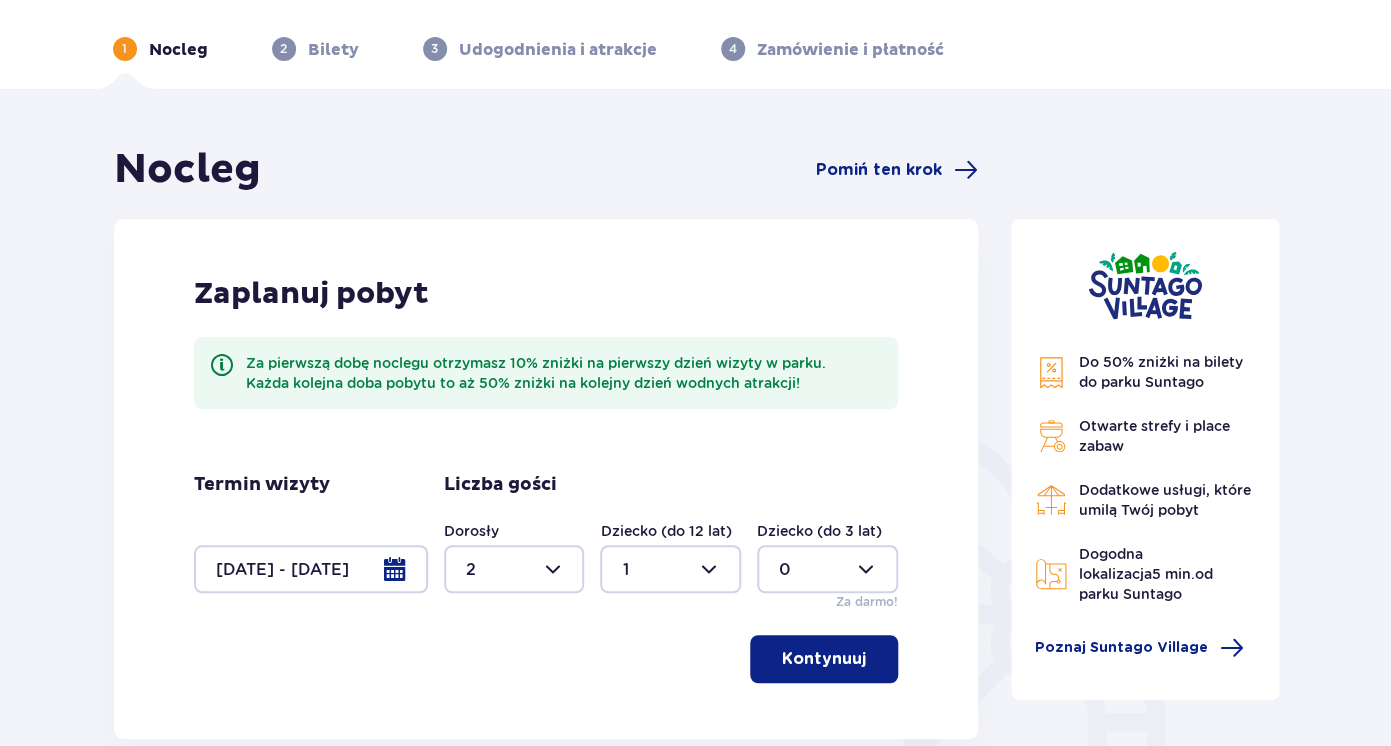 scroll, scrollTop: 84, scrollLeft: 0, axis: vertical 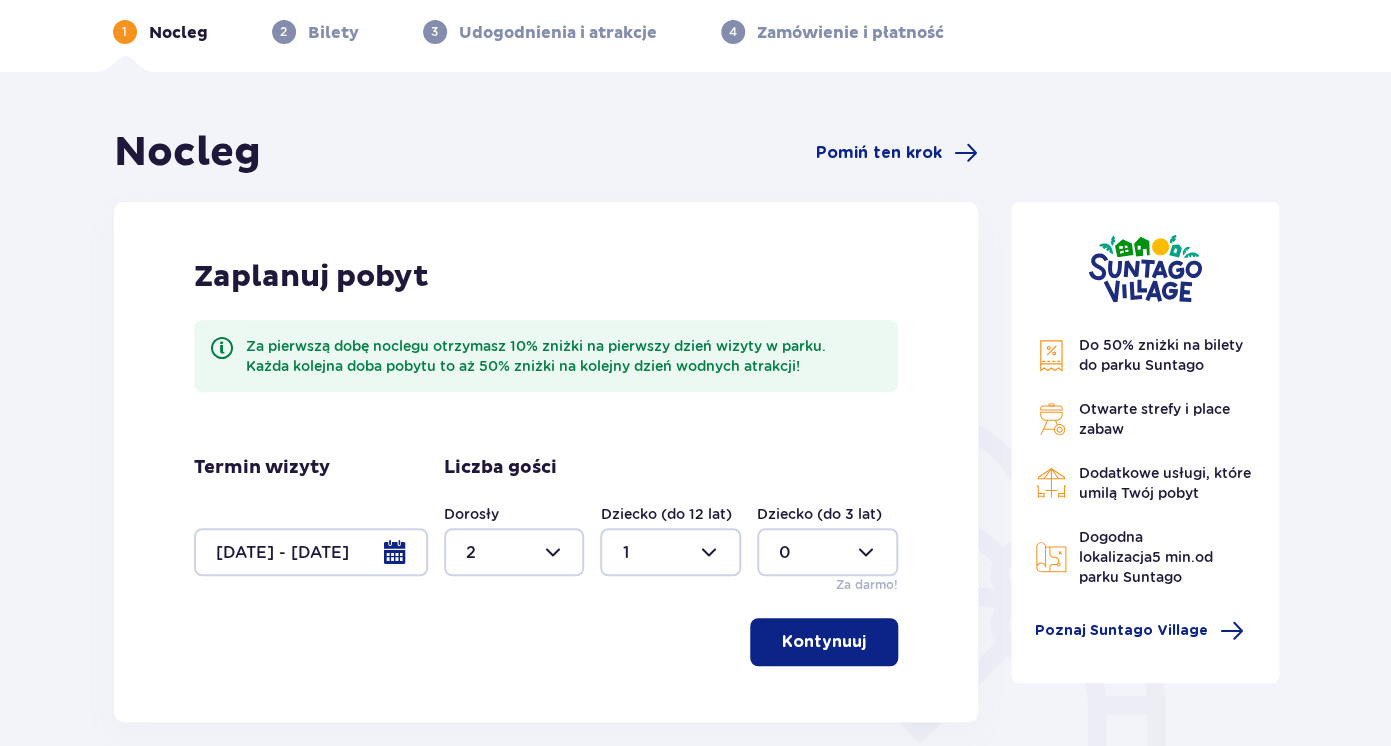 click on "Kontynuuj" at bounding box center [824, 642] 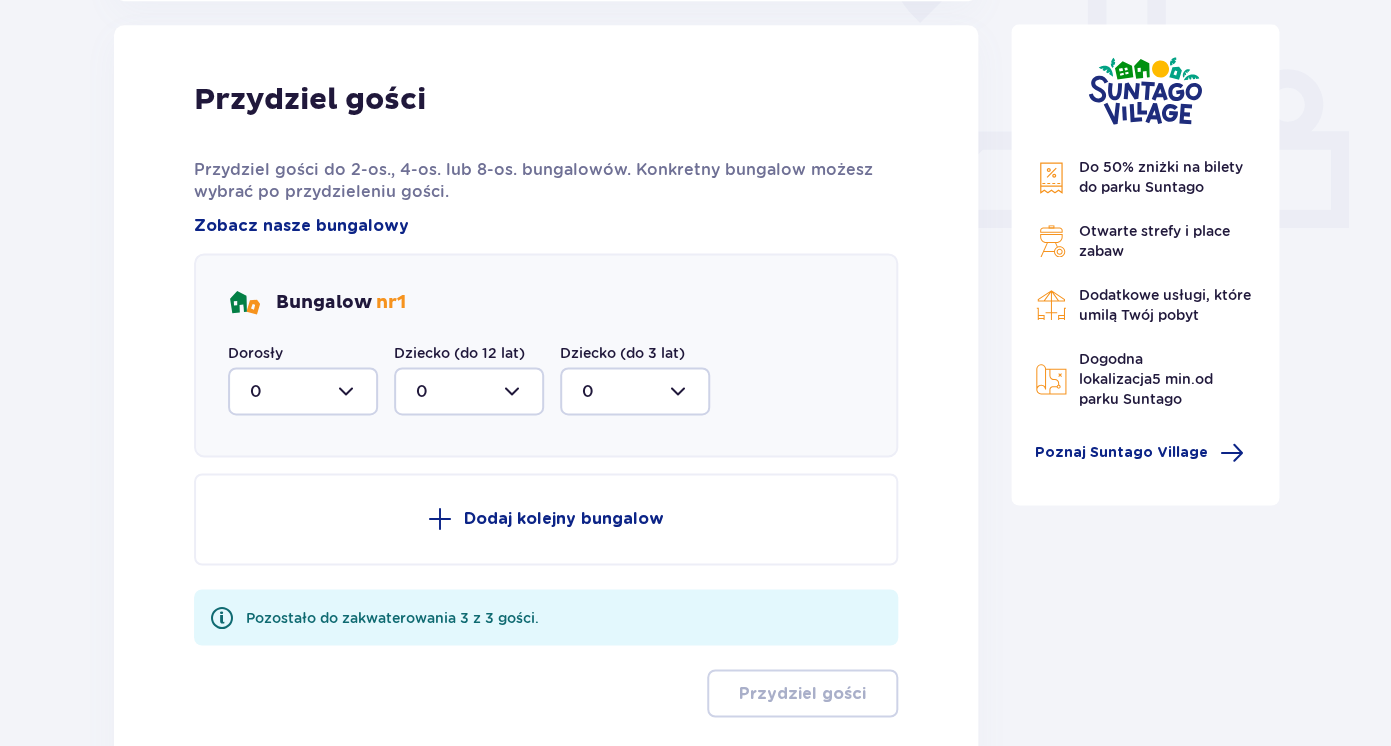 scroll, scrollTop: 806, scrollLeft: 0, axis: vertical 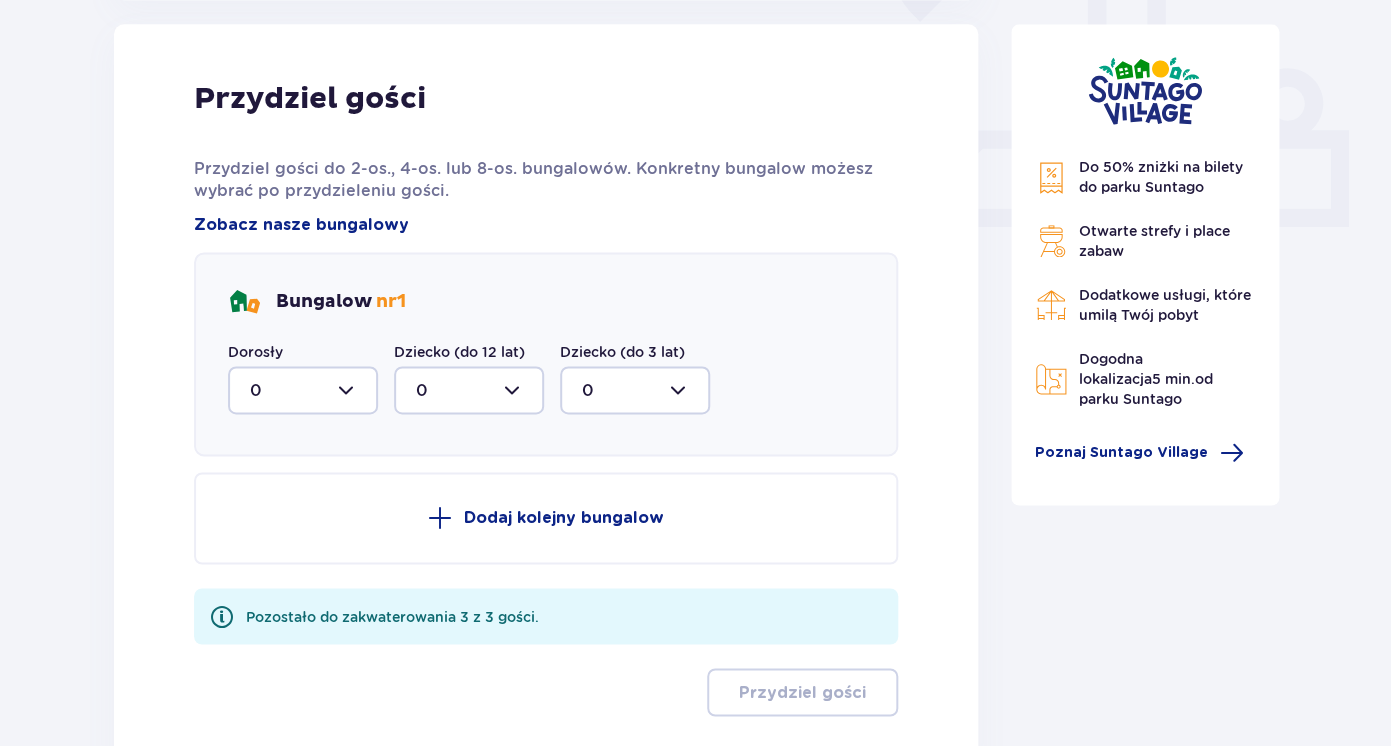 click at bounding box center (303, 390) 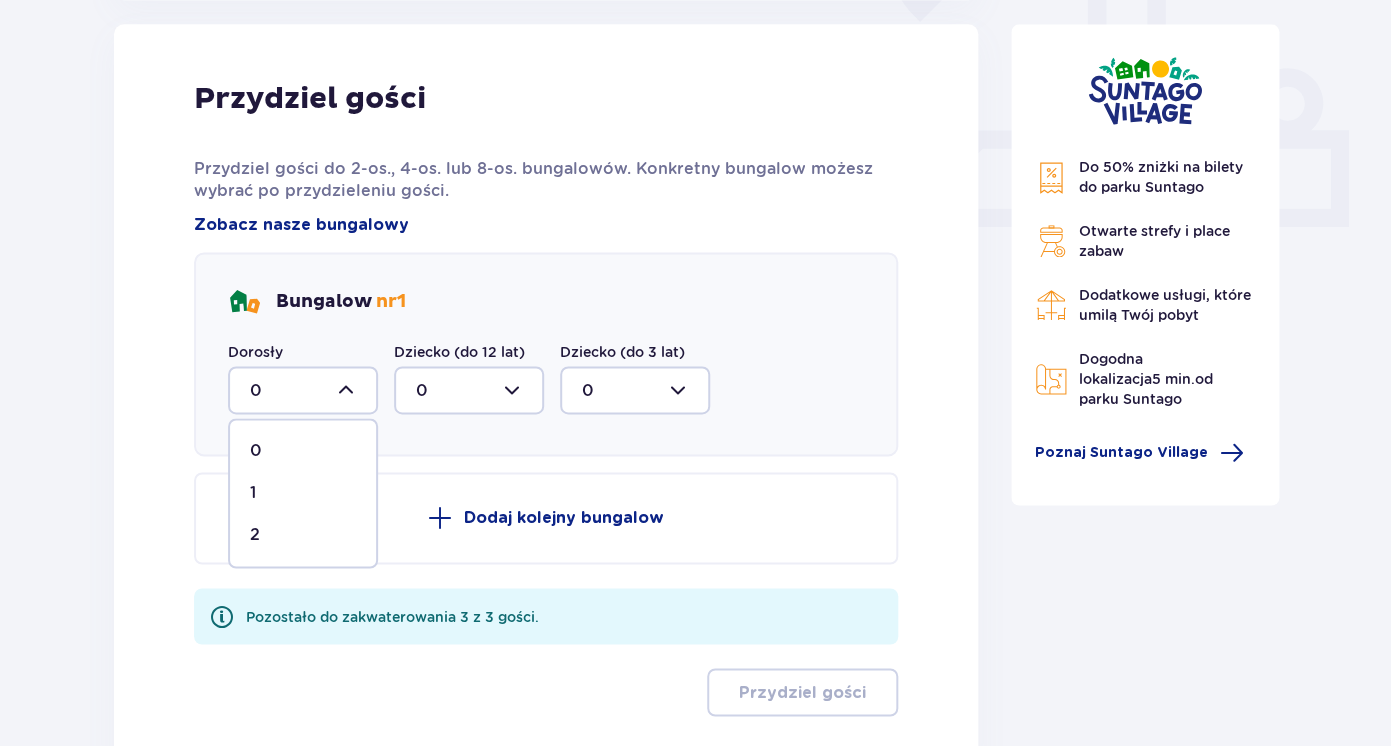 click on "2" at bounding box center (303, 535) 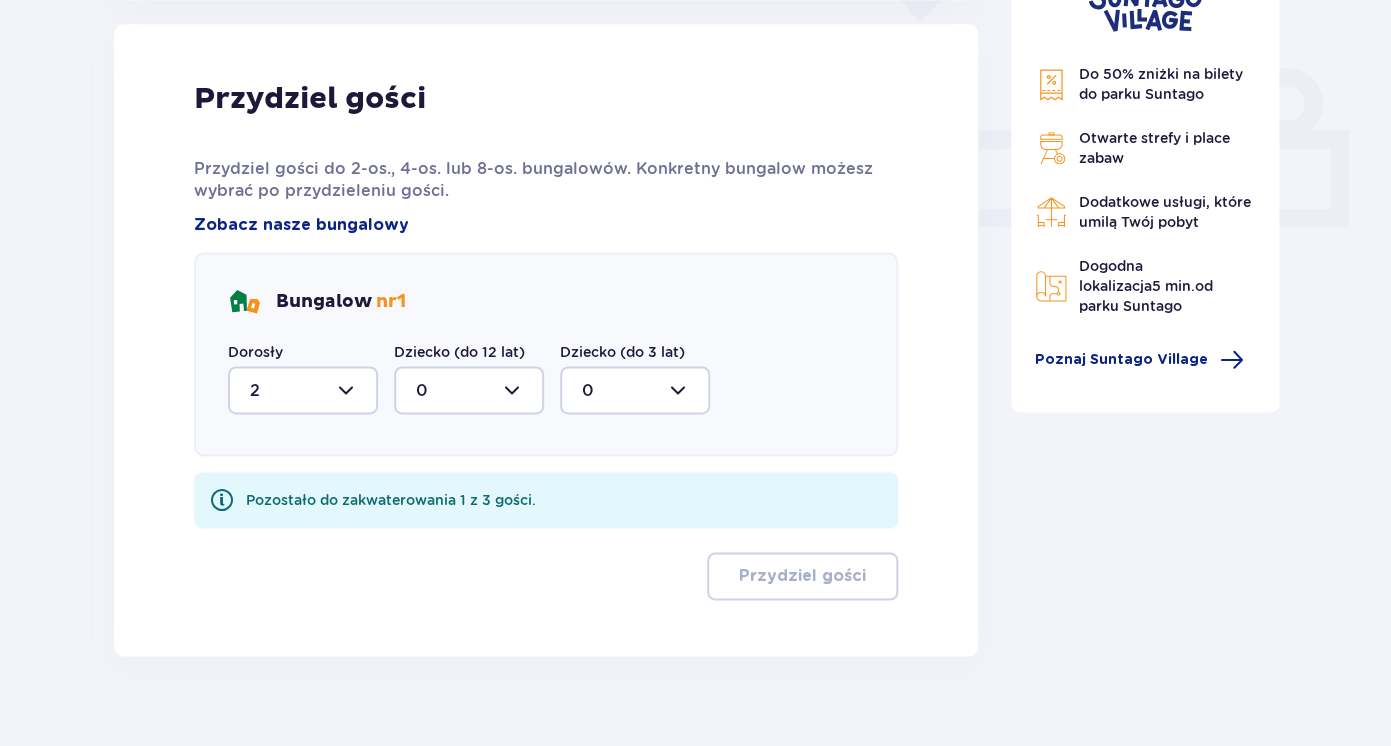 click at bounding box center [469, 390] 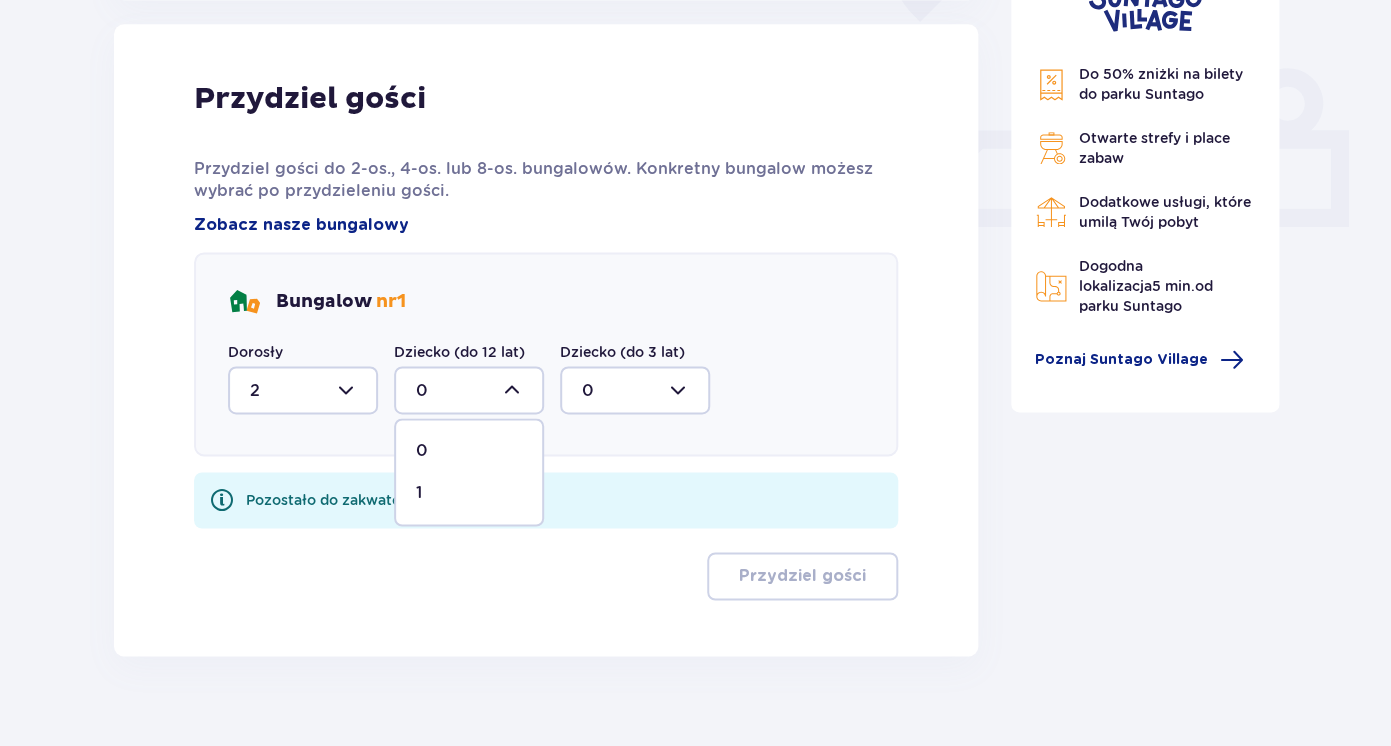 click on "1" at bounding box center (469, 493) 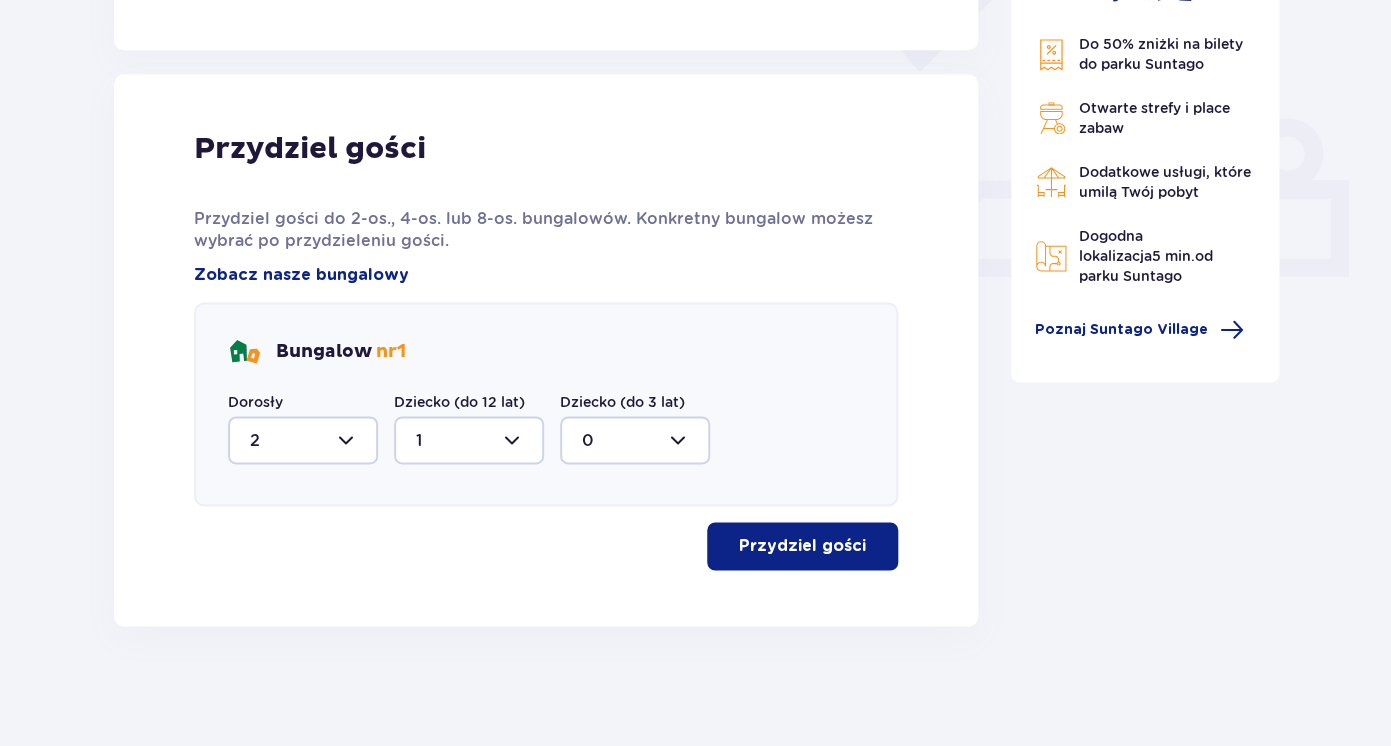scroll, scrollTop: 756, scrollLeft: 0, axis: vertical 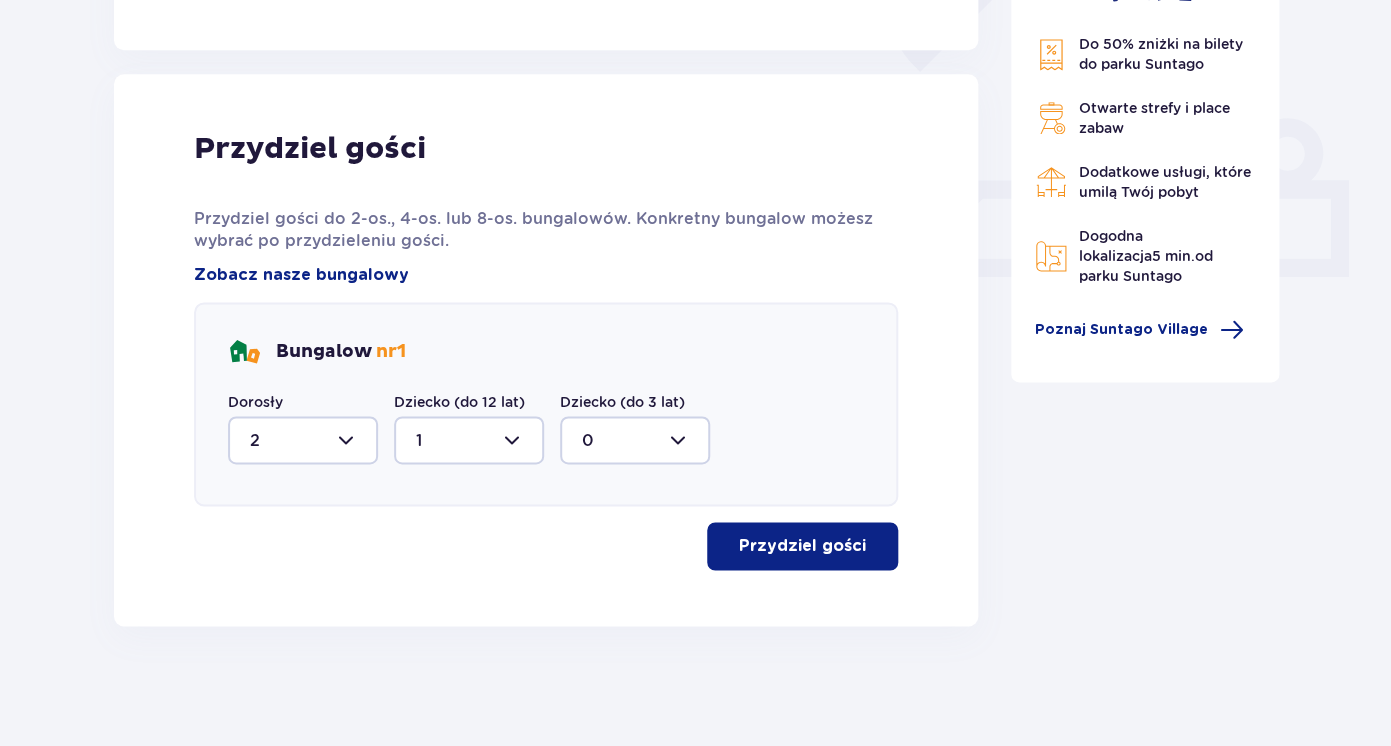 click at bounding box center (870, 546) 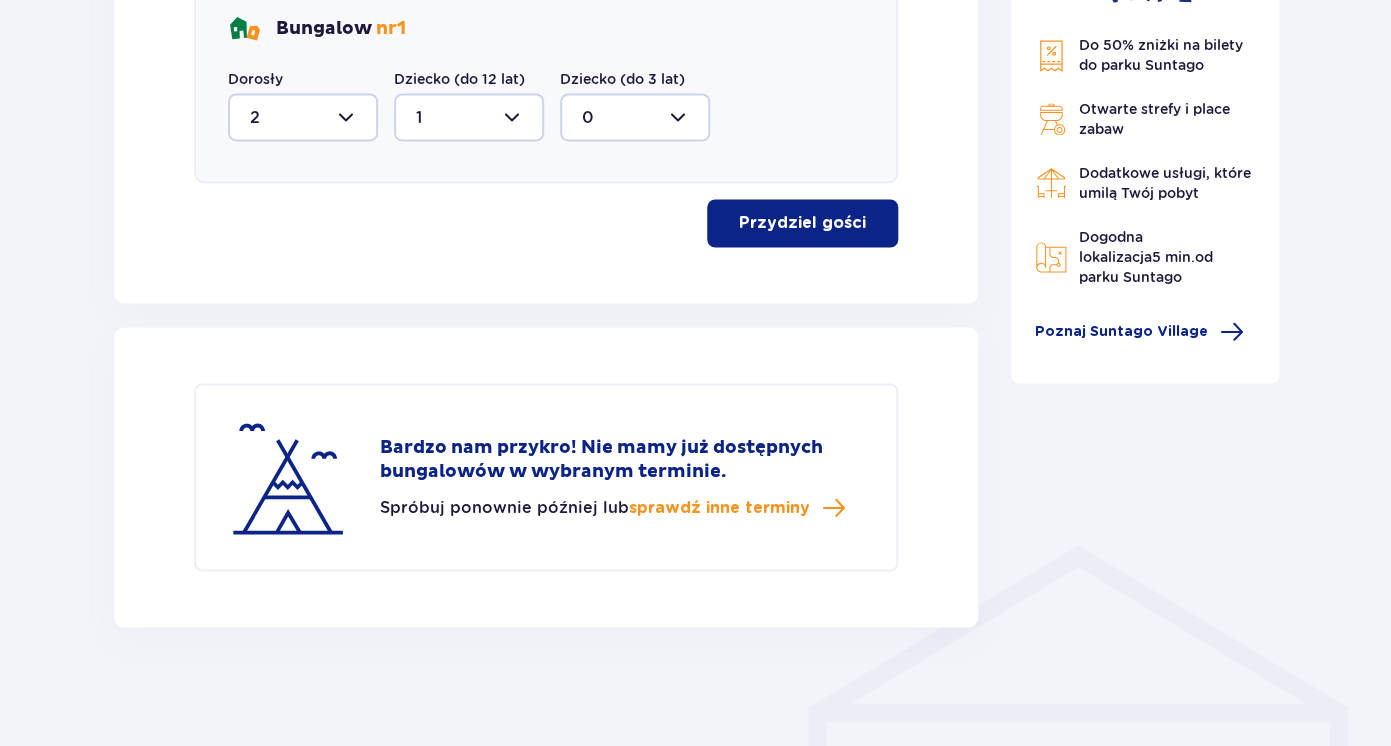 scroll, scrollTop: 1080, scrollLeft: 0, axis: vertical 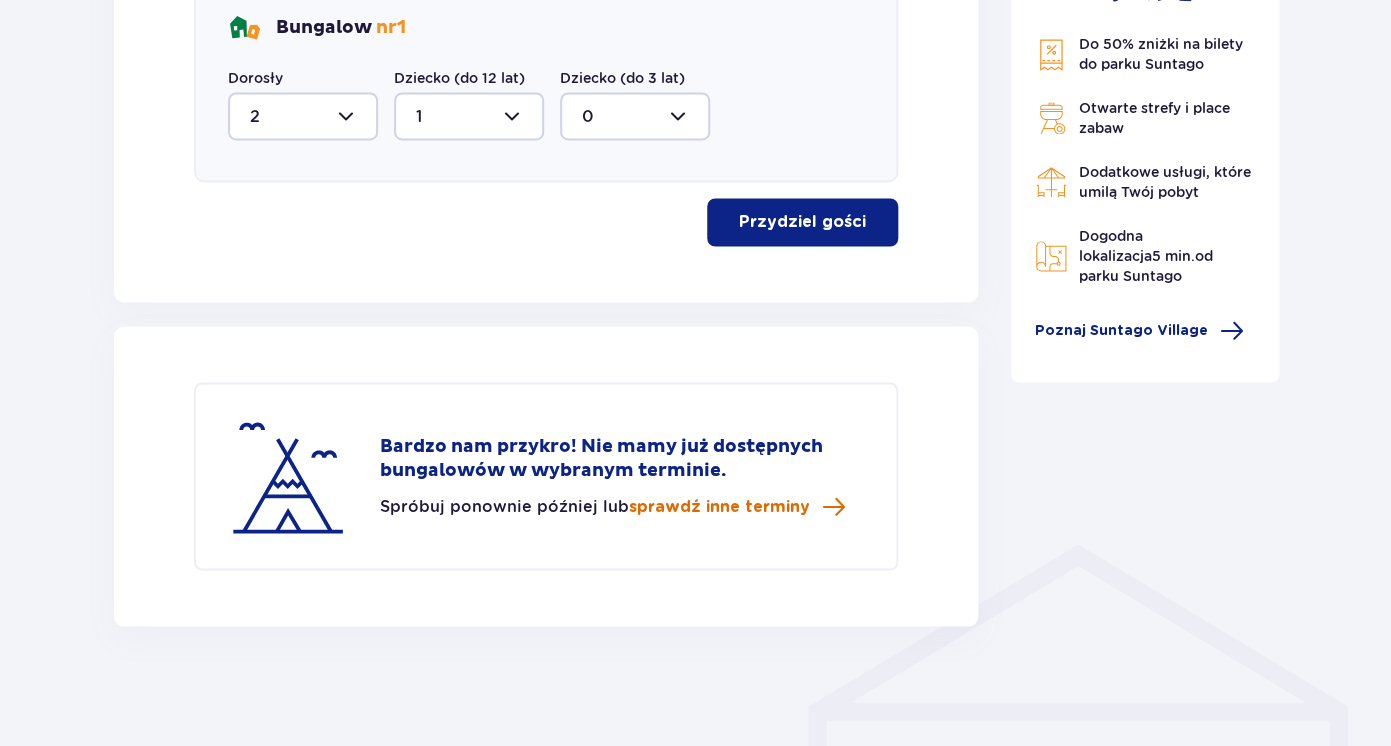 click on "sprawdź inne terminy" at bounding box center [719, 506] 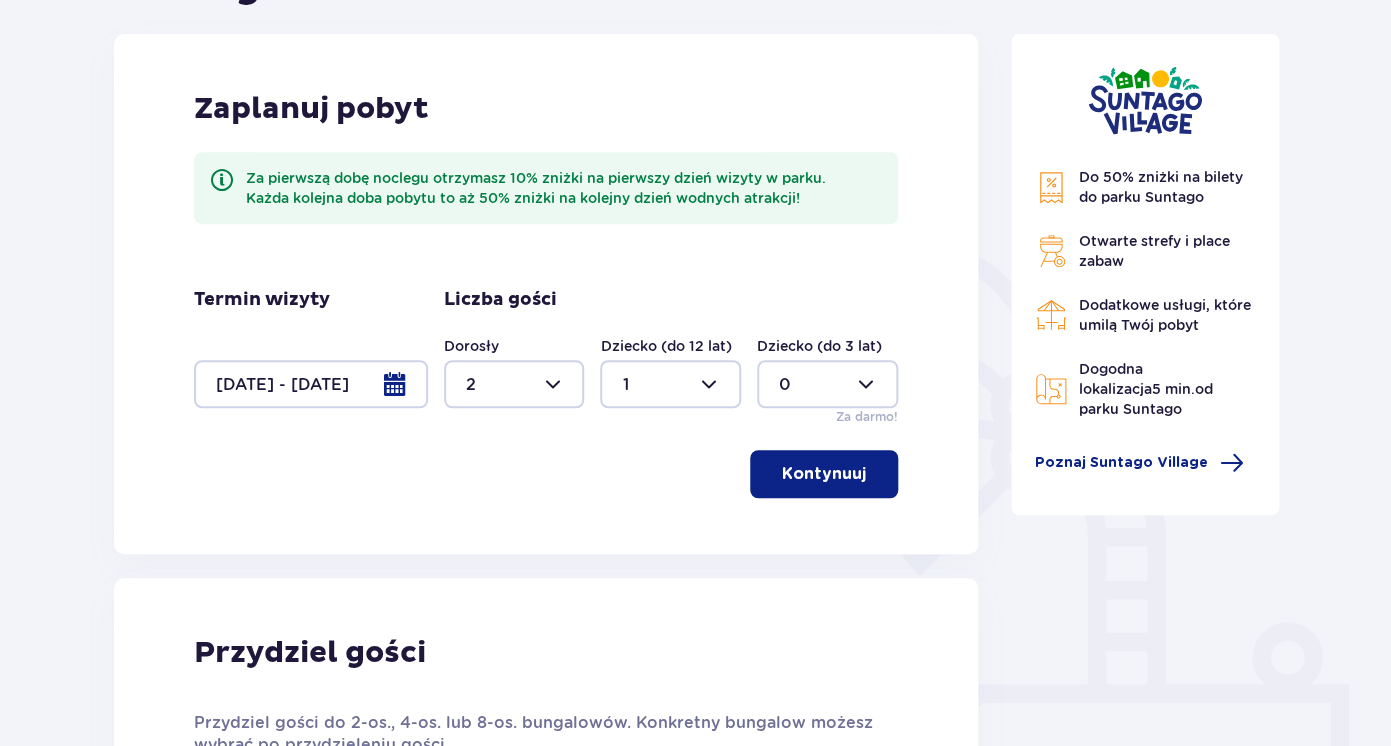 scroll, scrollTop: 236, scrollLeft: 0, axis: vertical 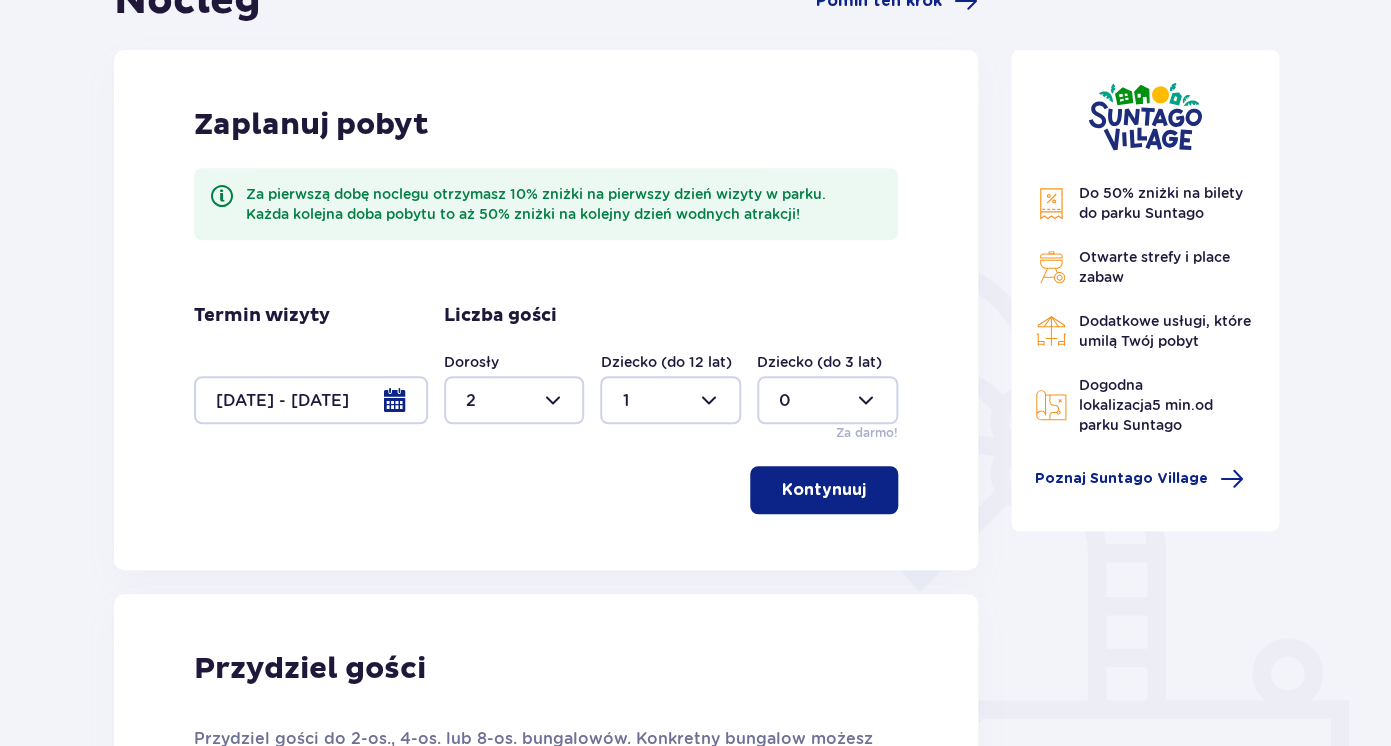 click at bounding box center (311, 400) 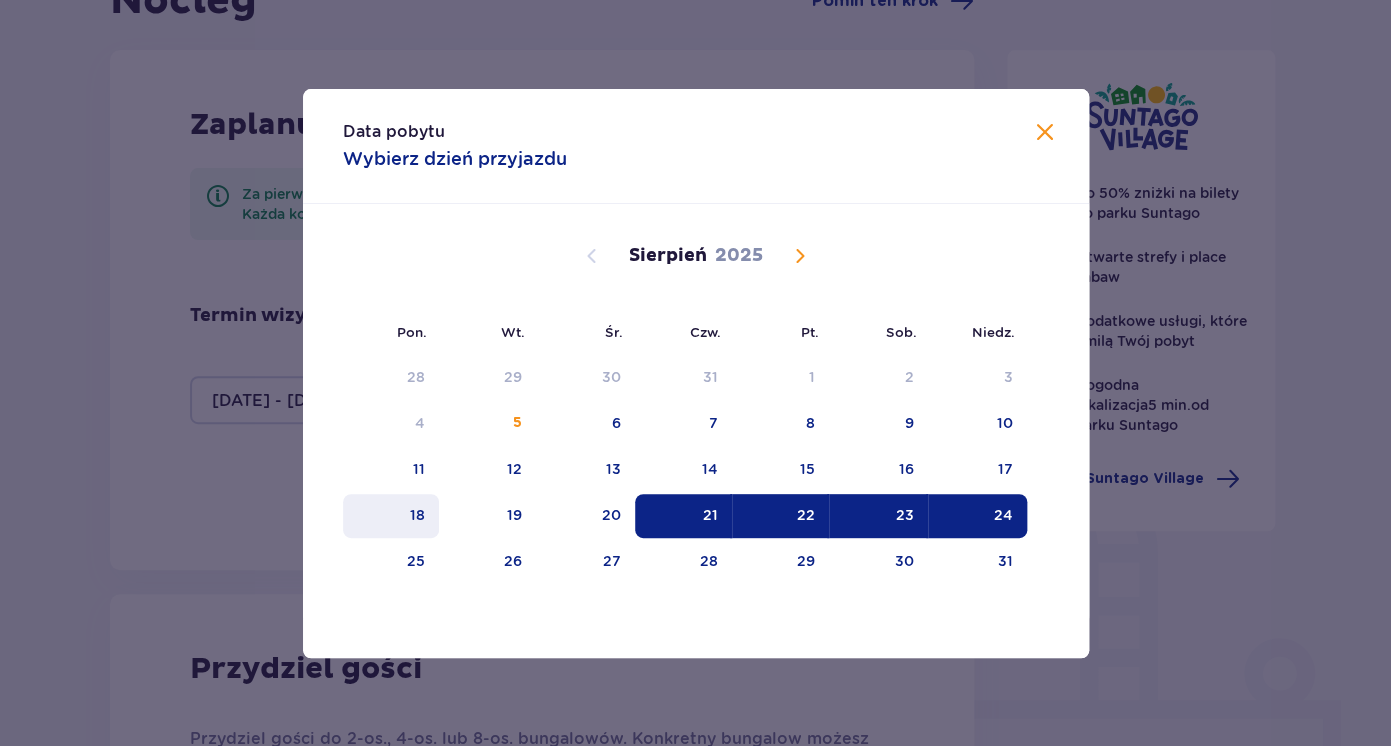 click on "18" at bounding box center [417, 515] 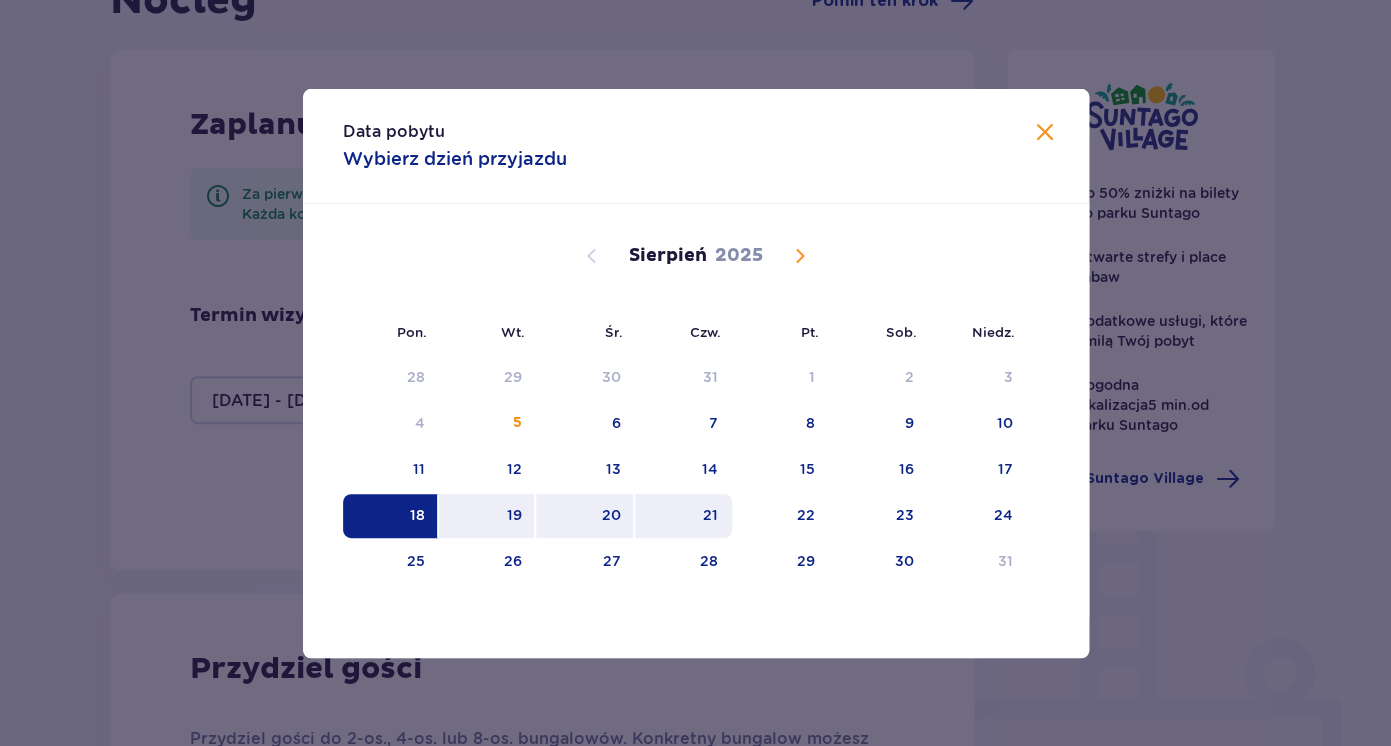 click on "21" at bounding box center [683, 516] 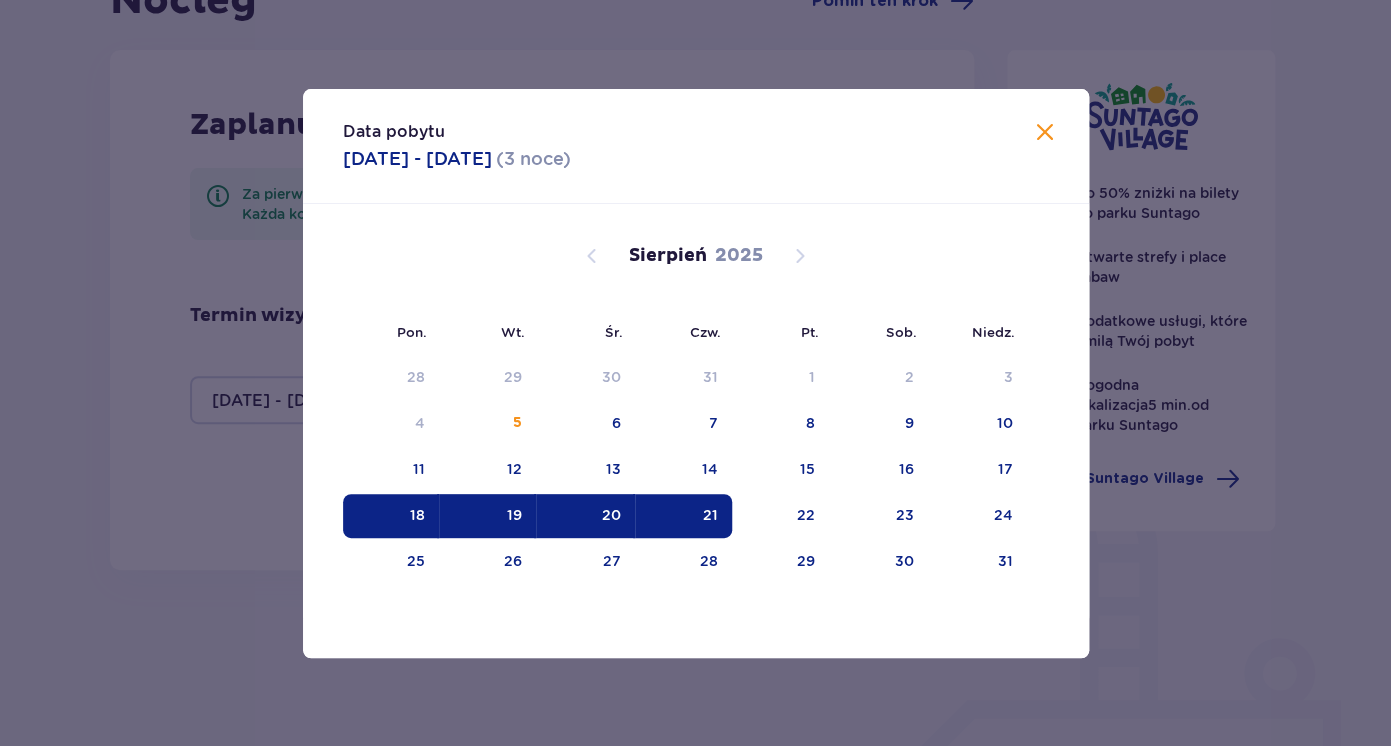 type on "18.08.25 - 21.08.25" 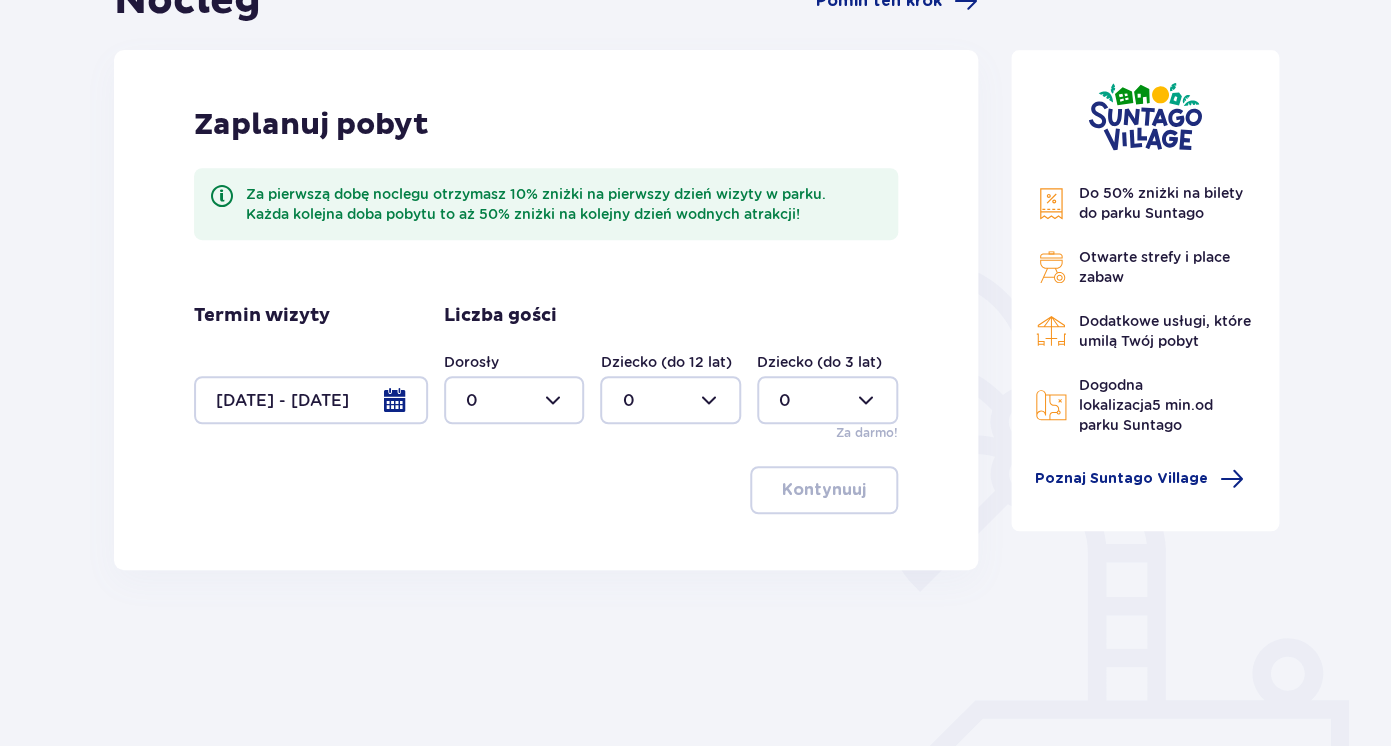 click at bounding box center (514, 400) 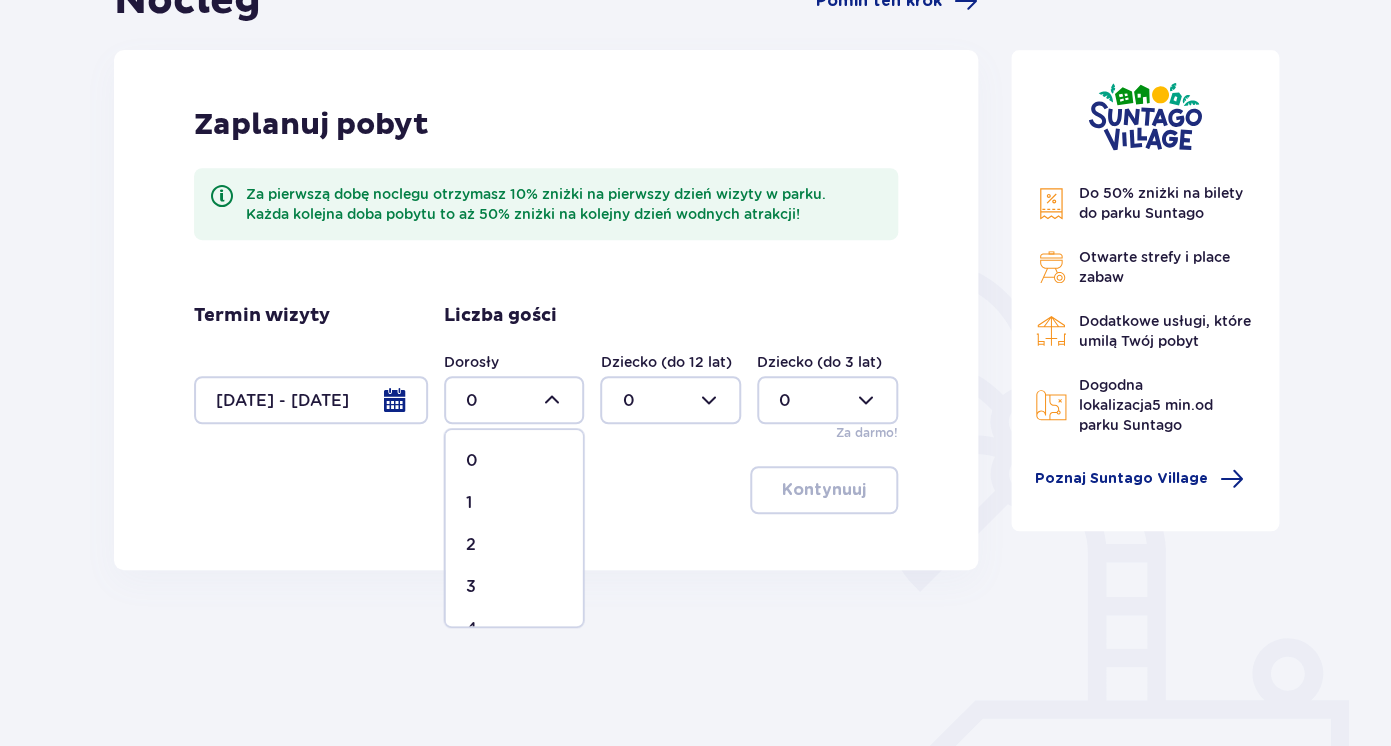 click on "2" at bounding box center [514, 545] 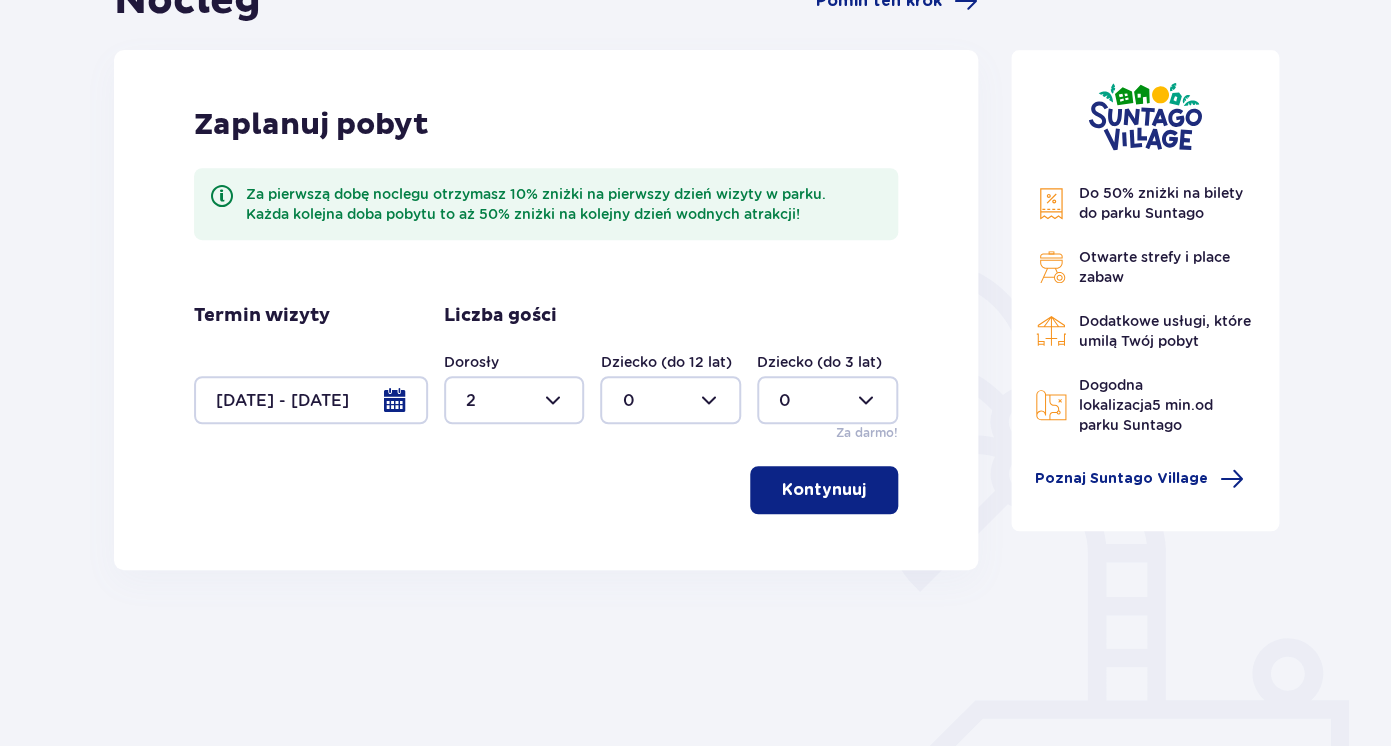 click at bounding box center (670, 400) 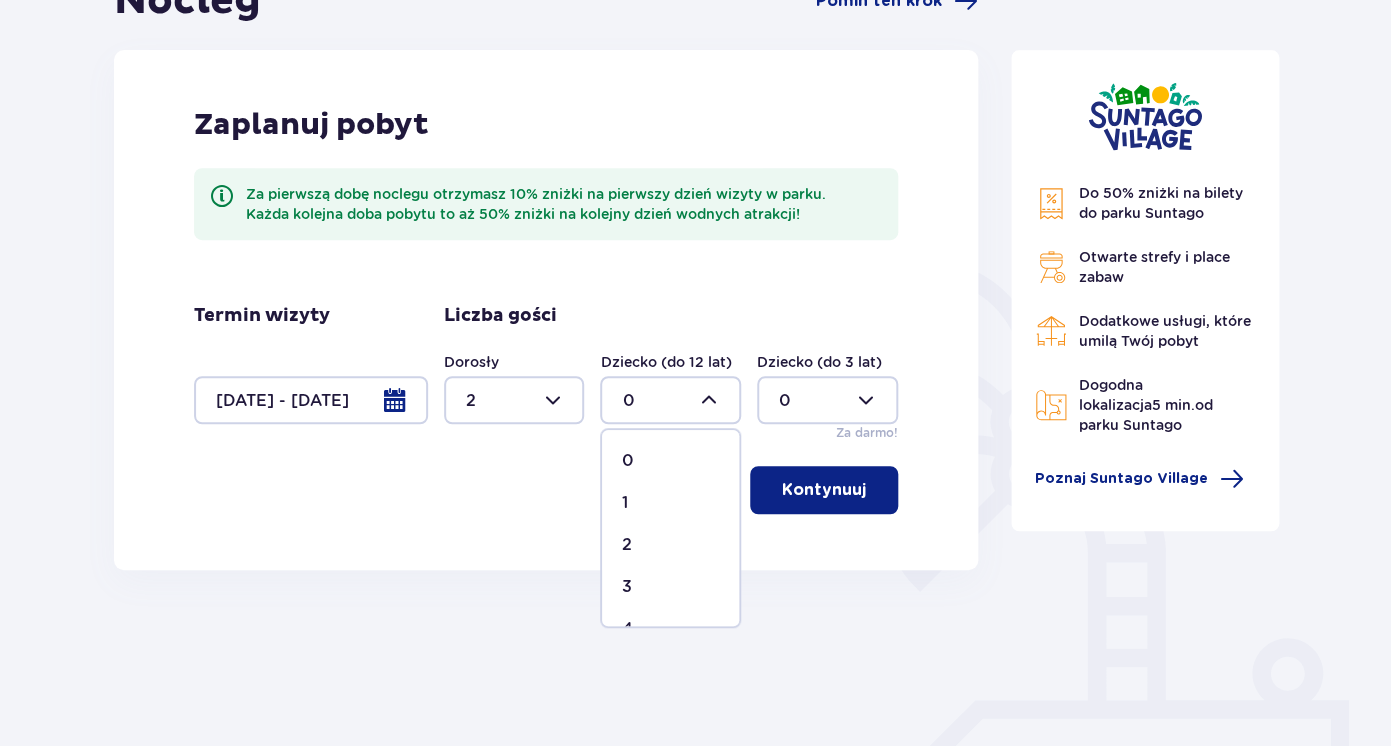 click on "1" at bounding box center (670, 503) 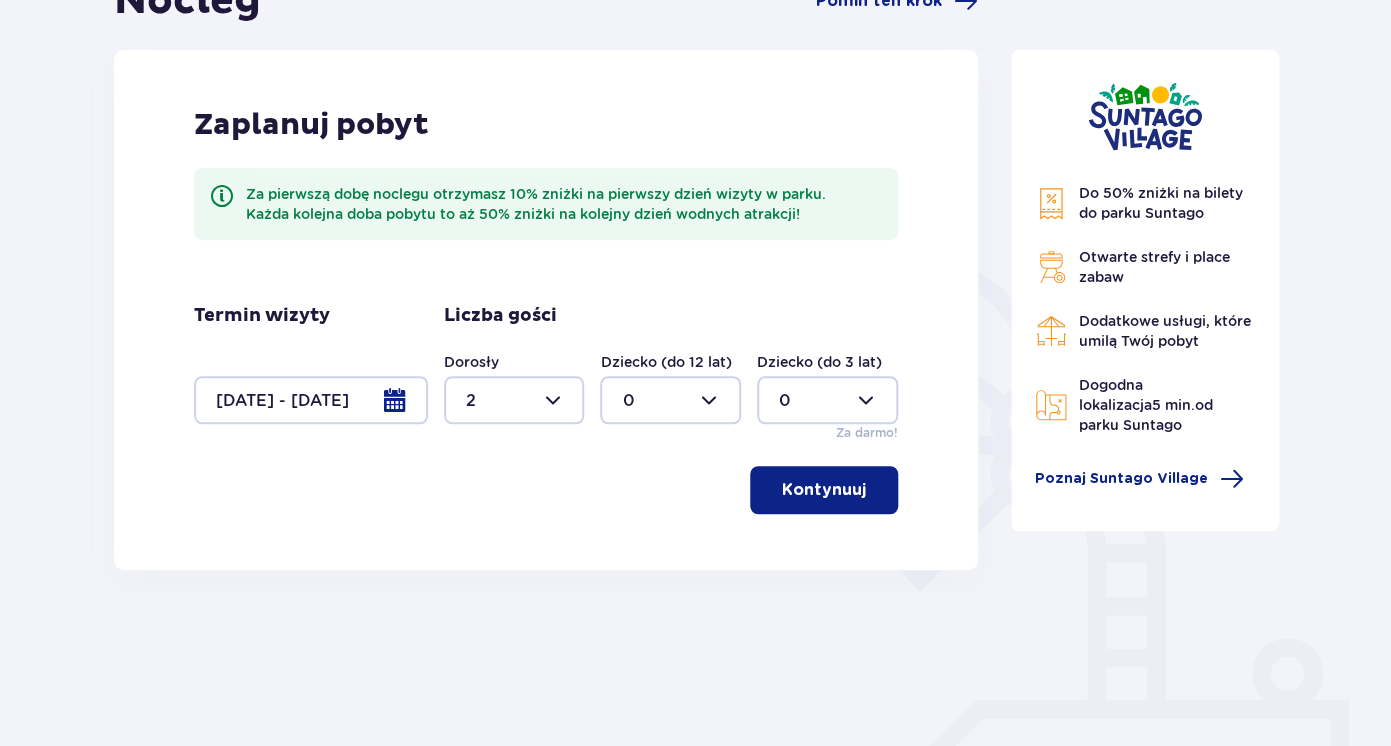 type on "1" 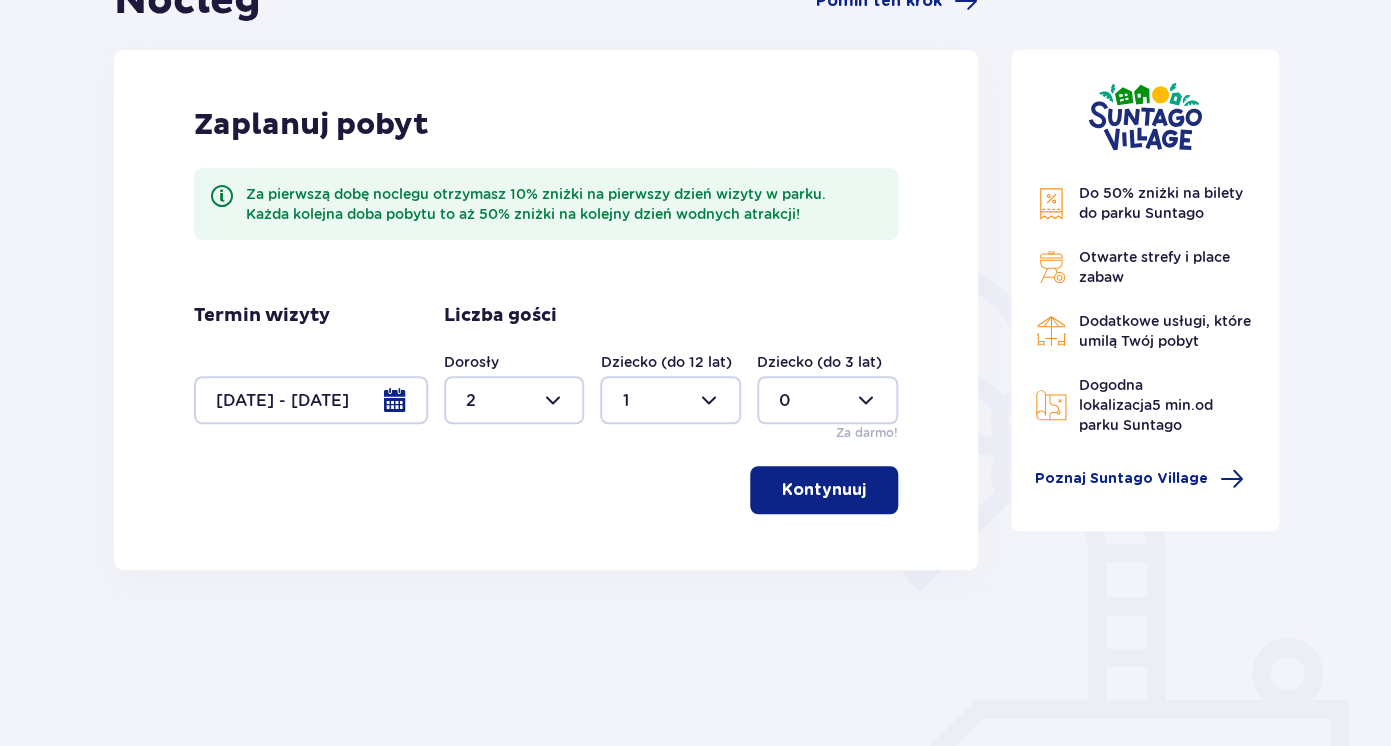 click on "Kontynuuj" at bounding box center (824, 490) 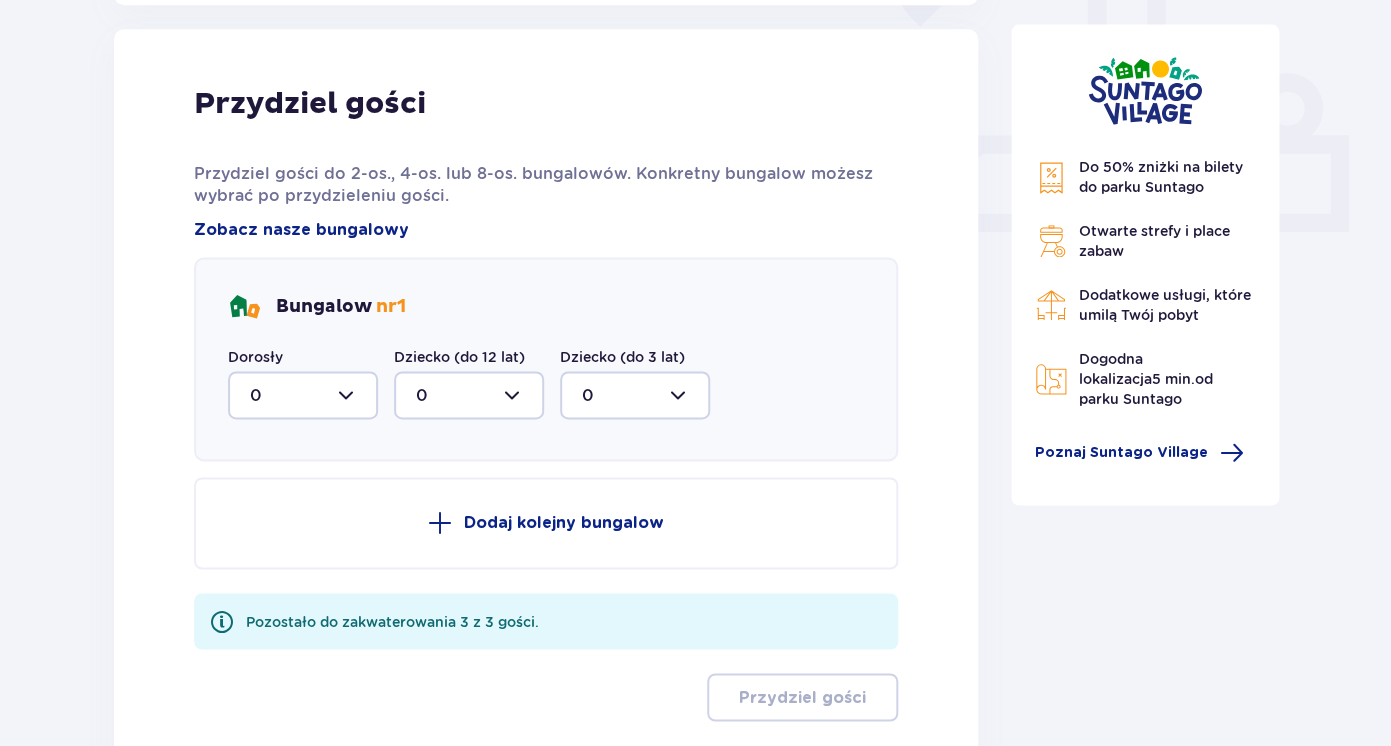 scroll, scrollTop: 806, scrollLeft: 0, axis: vertical 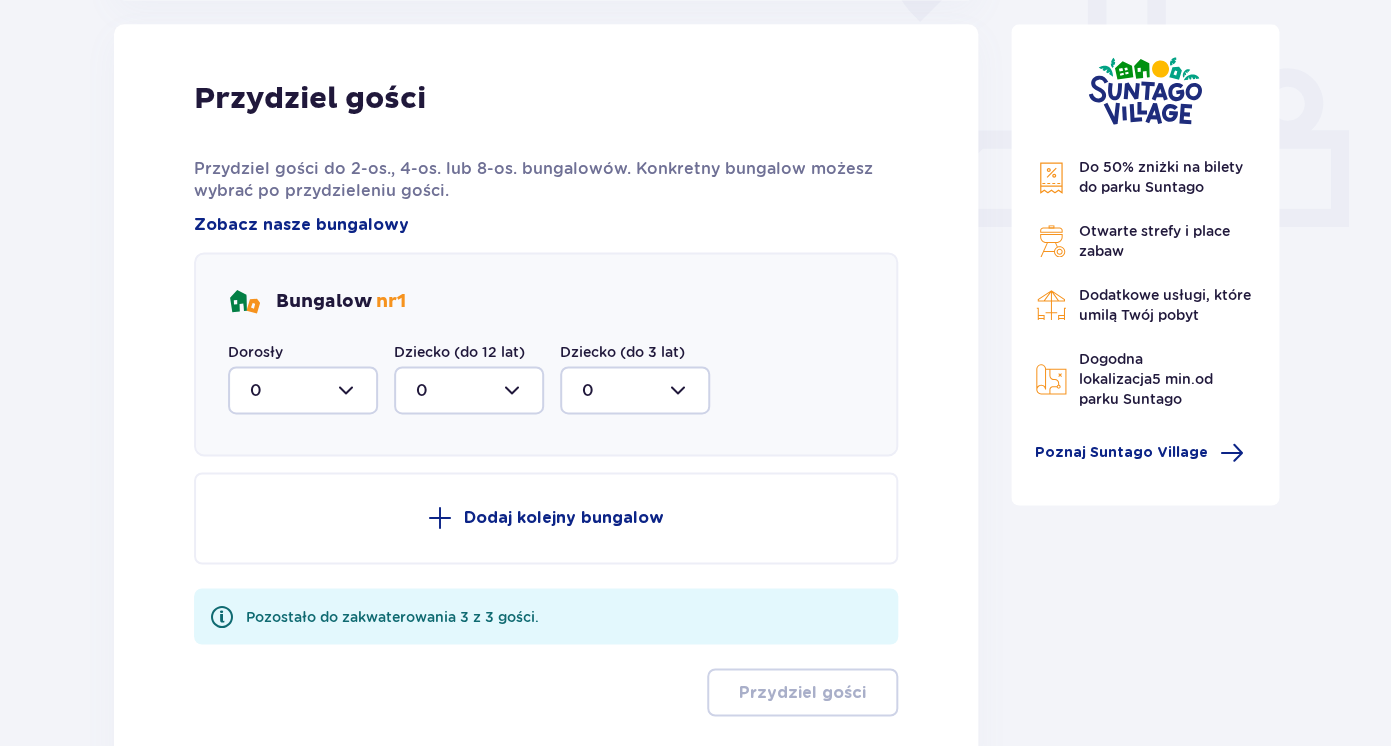 click at bounding box center [303, 390] 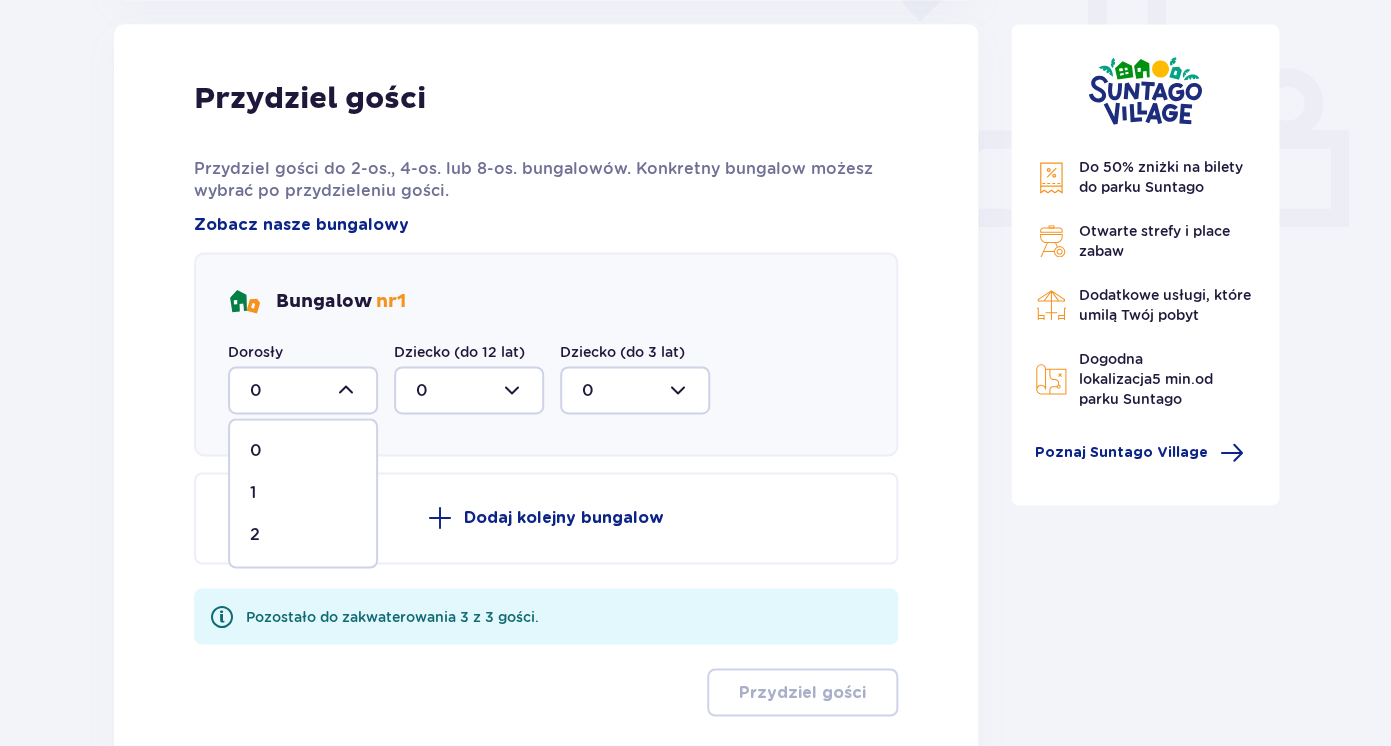 click on "2" at bounding box center (303, 535) 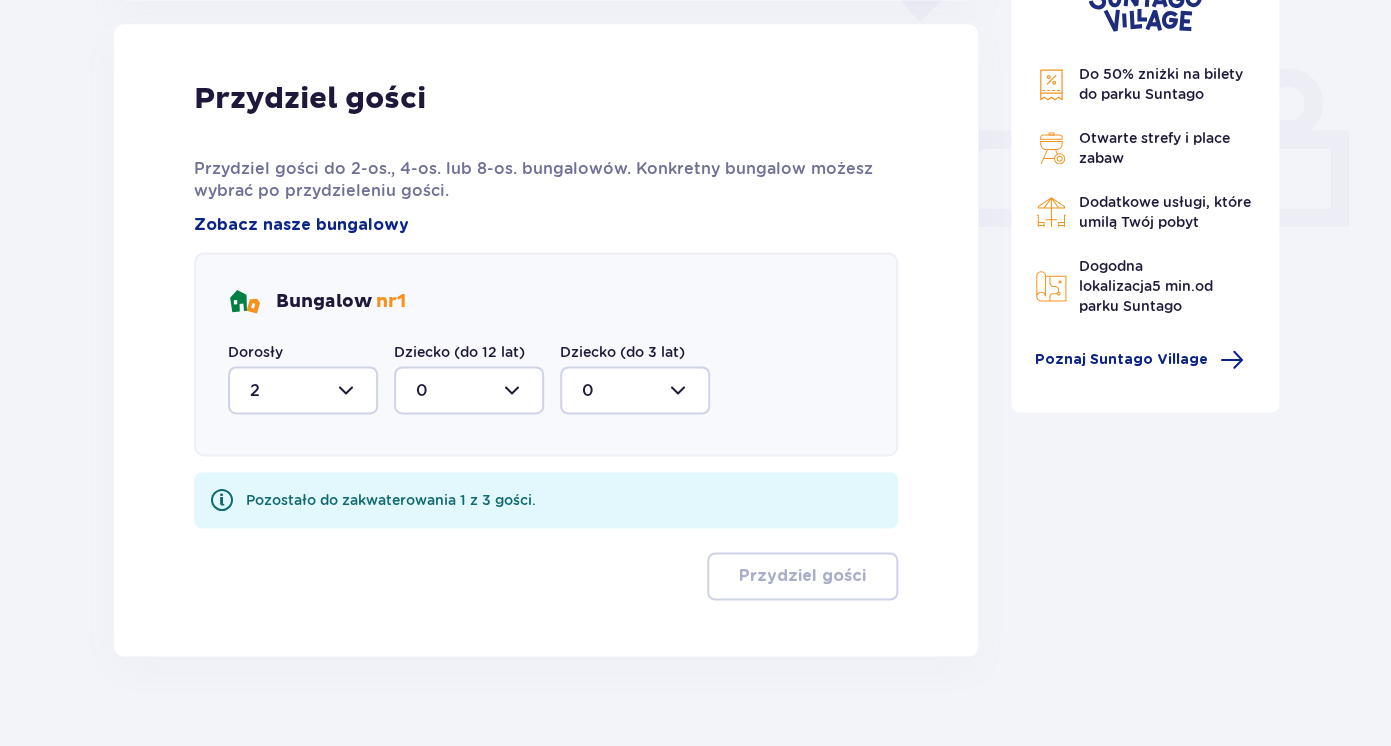 click at bounding box center (469, 390) 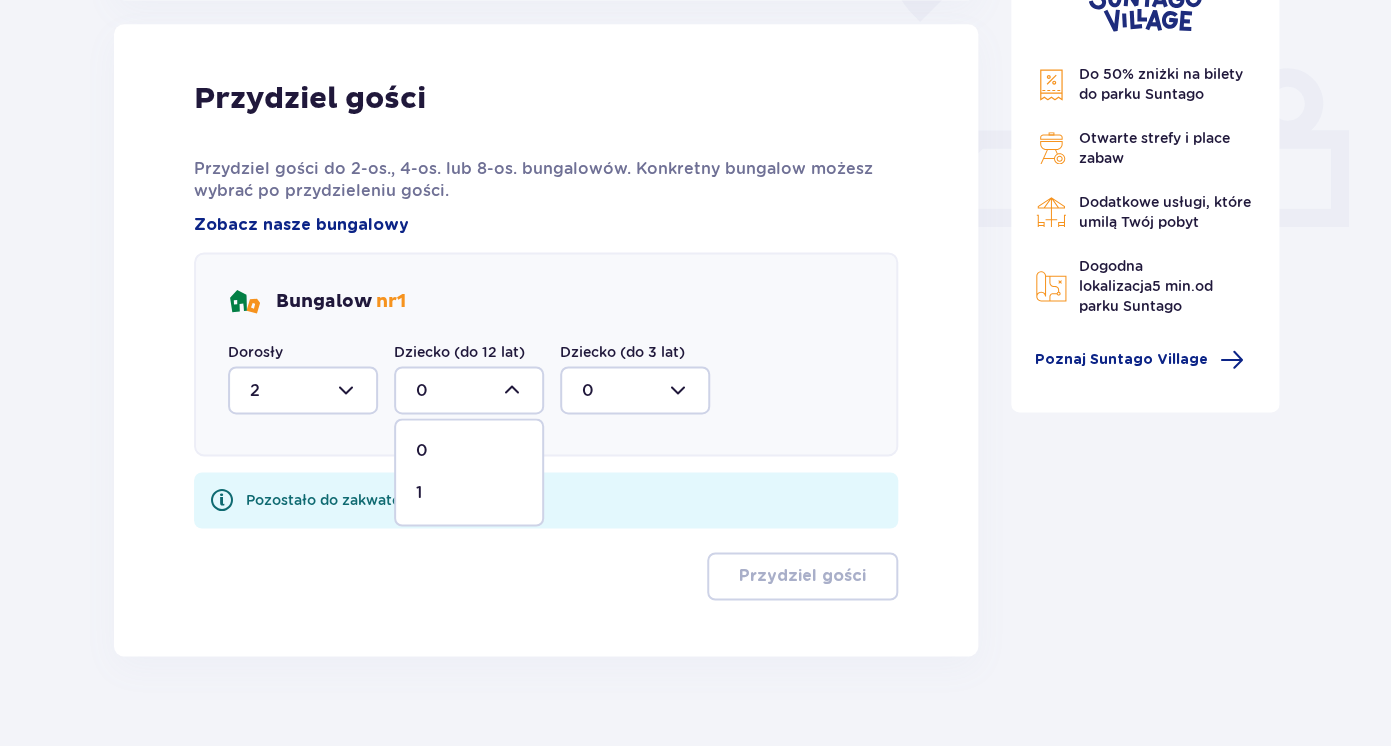 click on "1" at bounding box center [469, 493] 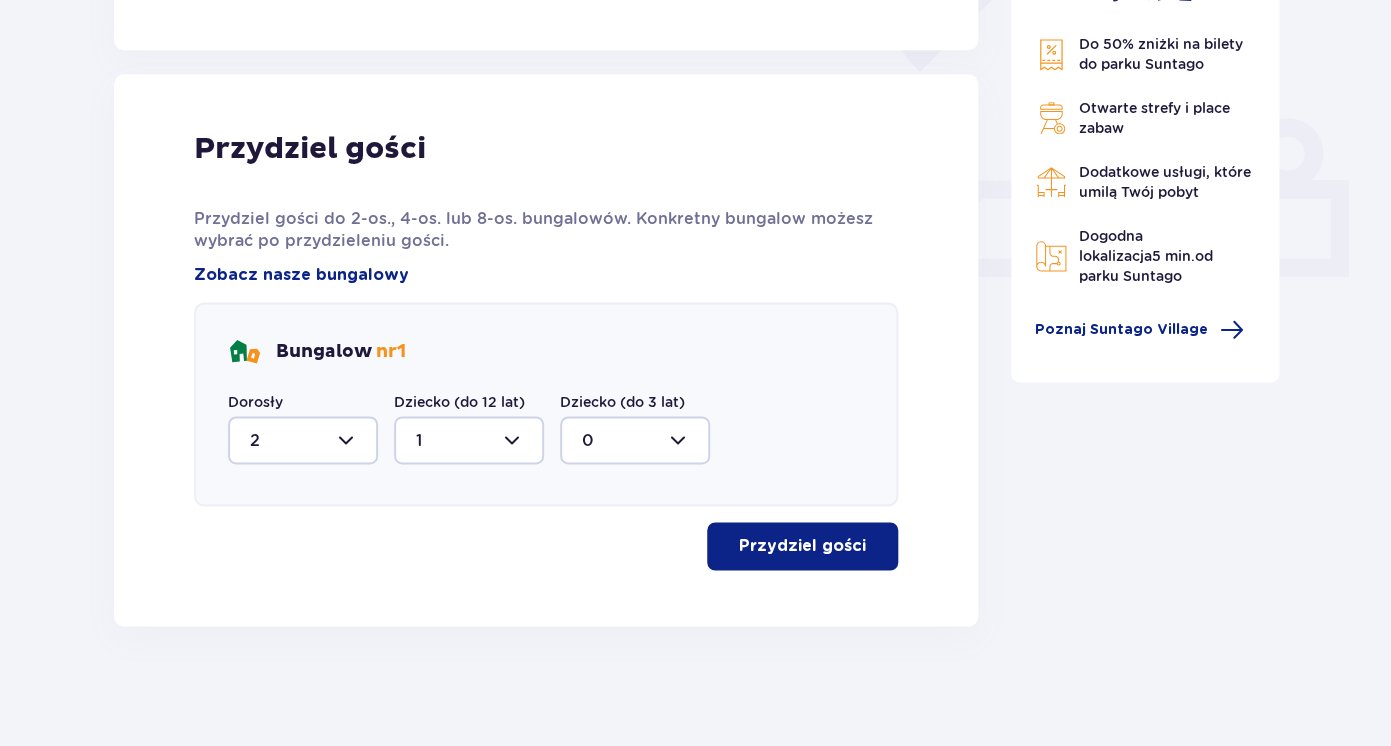 click on "Przydziel gości" at bounding box center [802, 546] 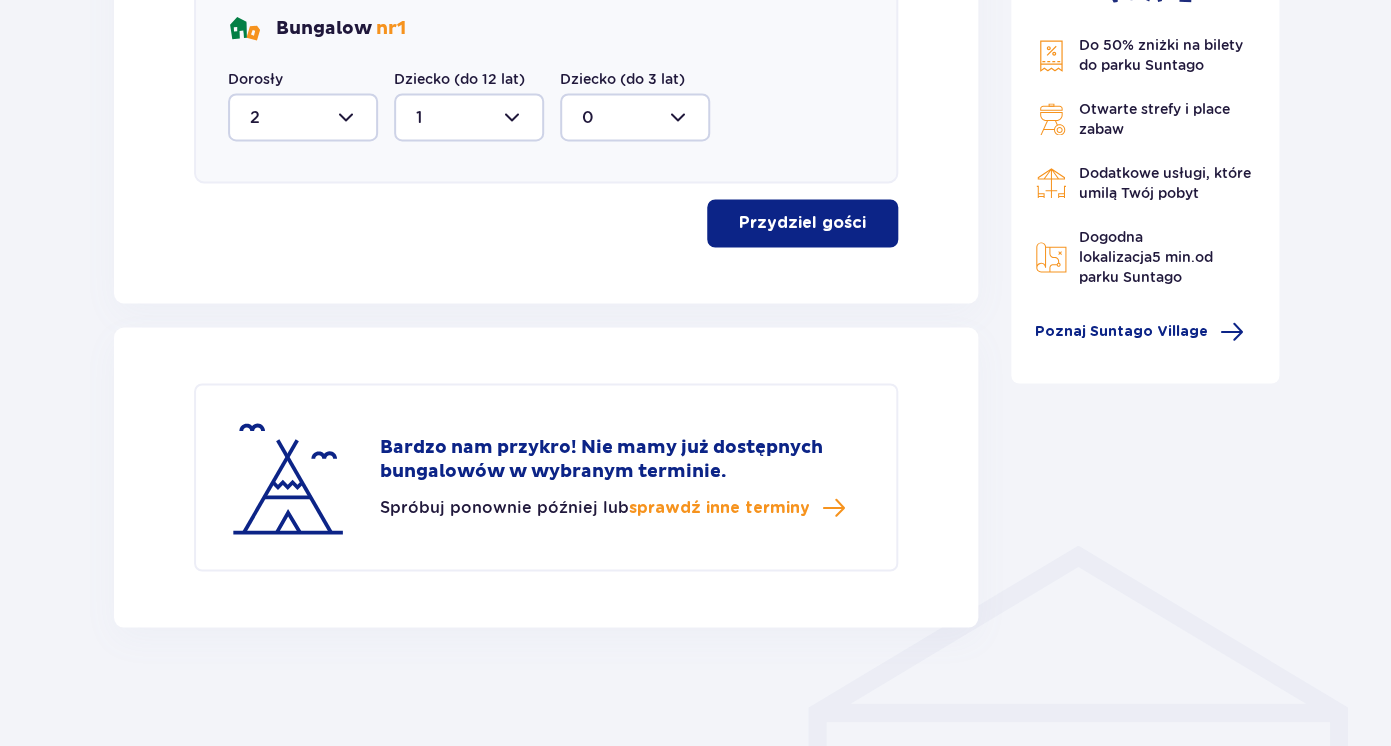 scroll, scrollTop: 1080, scrollLeft: 0, axis: vertical 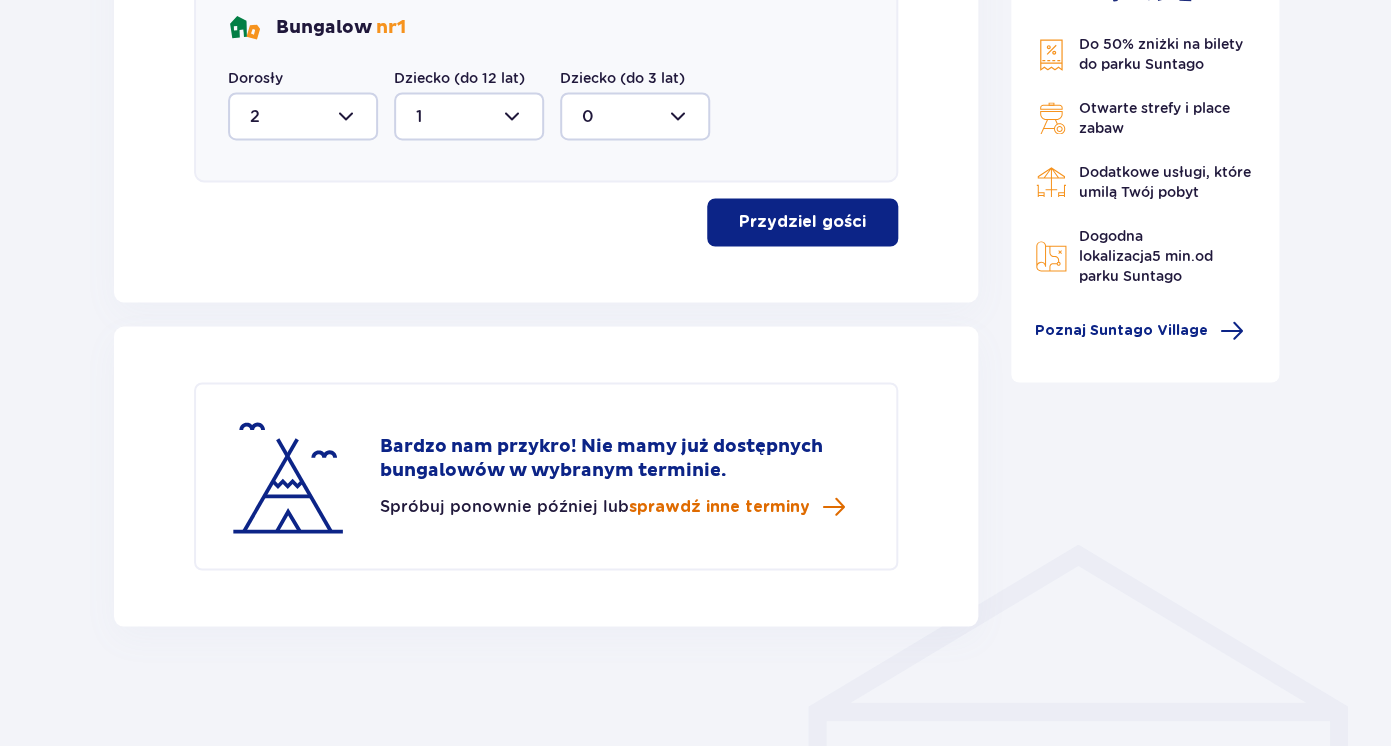 click on "sprawdź inne terminy" at bounding box center (719, 506) 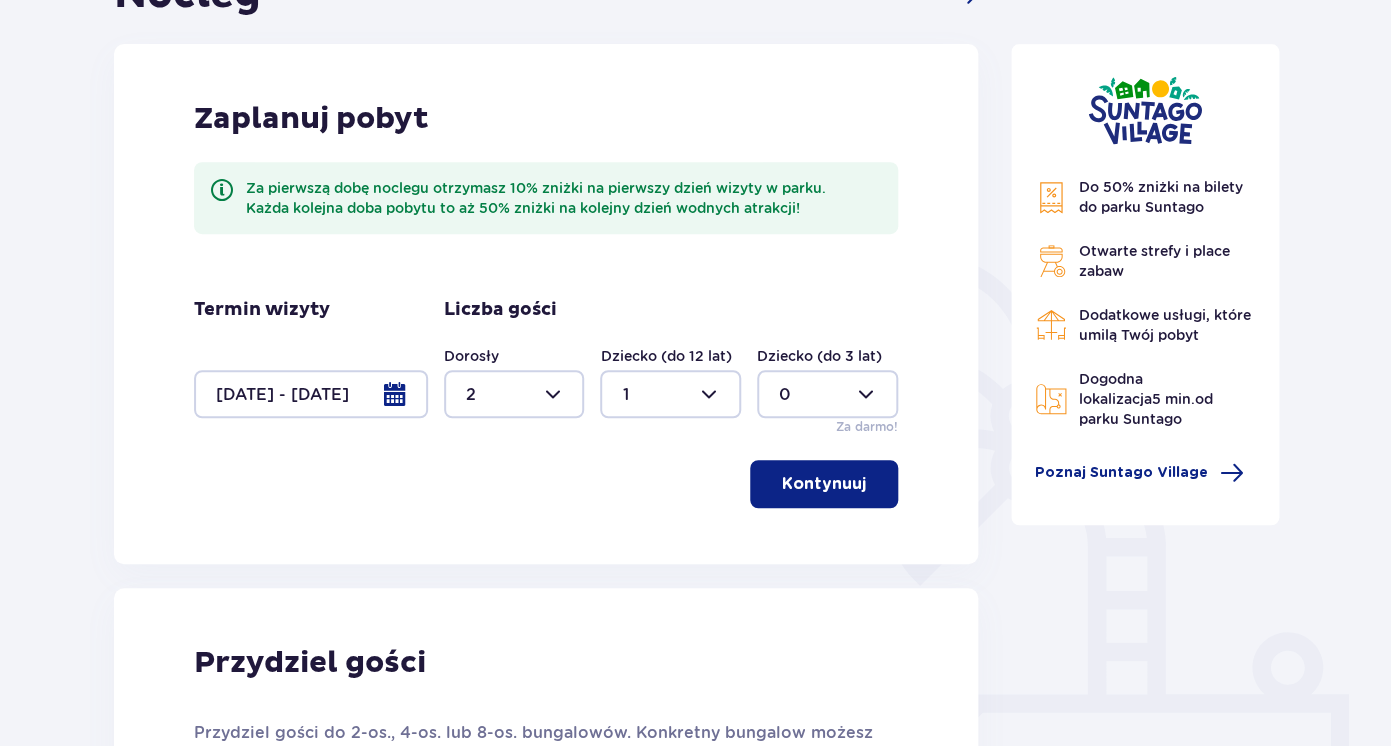 scroll, scrollTop: 236, scrollLeft: 0, axis: vertical 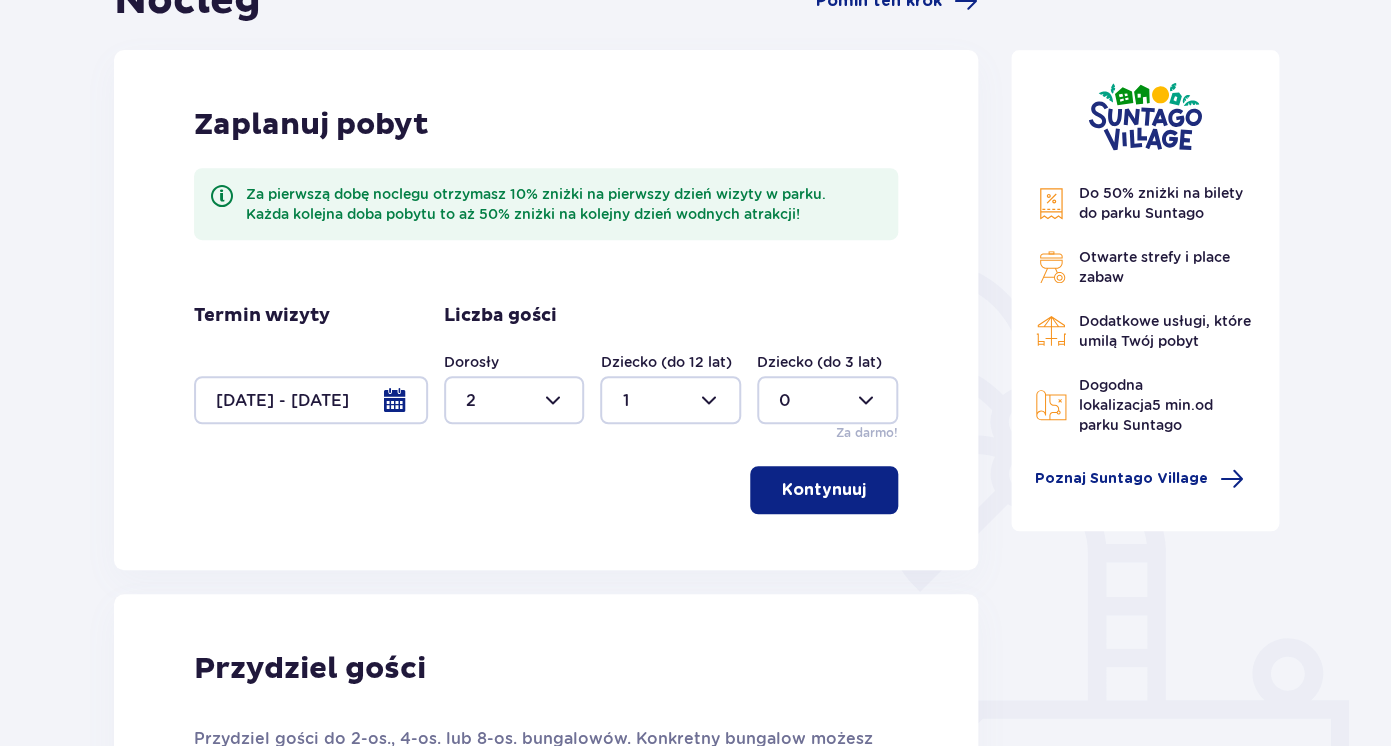 click at bounding box center [311, 400] 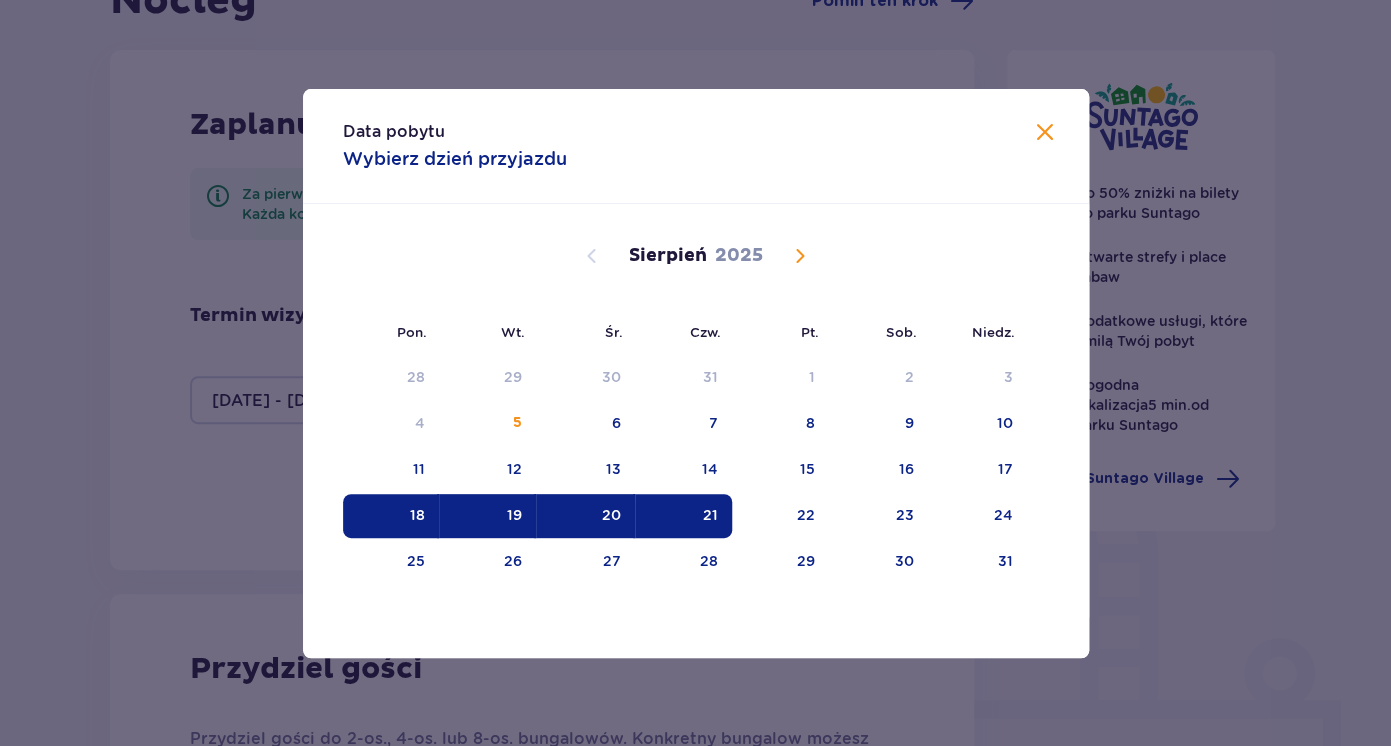 click on "20" at bounding box center (611, 515) 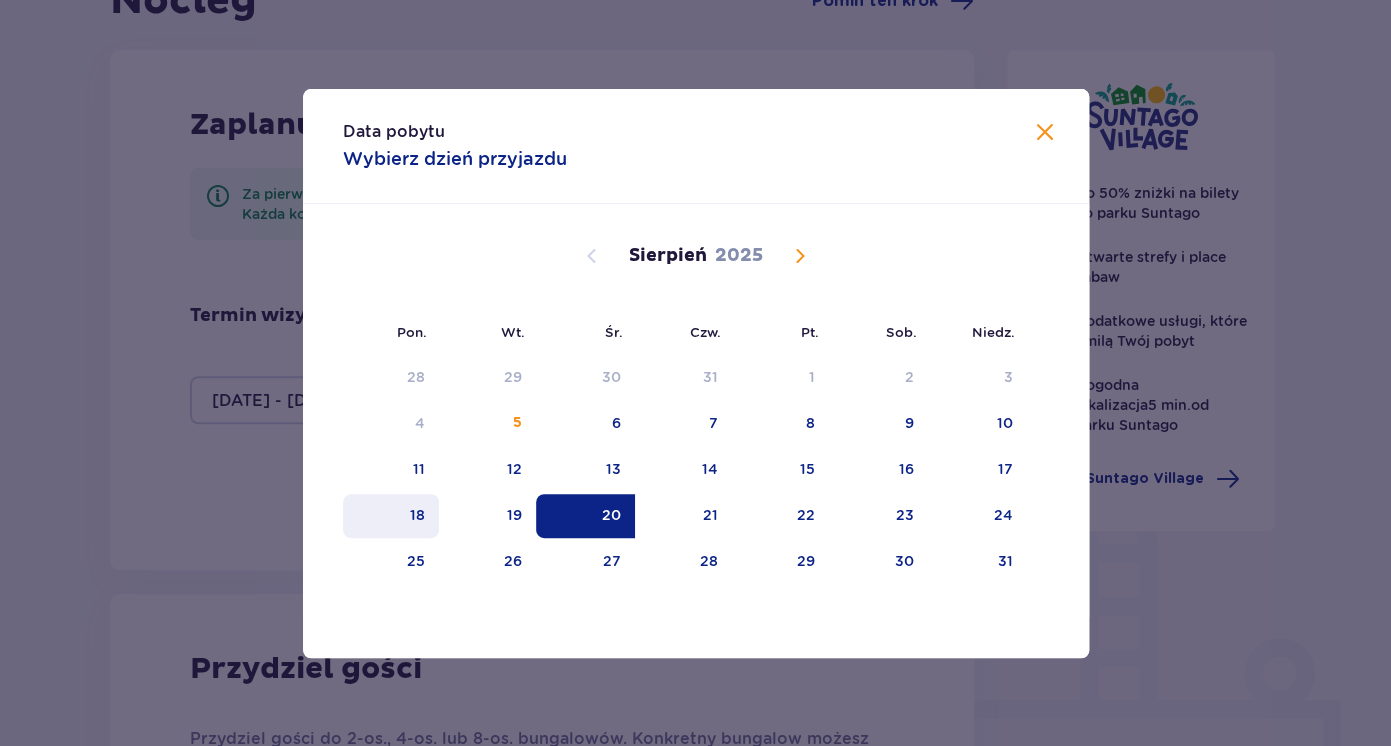 click on "18" at bounding box center (417, 515) 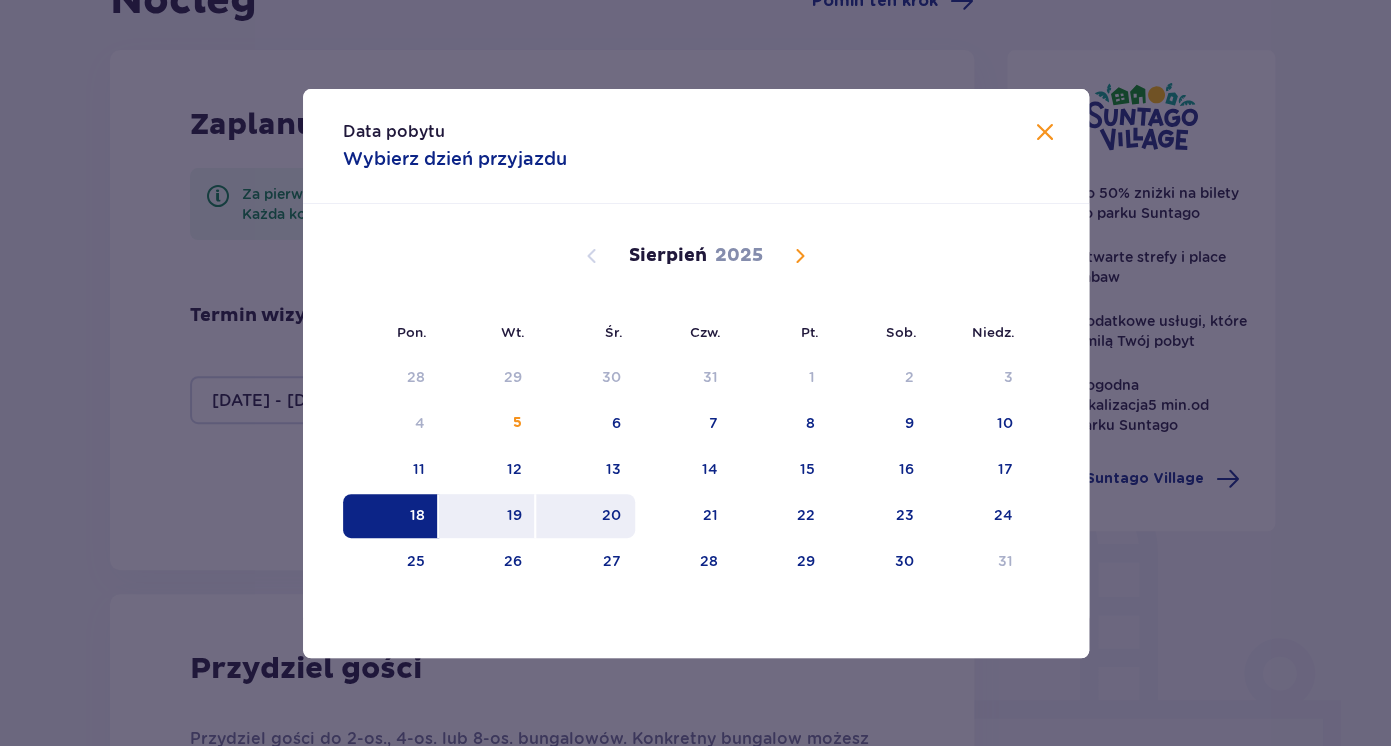 click on "20" at bounding box center (585, 516) 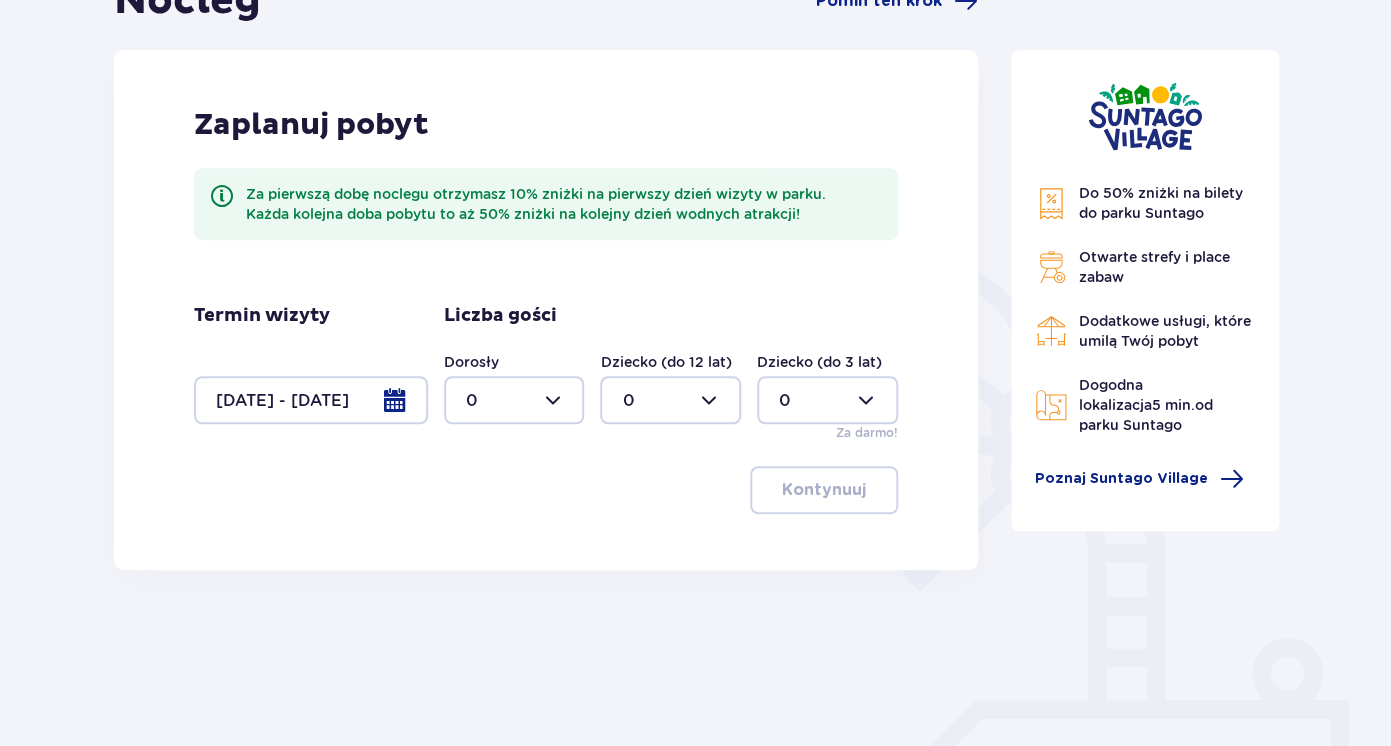 click at bounding box center (514, 400) 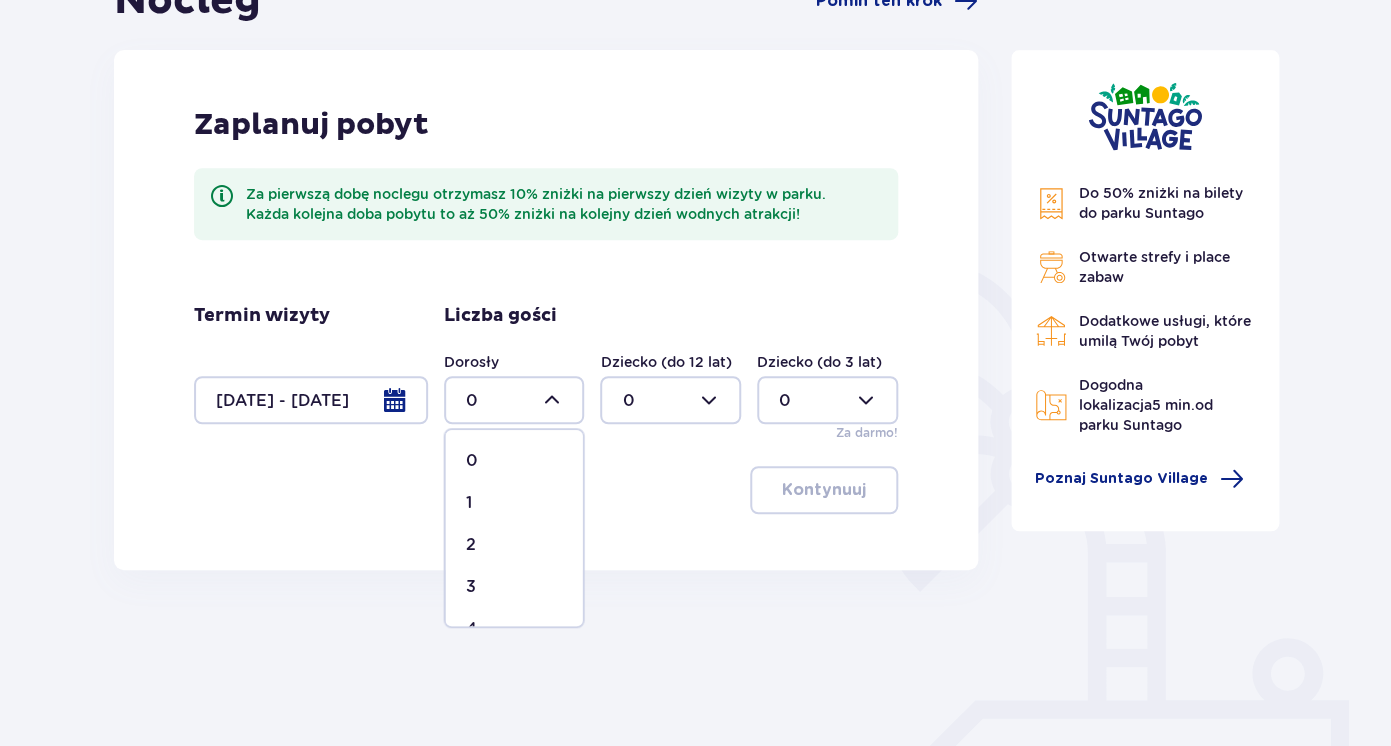 click on "2" at bounding box center (514, 545) 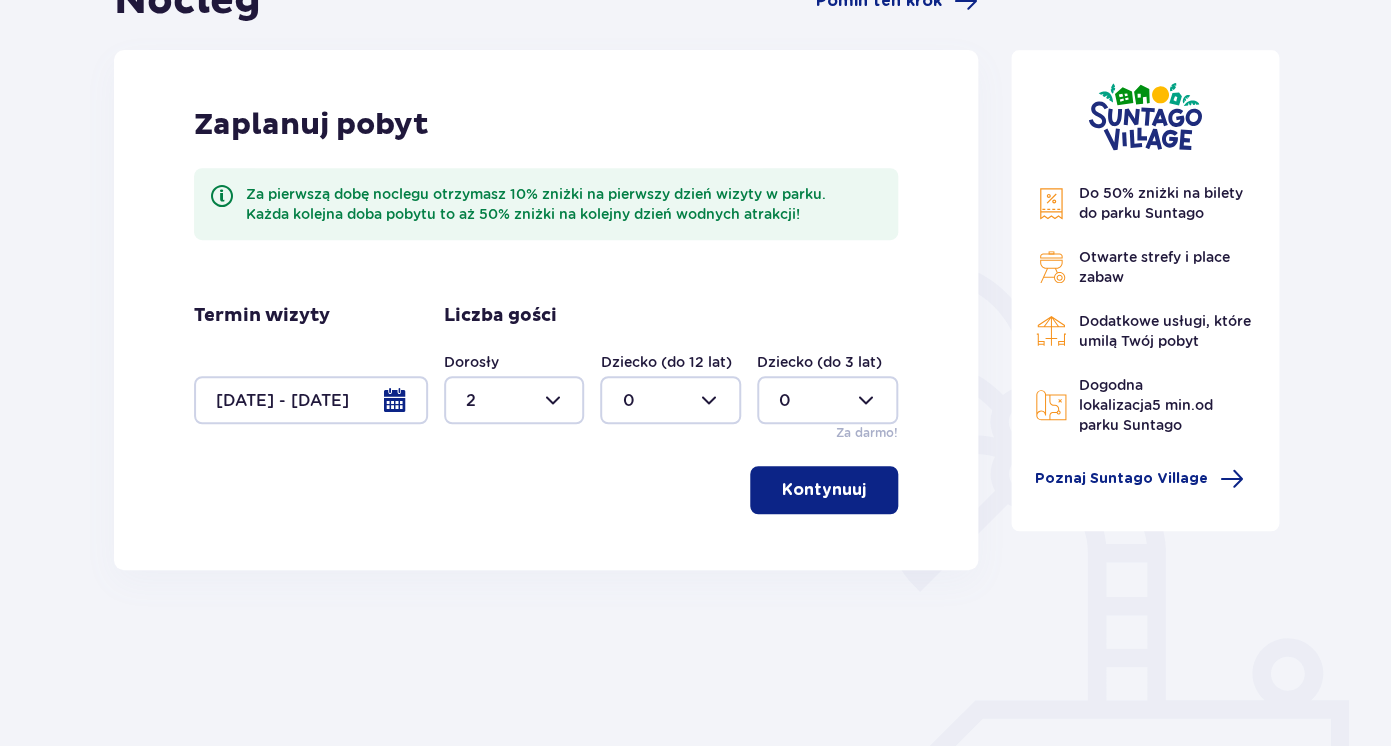 click at bounding box center (670, 400) 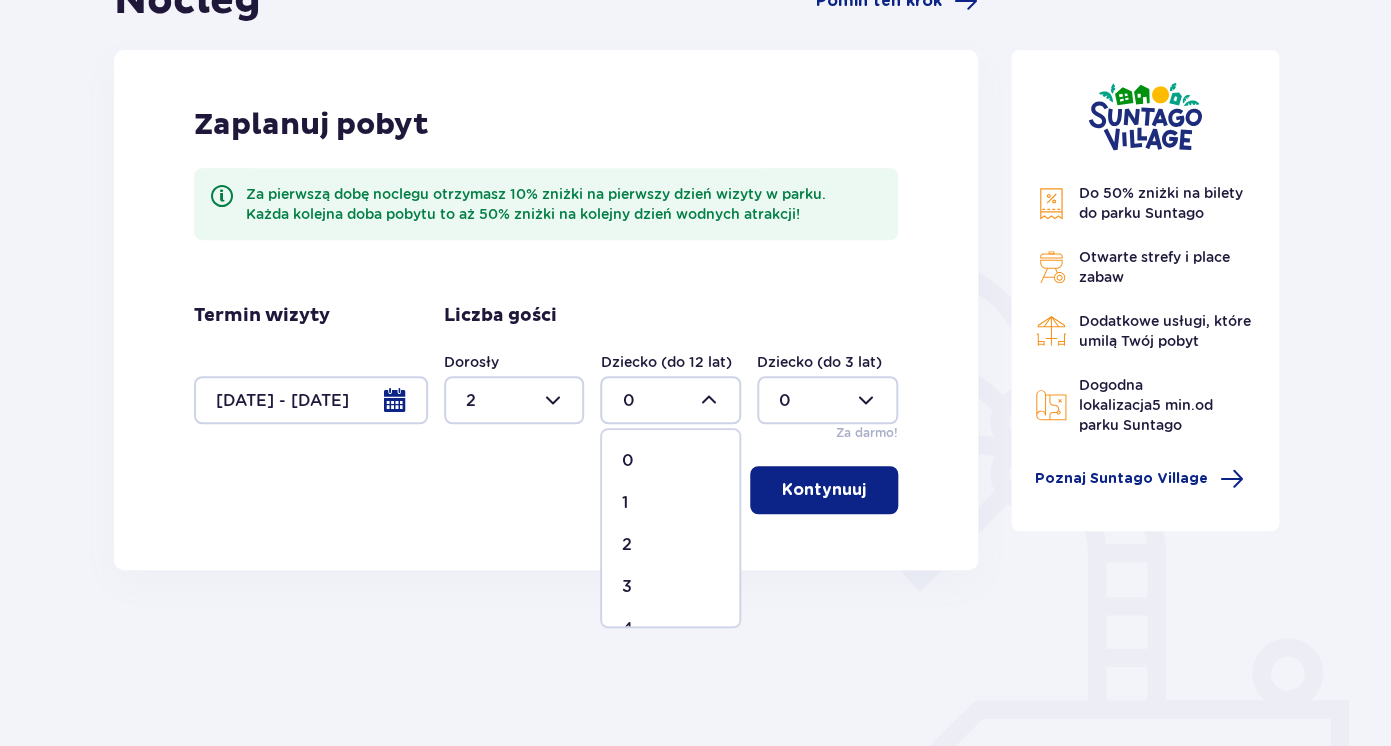 click on "1" at bounding box center (670, 503) 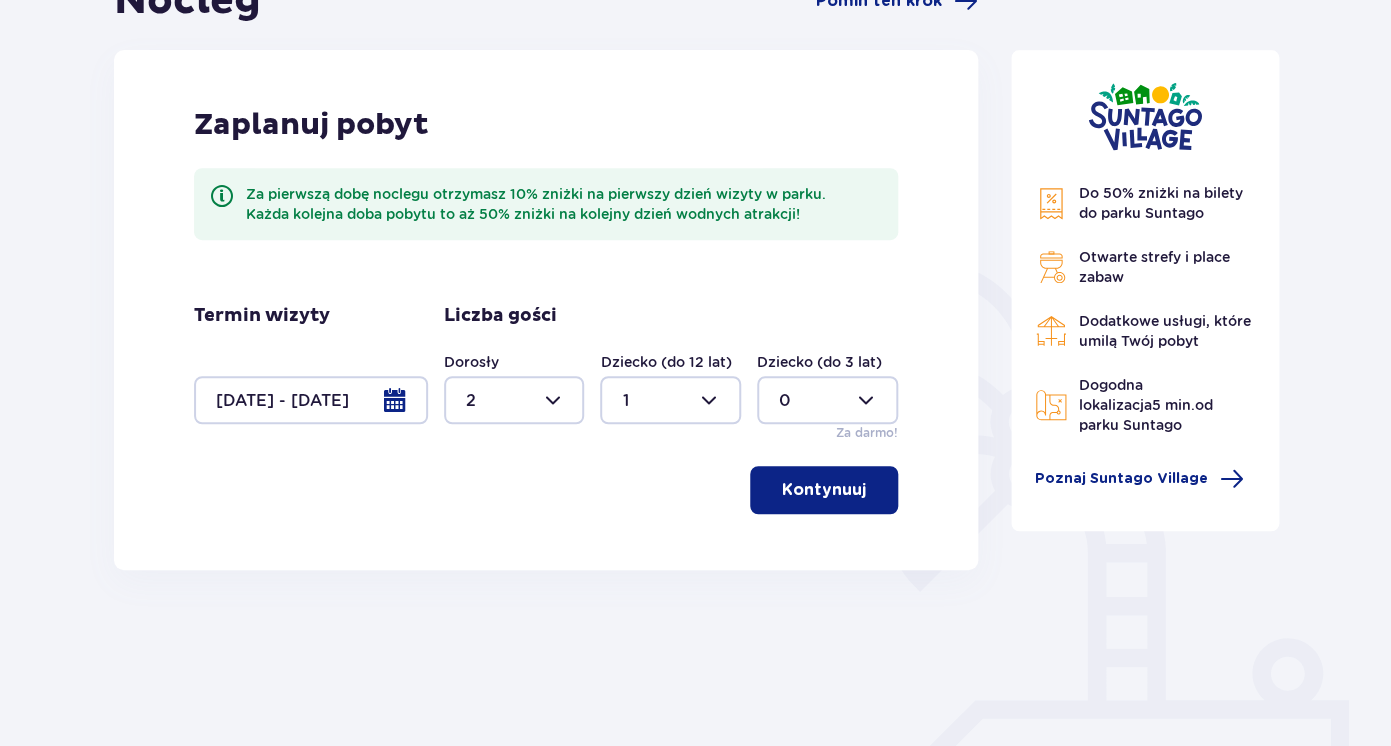 click on "Kontynuuj" at bounding box center (824, 490) 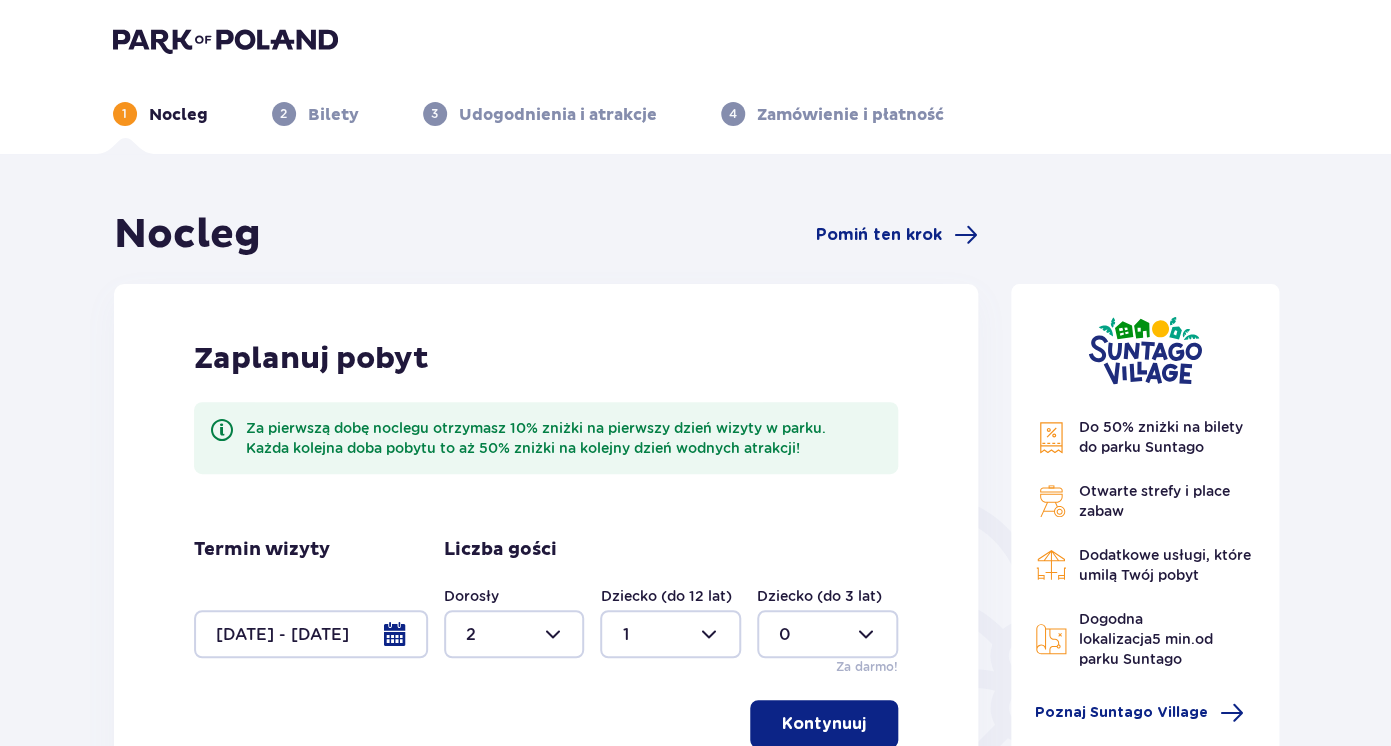 scroll, scrollTop: 0, scrollLeft: 0, axis: both 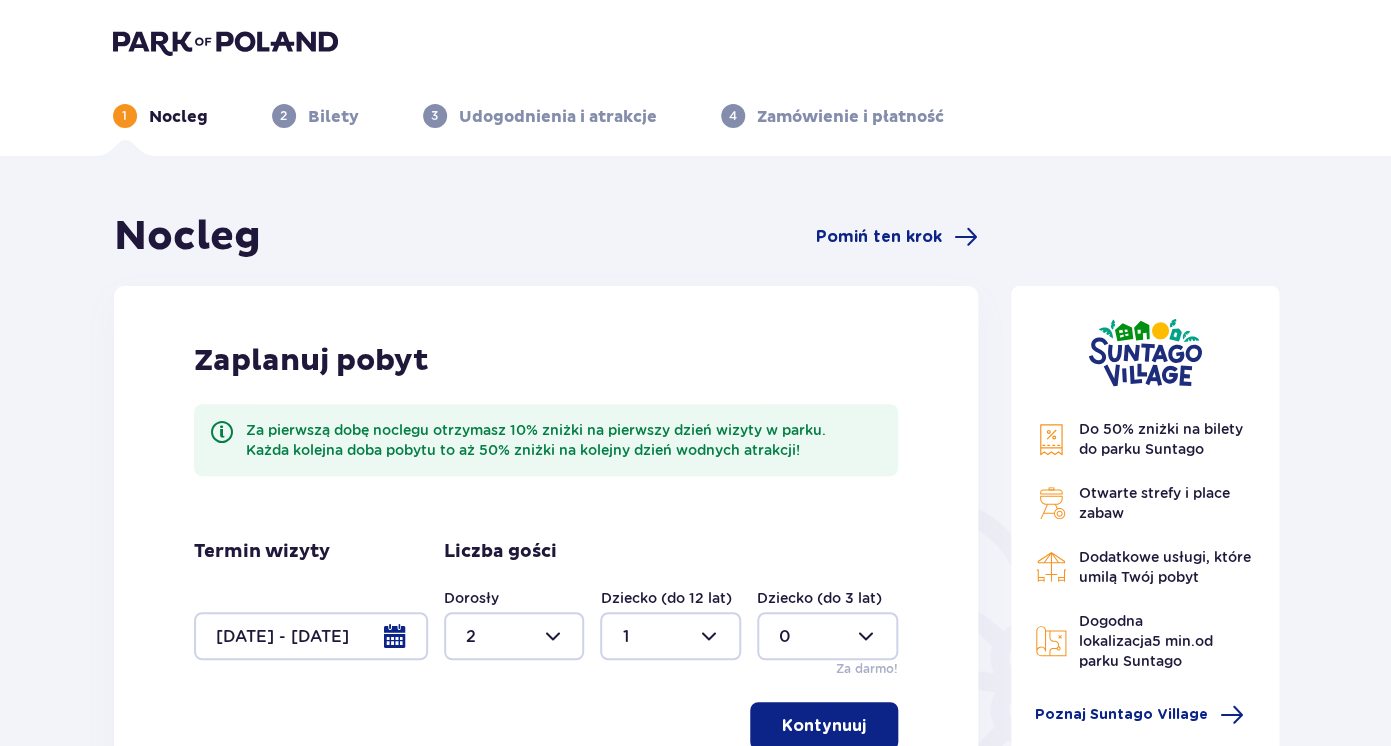 click at bounding box center [311, 636] 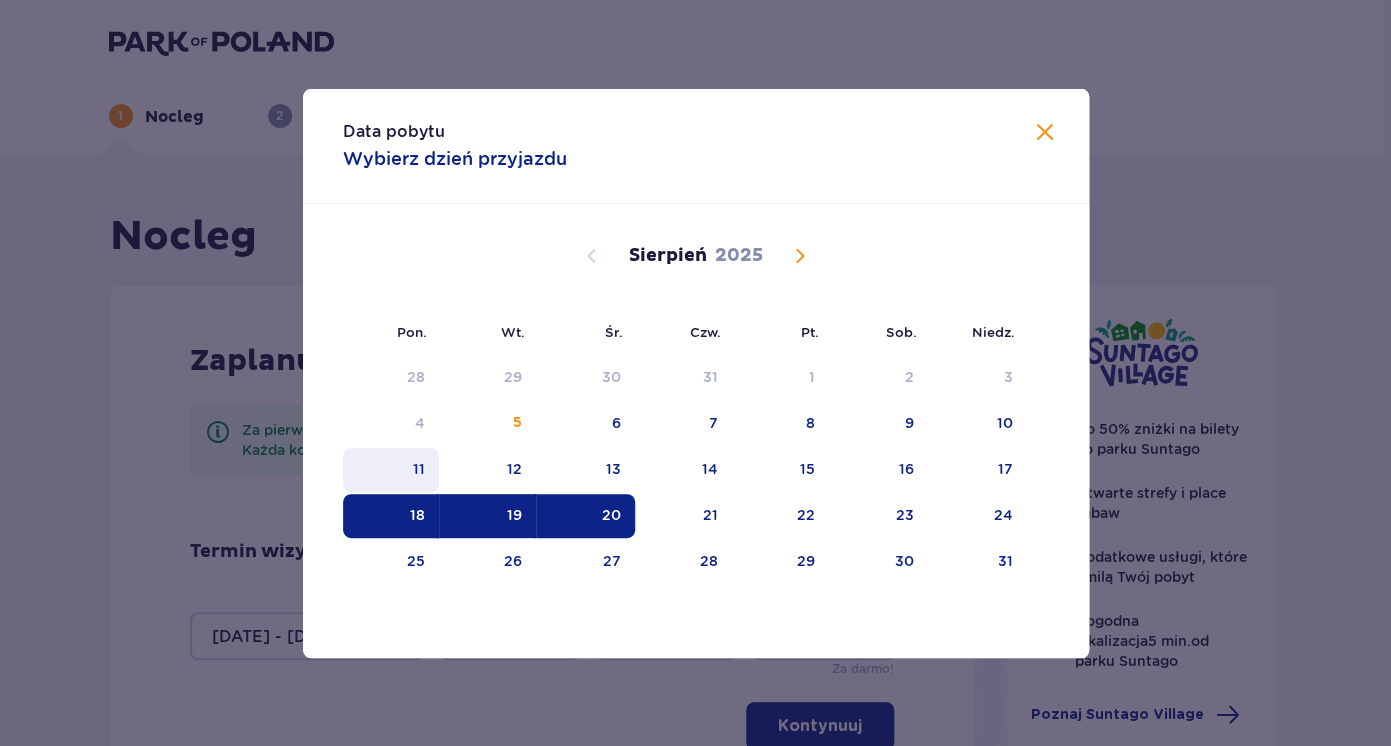 click on "11" at bounding box center [391, 470] 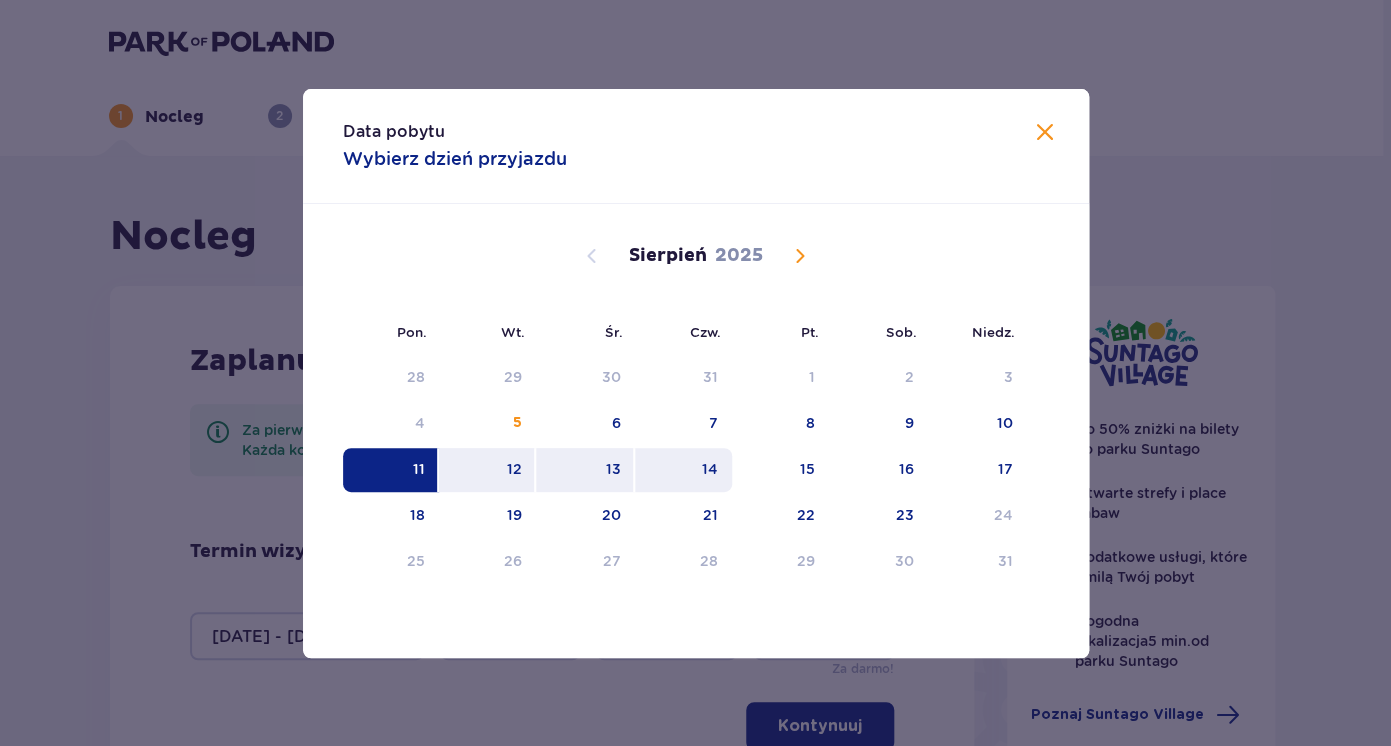 click on "14" at bounding box center [683, 470] 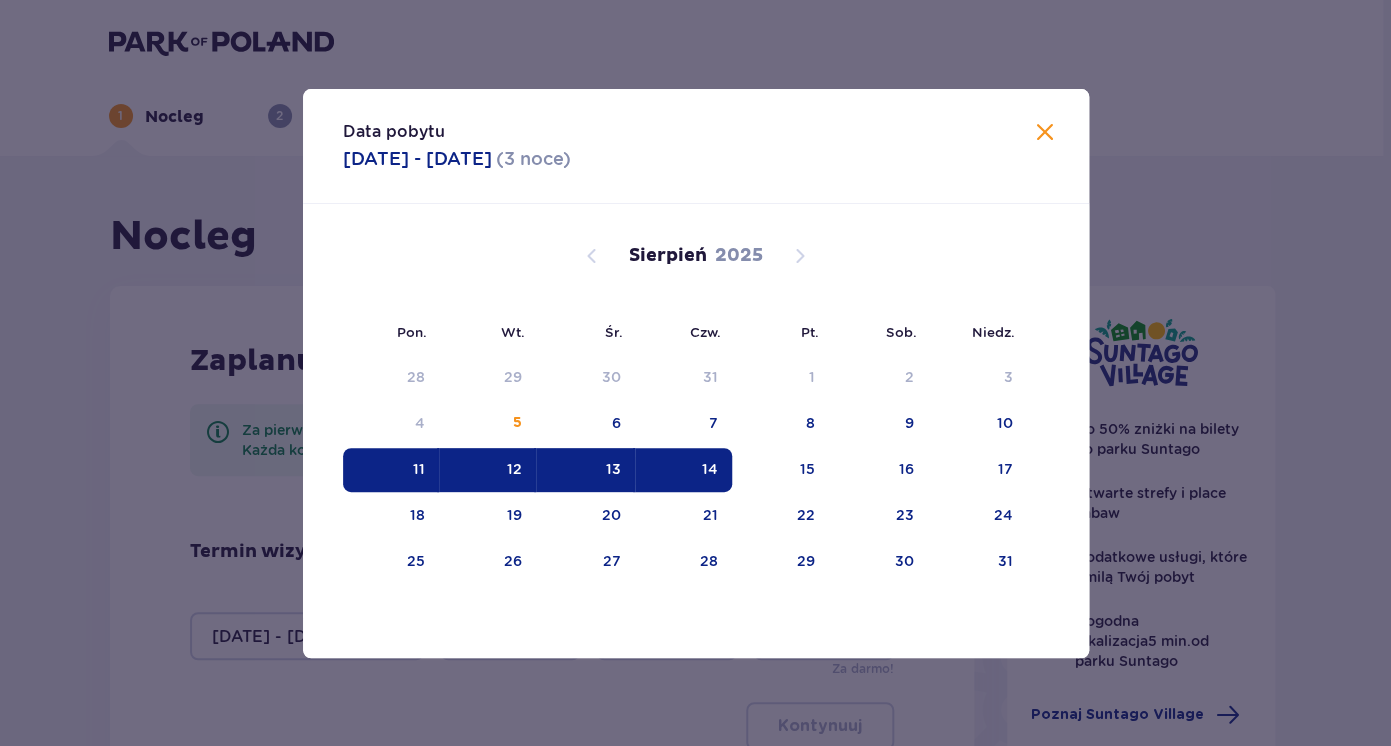 type on "11.08.25 - 14.08.25" 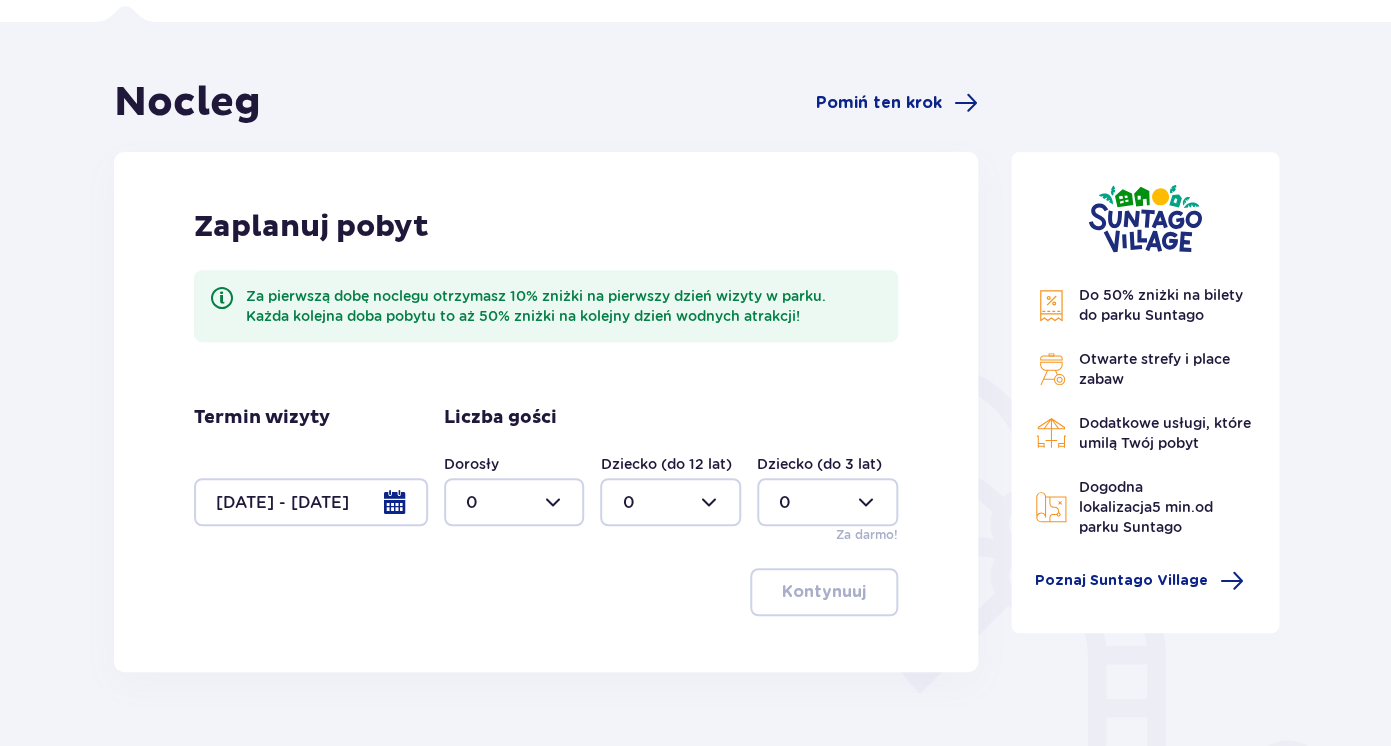 scroll, scrollTop: 155, scrollLeft: 0, axis: vertical 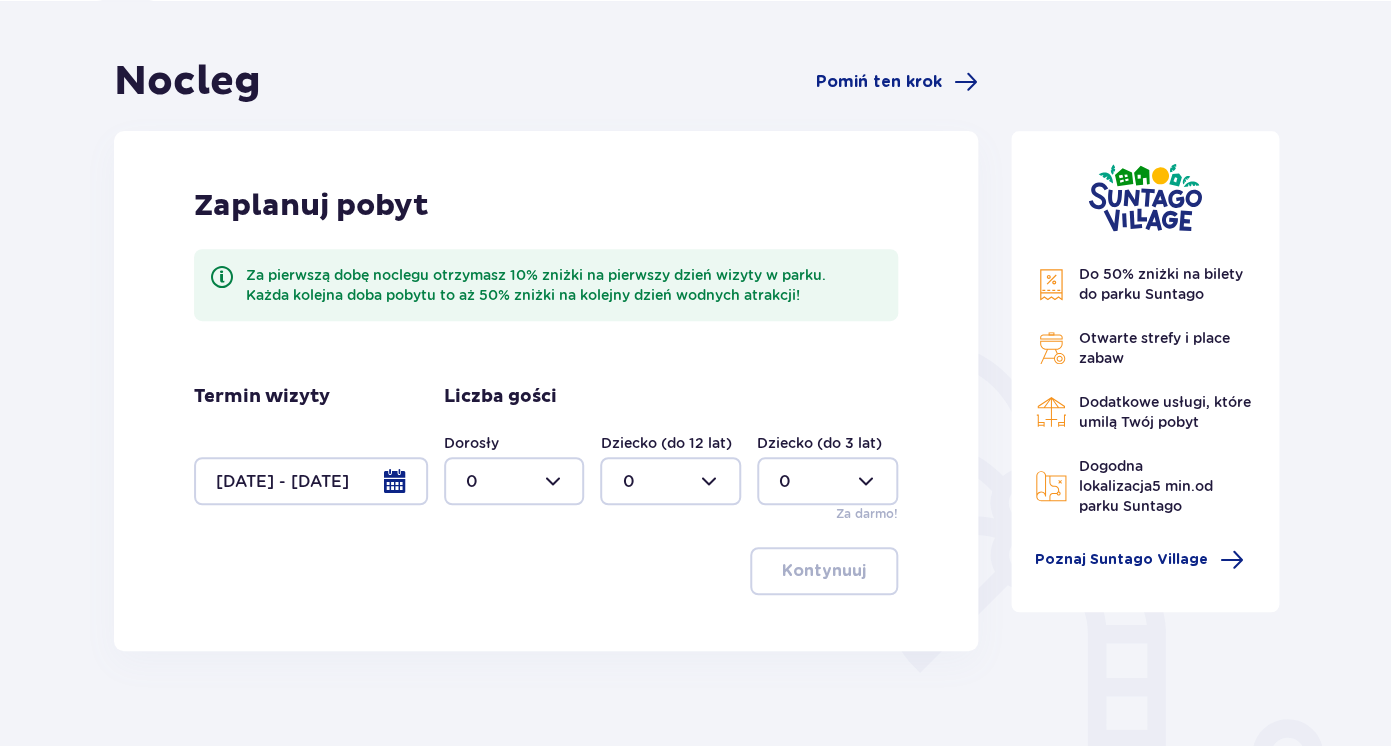 click at bounding box center [514, 481] 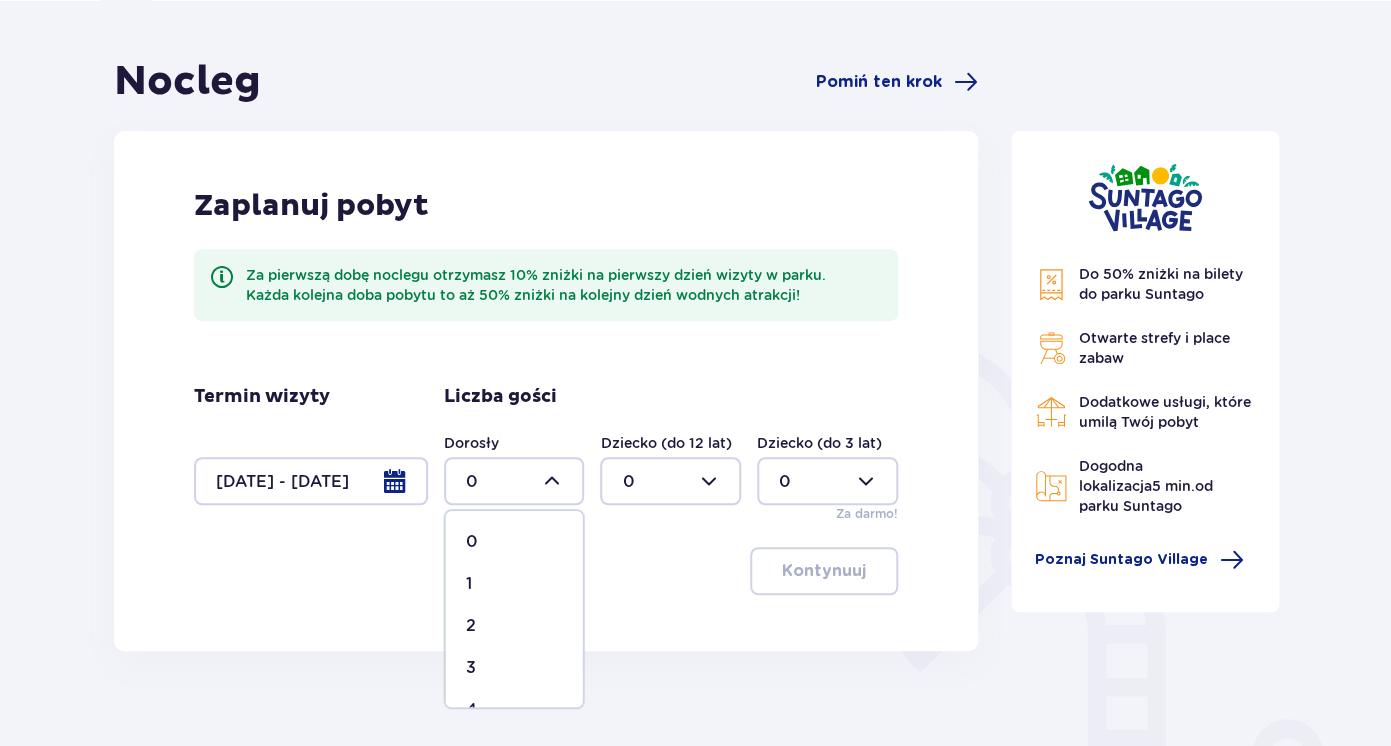click on "2" at bounding box center [471, 626] 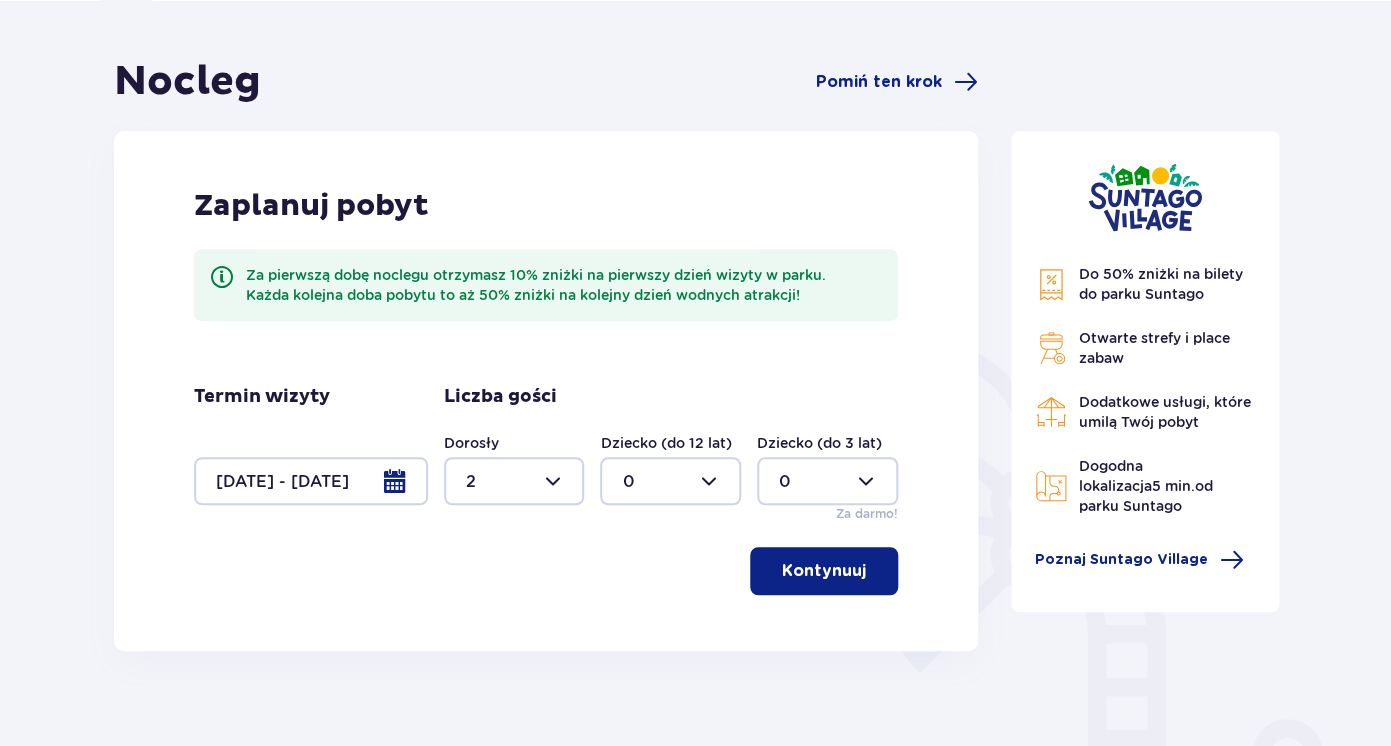 click at bounding box center [670, 481] 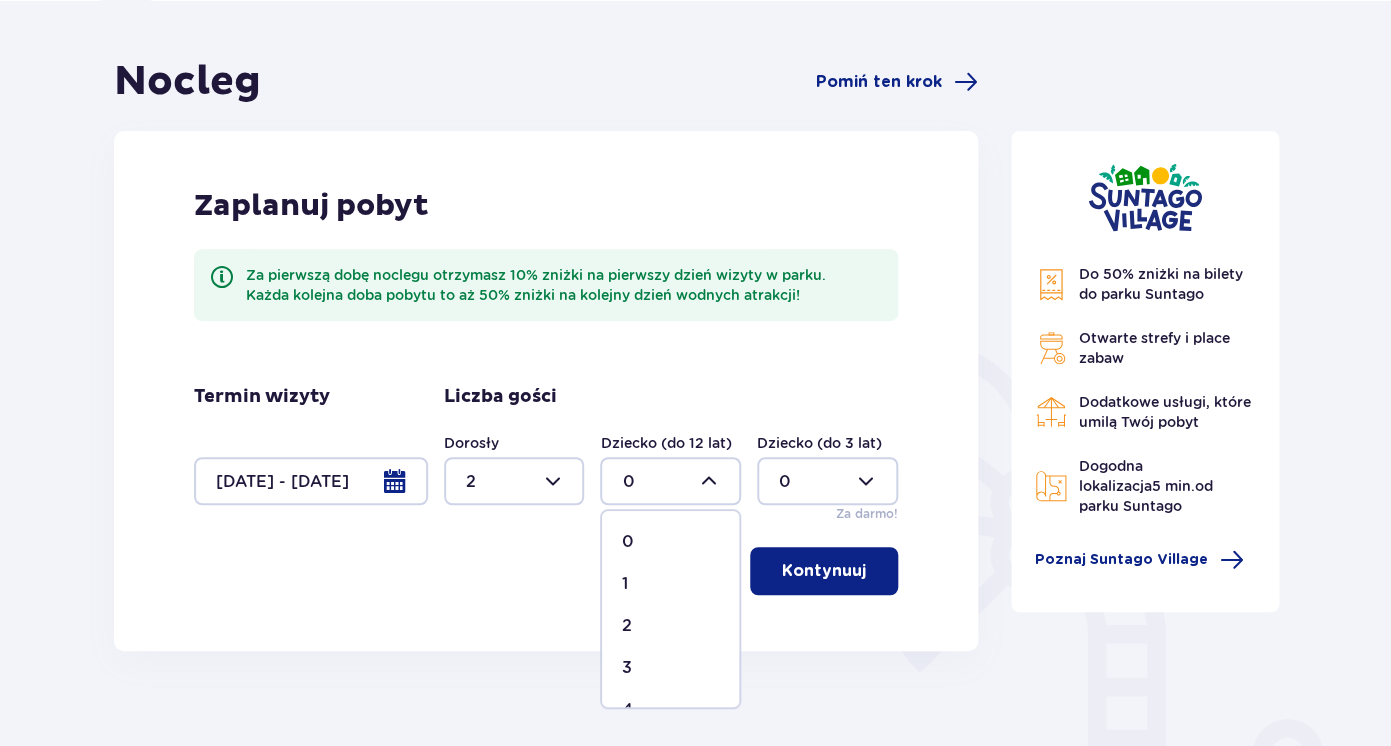 click on "1" at bounding box center (670, 584) 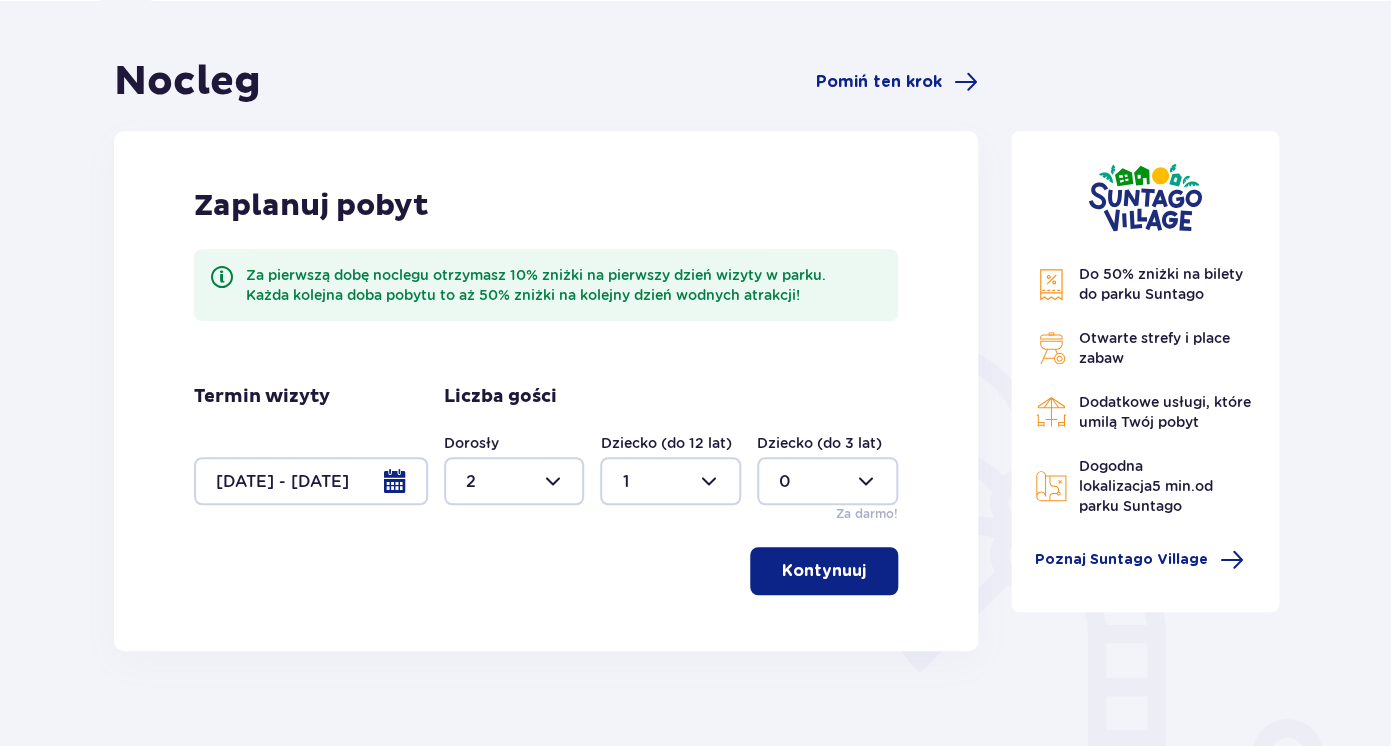click on "Kontynuuj" at bounding box center (824, 571) 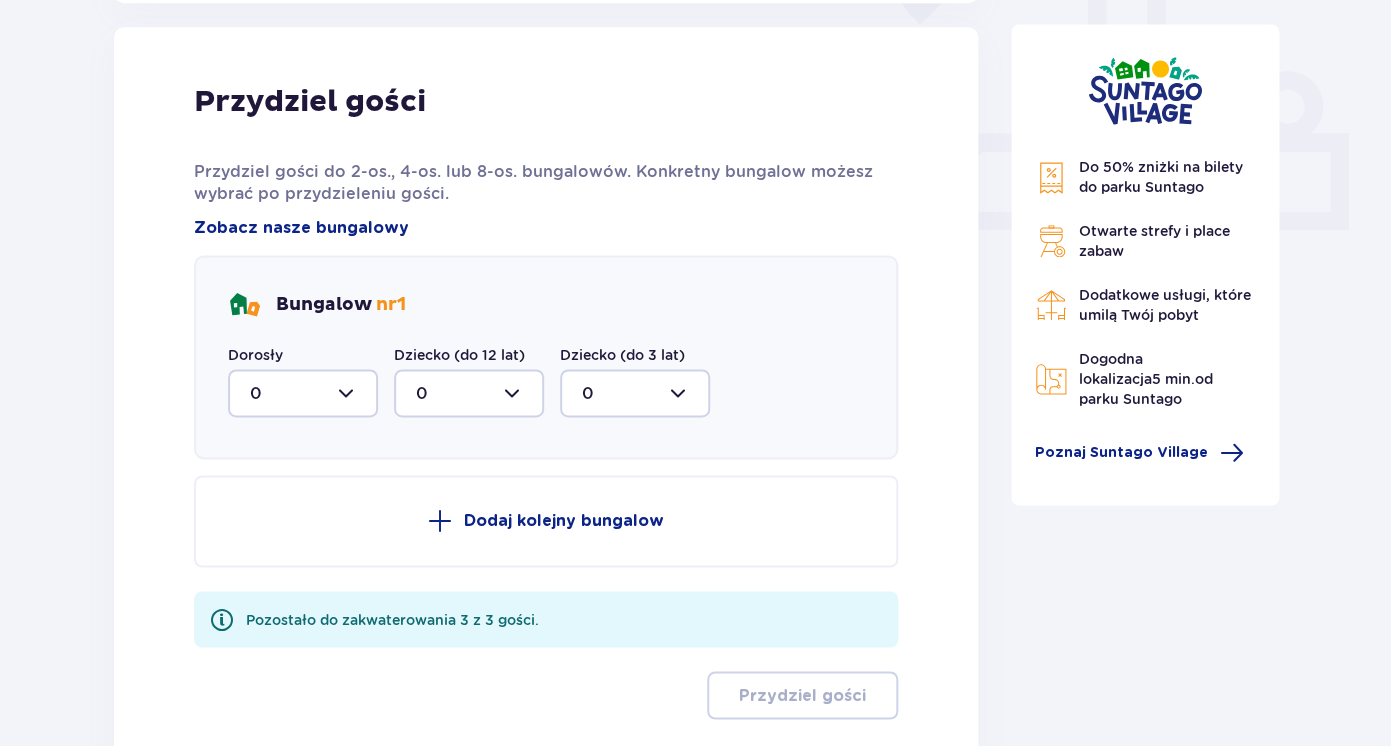 scroll, scrollTop: 806, scrollLeft: 0, axis: vertical 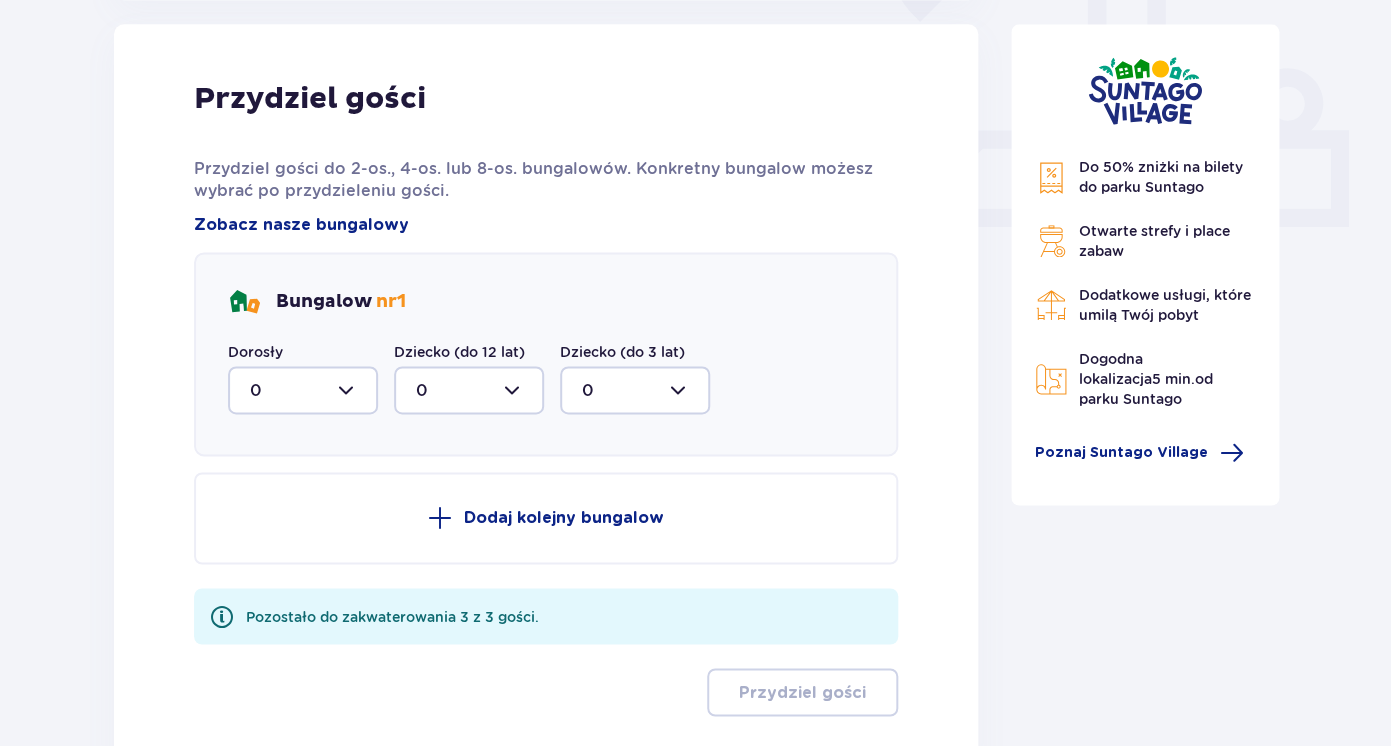 click at bounding box center [303, 390] 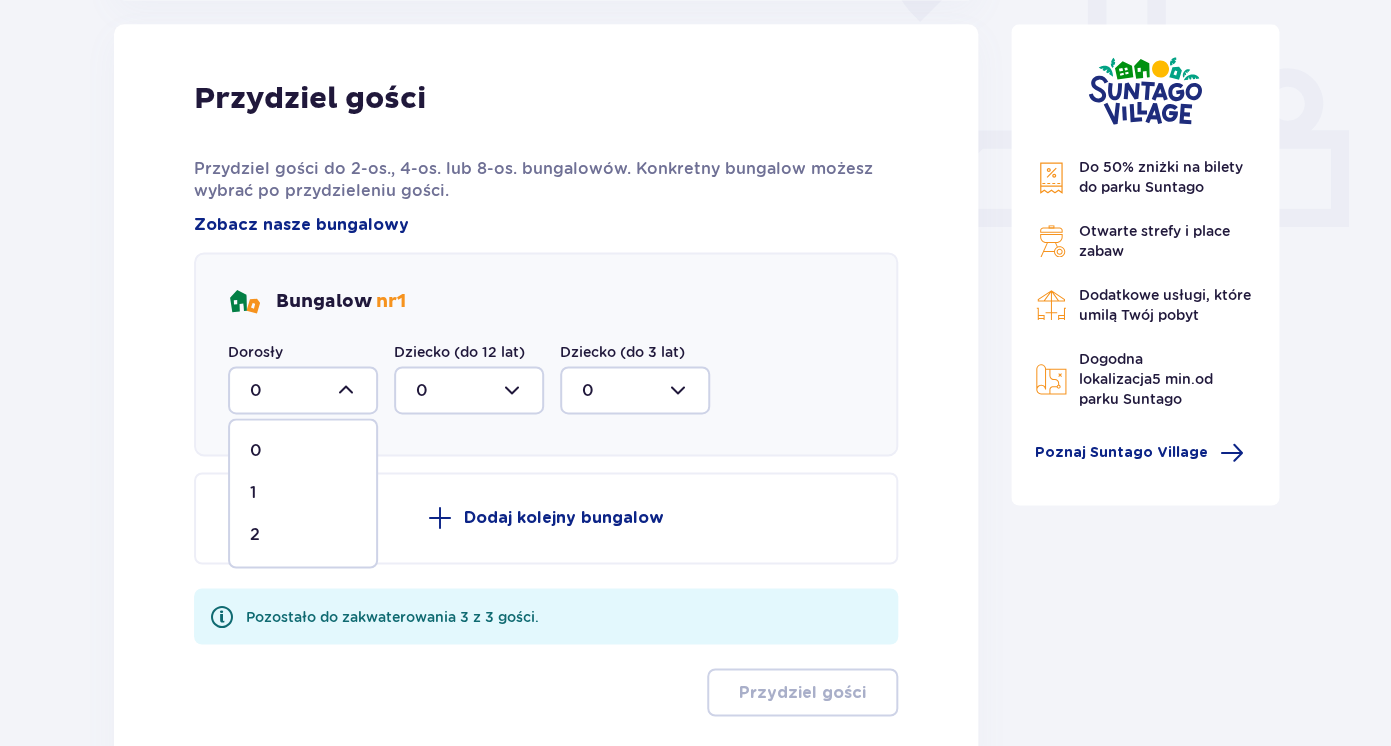 click on "2" at bounding box center (303, 535) 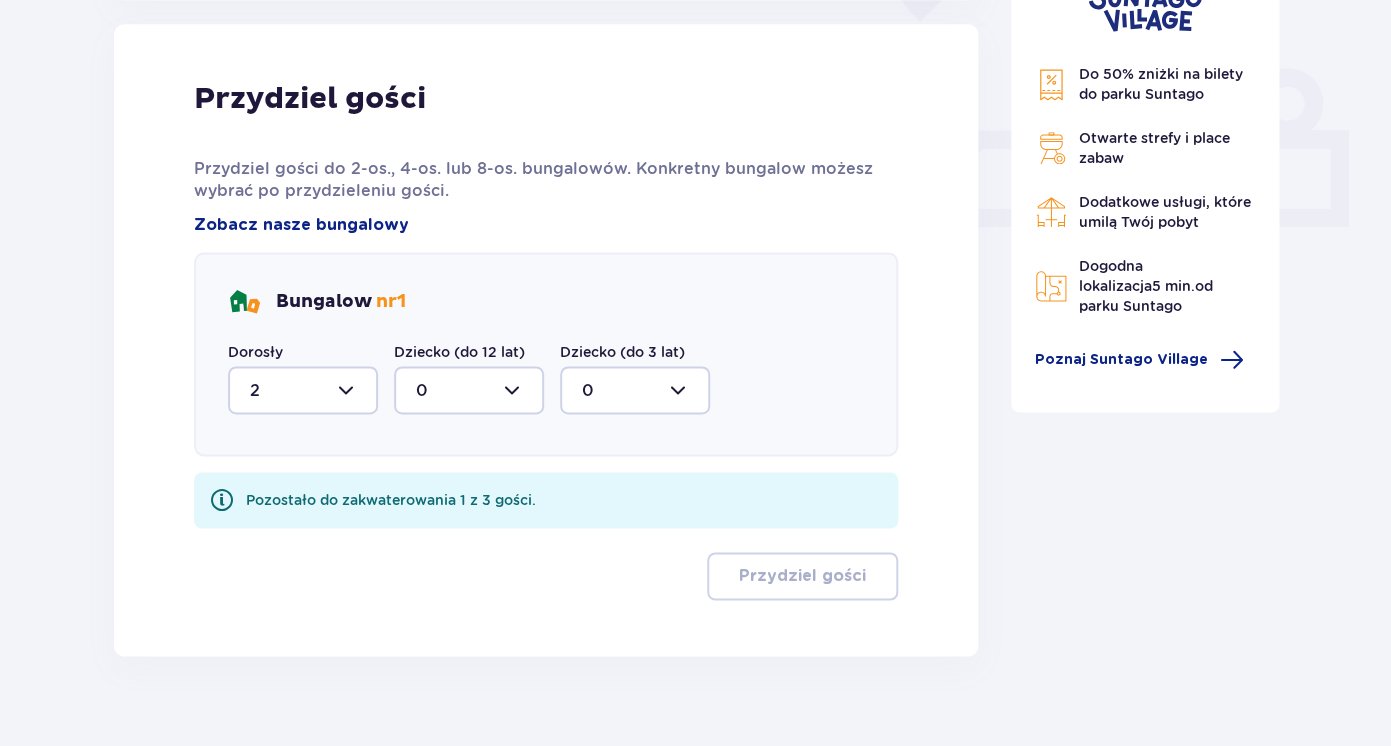 type on "2" 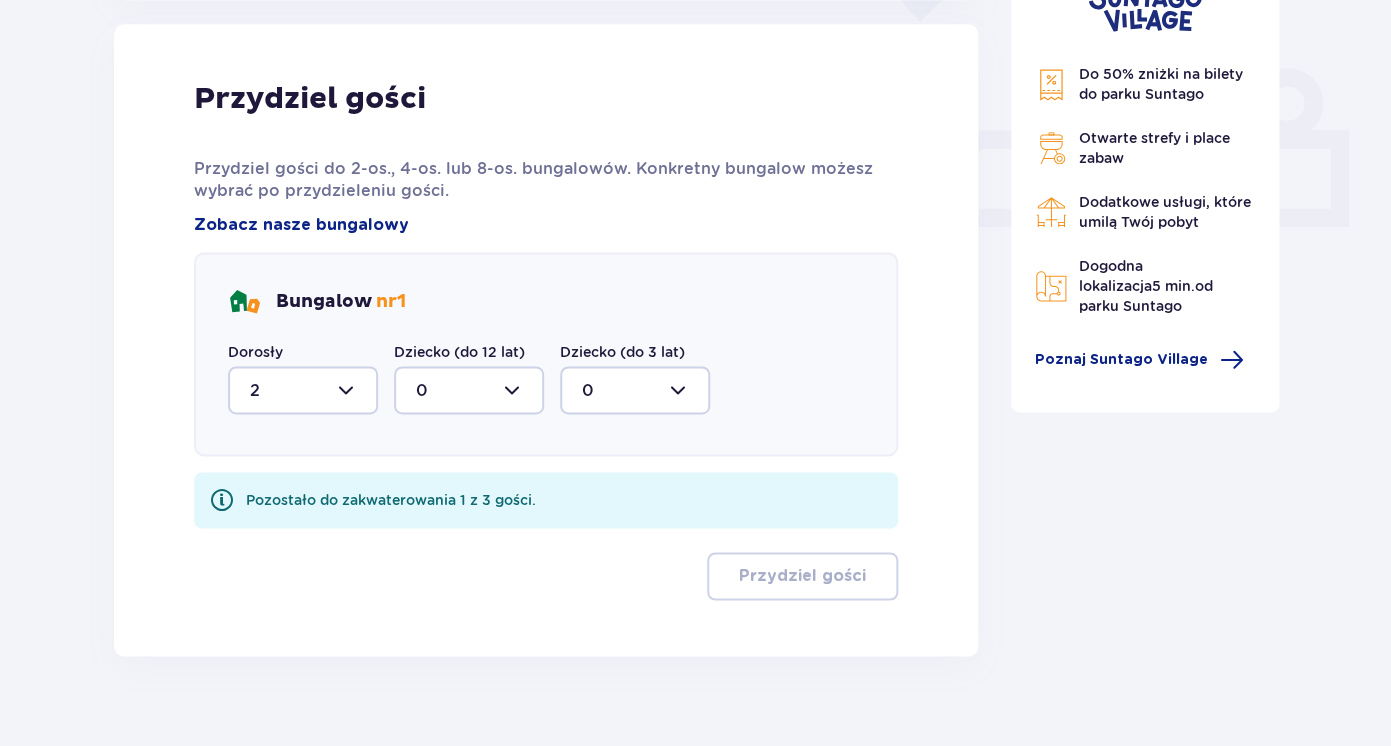 click at bounding box center [469, 390] 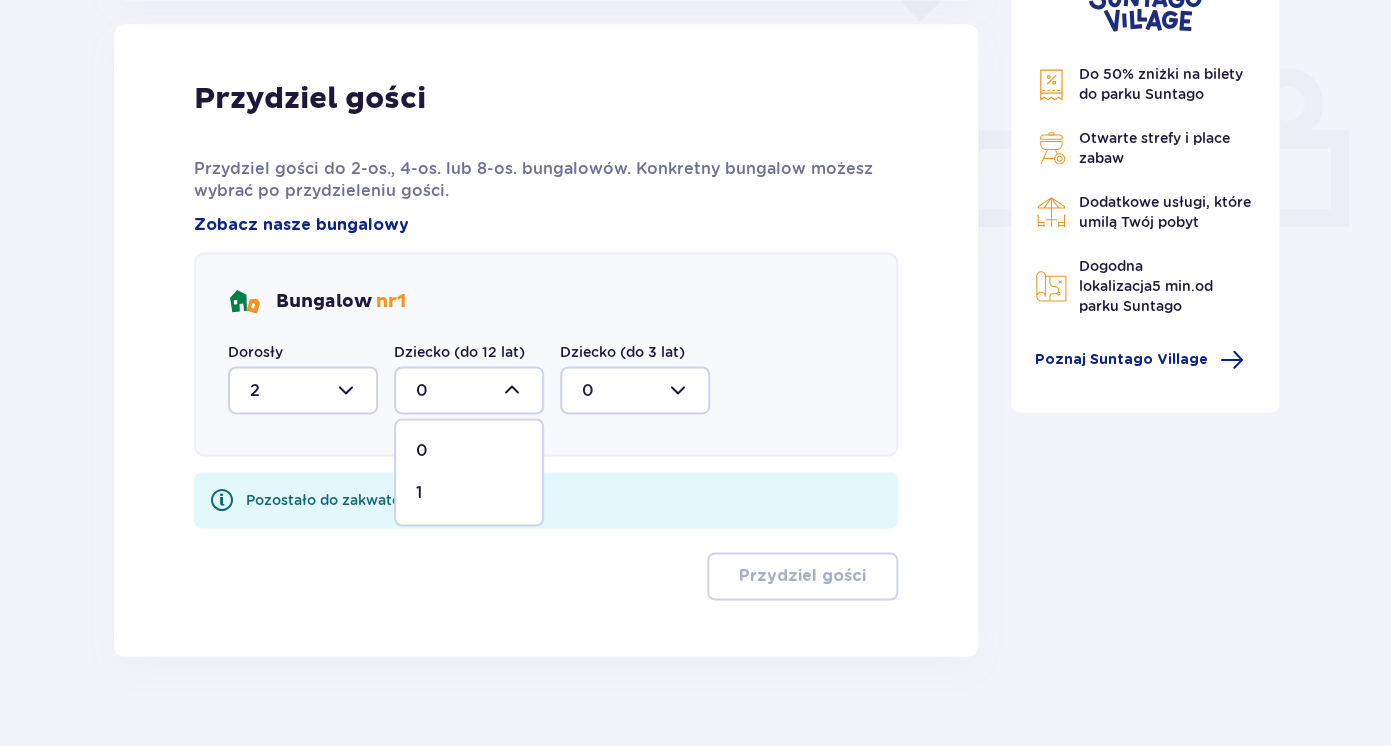 click on "1" at bounding box center (469, 493) 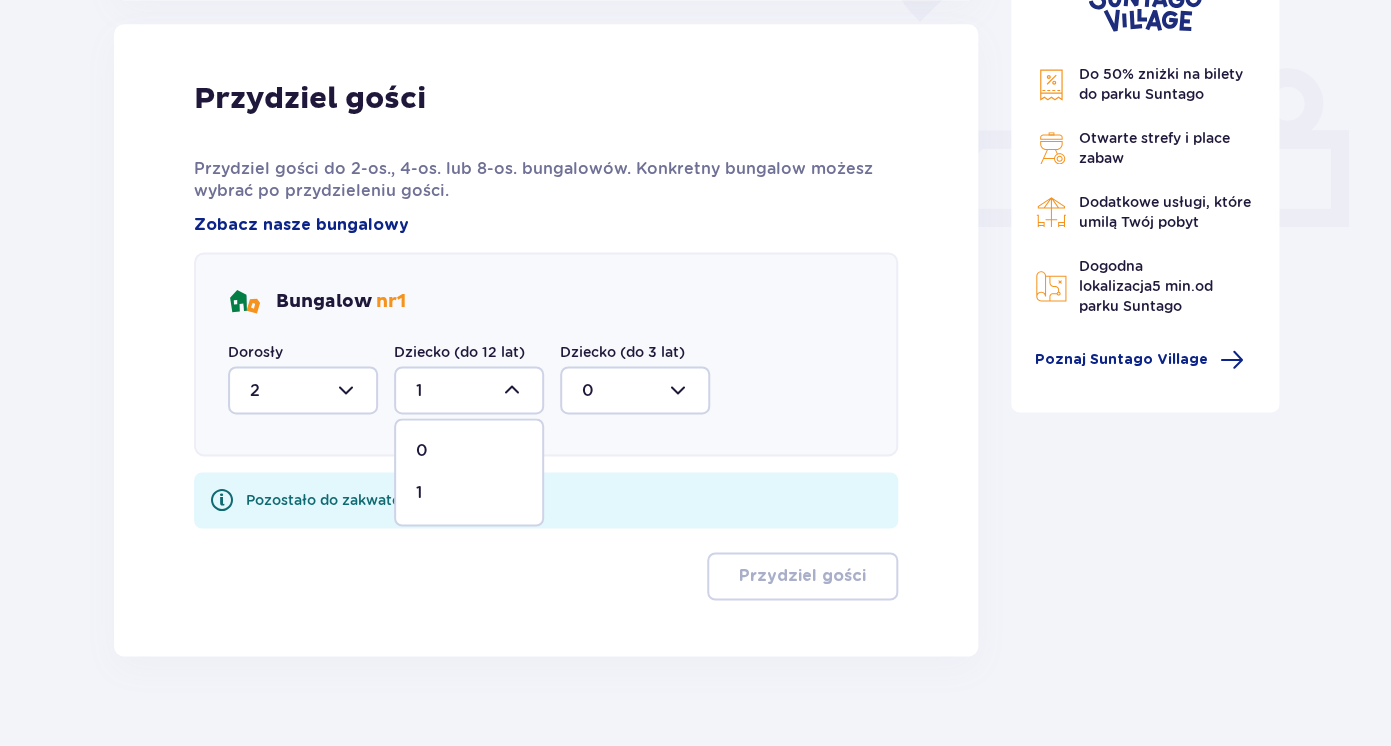 scroll, scrollTop: 756, scrollLeft: 0, axis: vertical 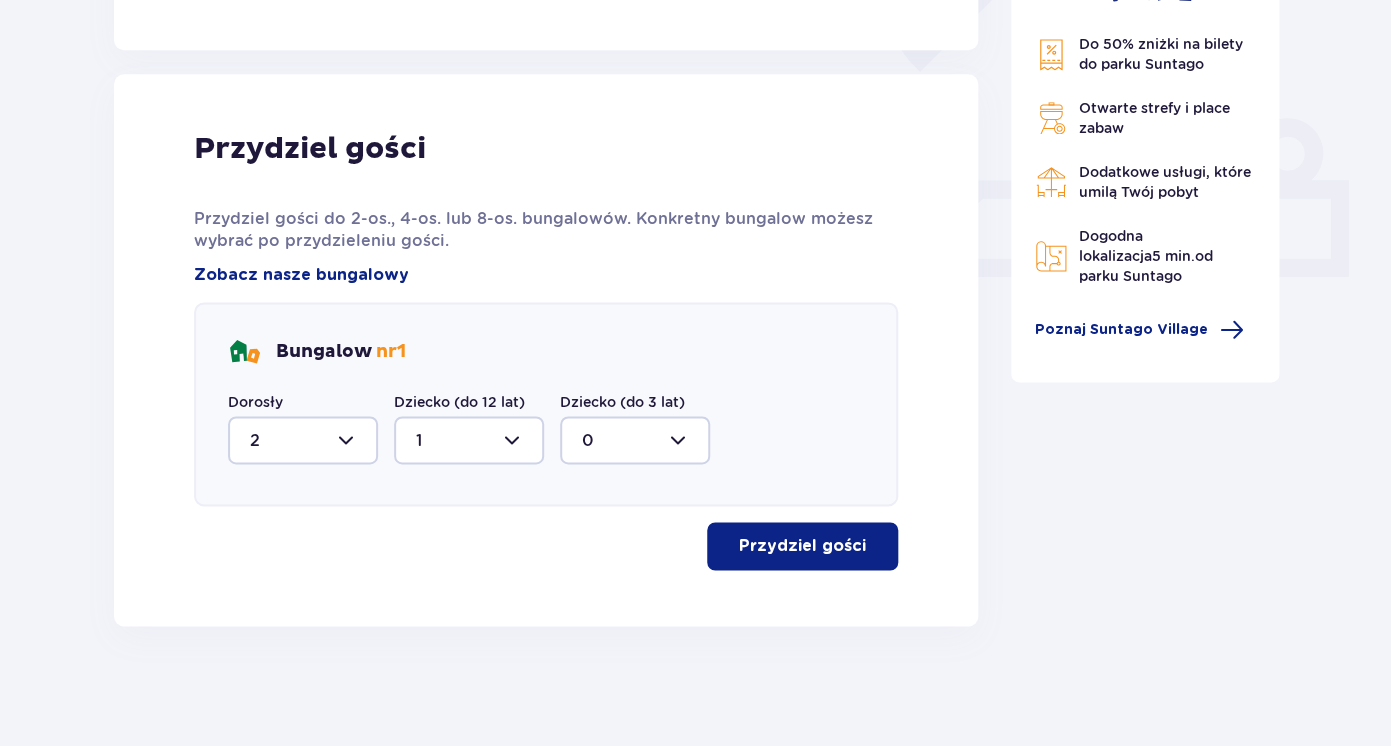 click on "Przydziel gości" at bounding box center (802, 546) 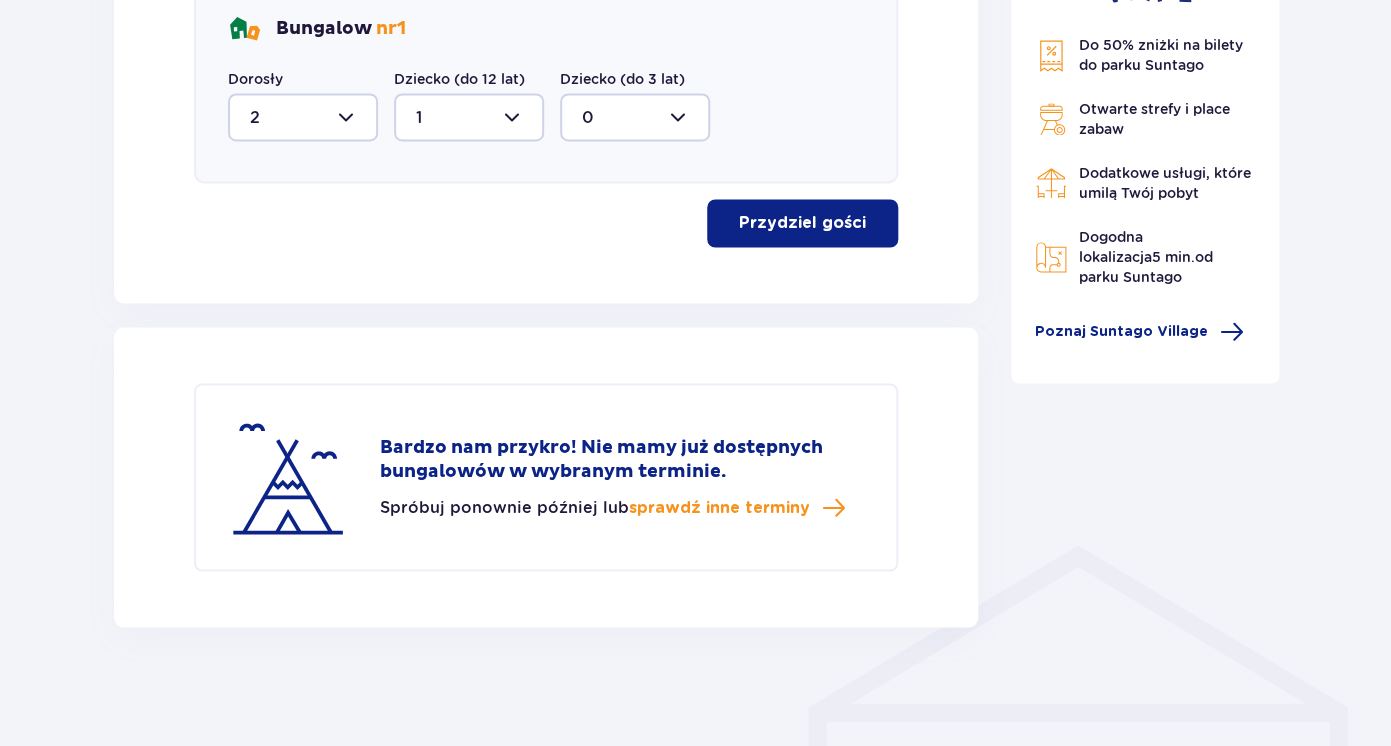 scroll, scrollTop: 1080, scrollLeft: 0, axis: vertical 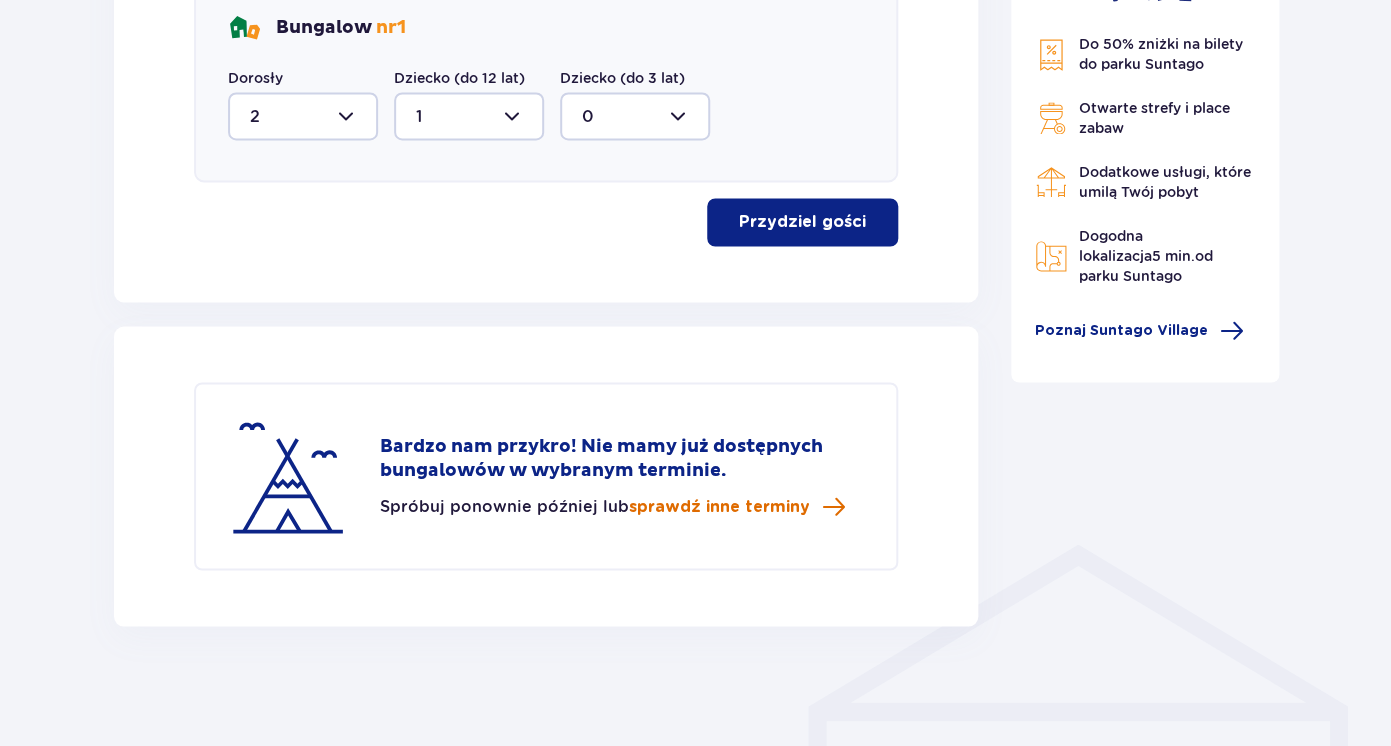 click on "sprawdź inne terminy" at bounding box center (719, 506) 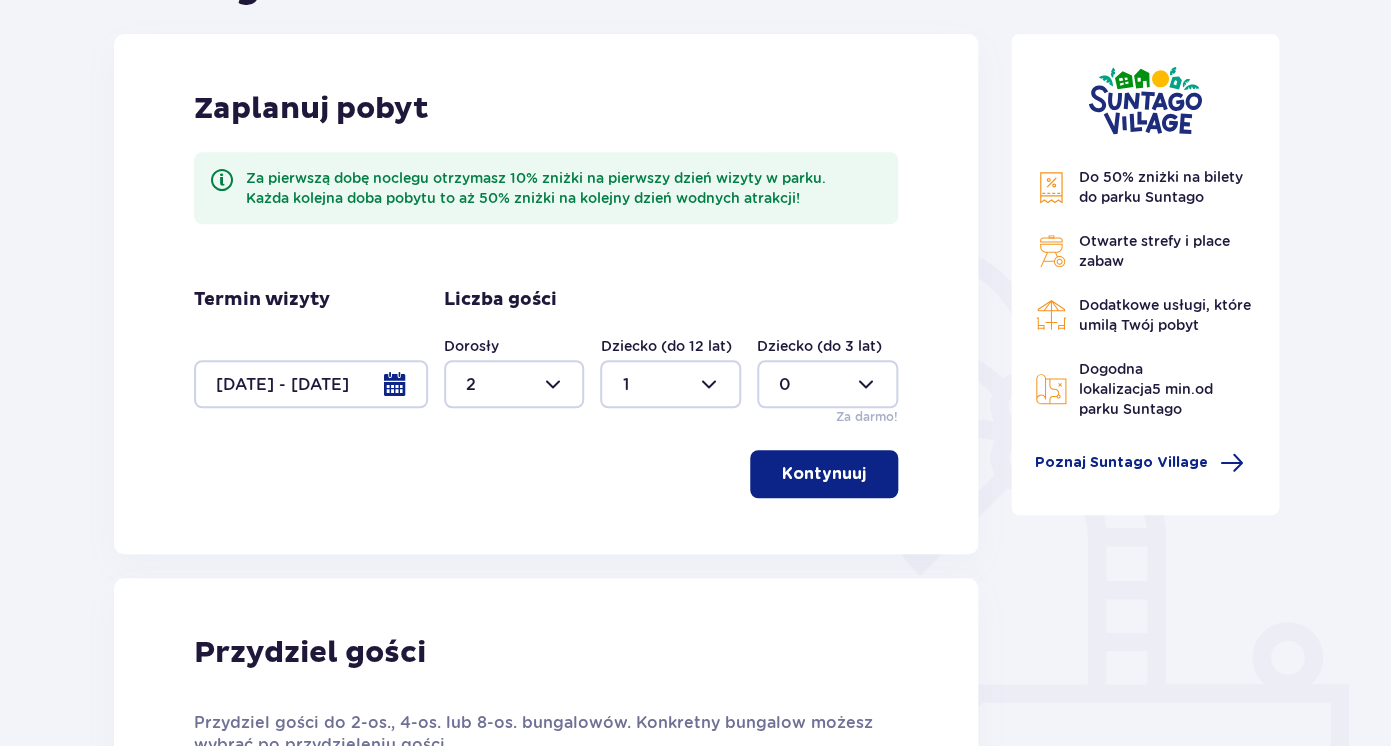 scroll, scrollTop: 236, scrollLeft: 0, axis: vertical 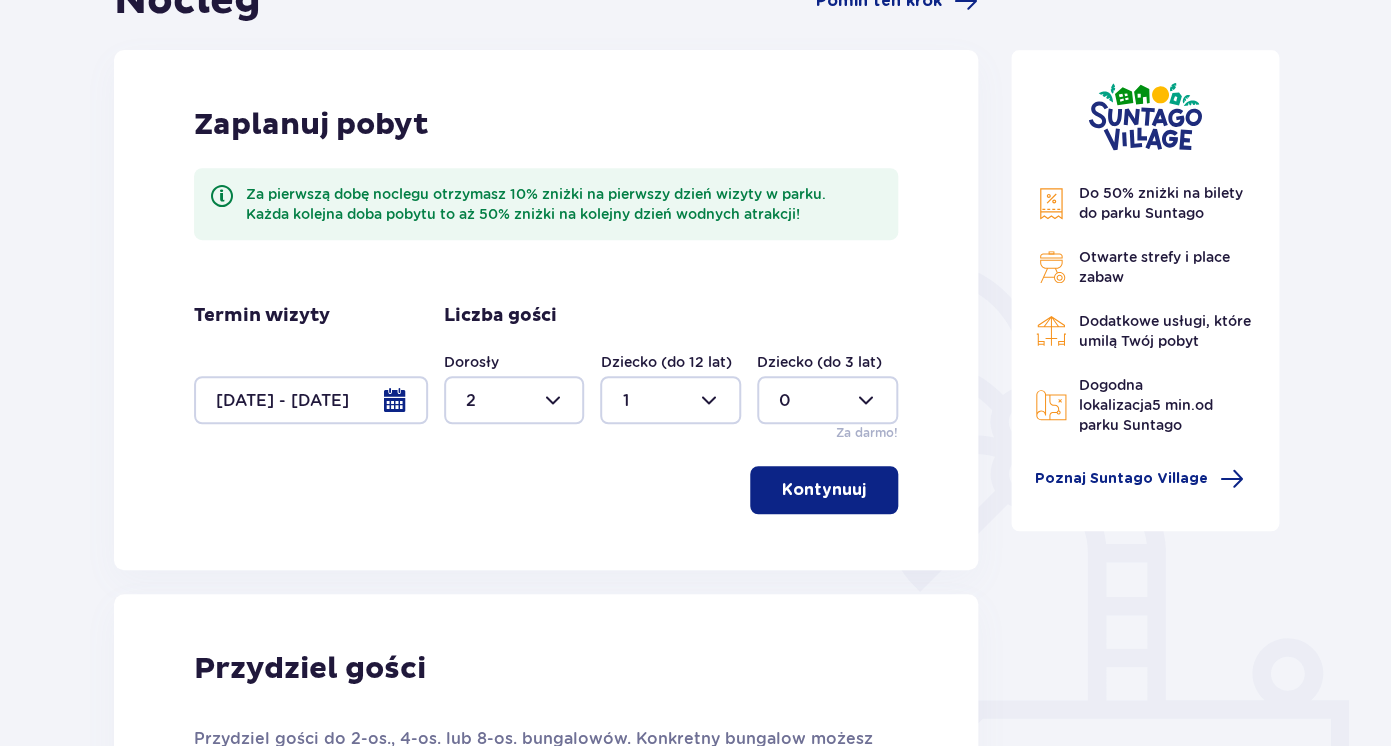 click at bounding box center (311, 400) 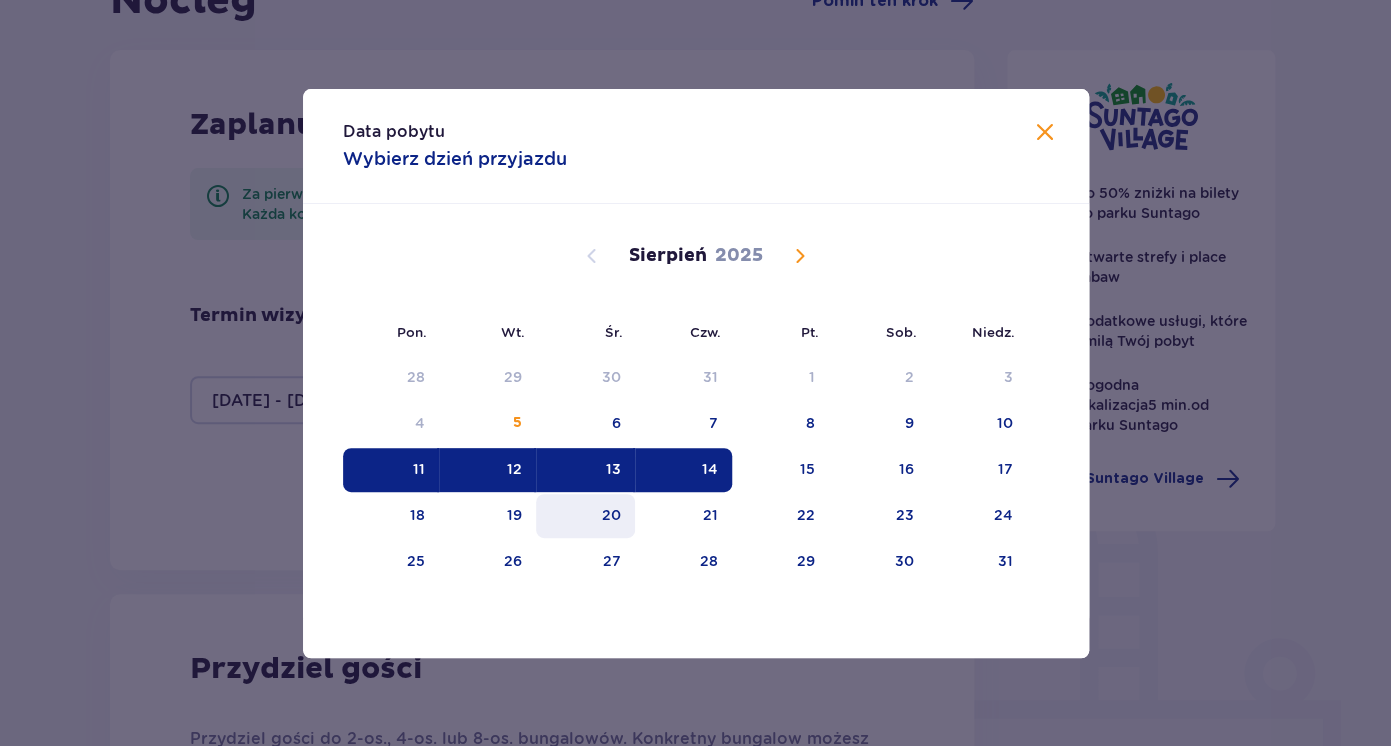 click on "20" at bounding box center (585, 516) 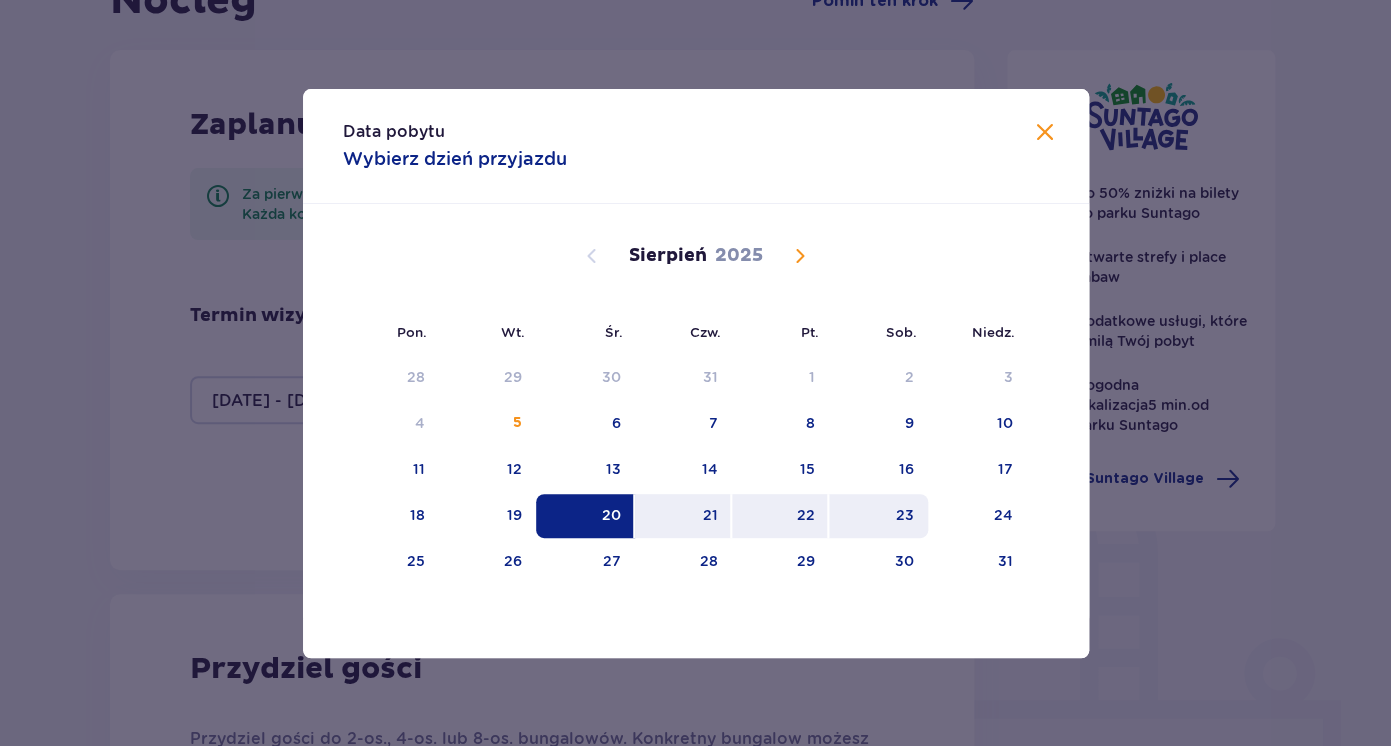 click on "23" at bounding box center [905, 515] 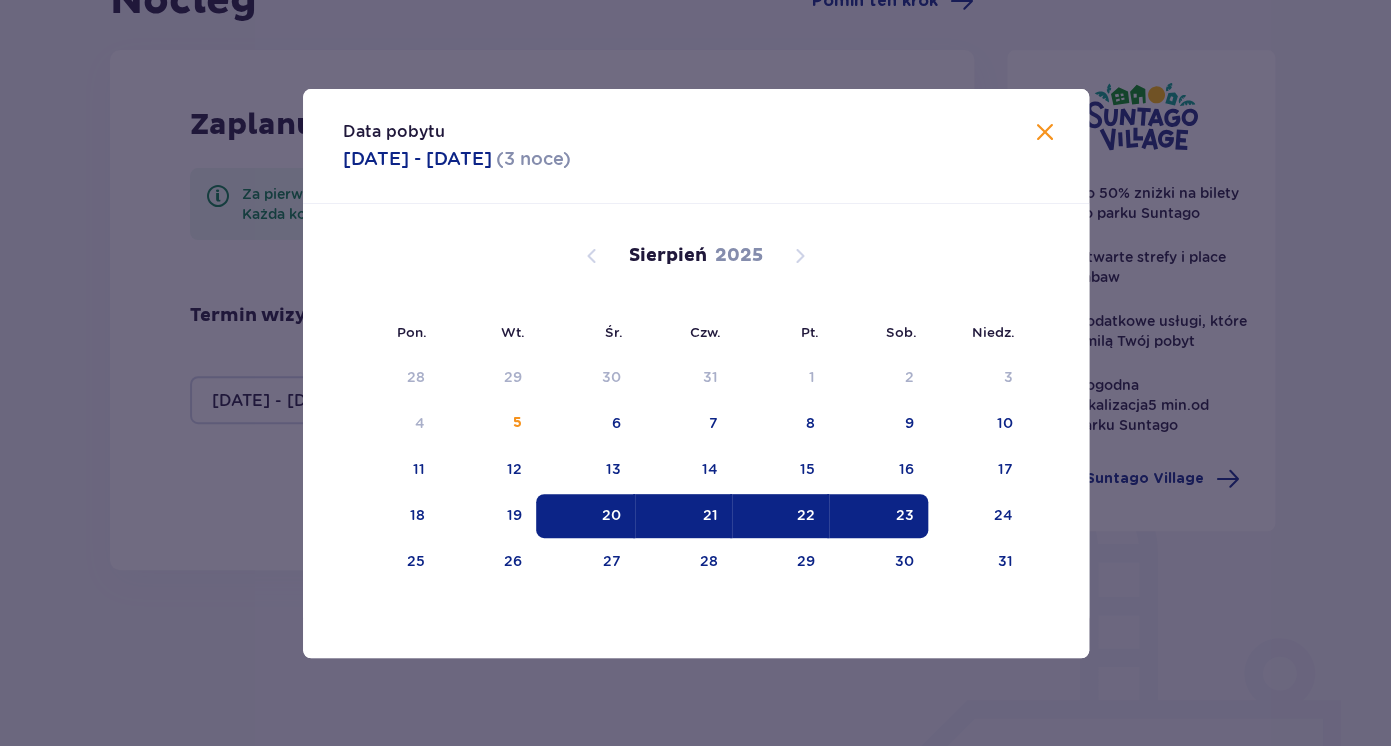 type on "20.08.25 - 23.08.25" 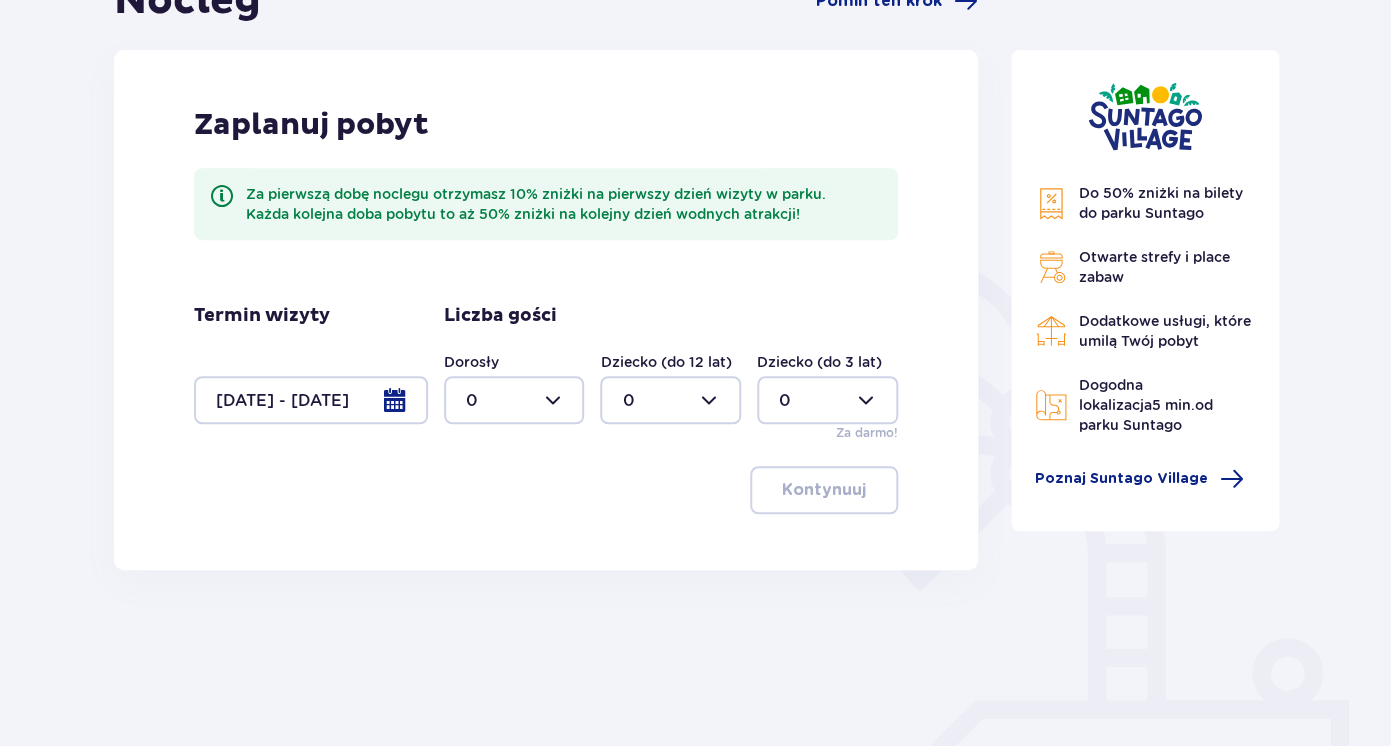 click at bounding box center (514, 400) 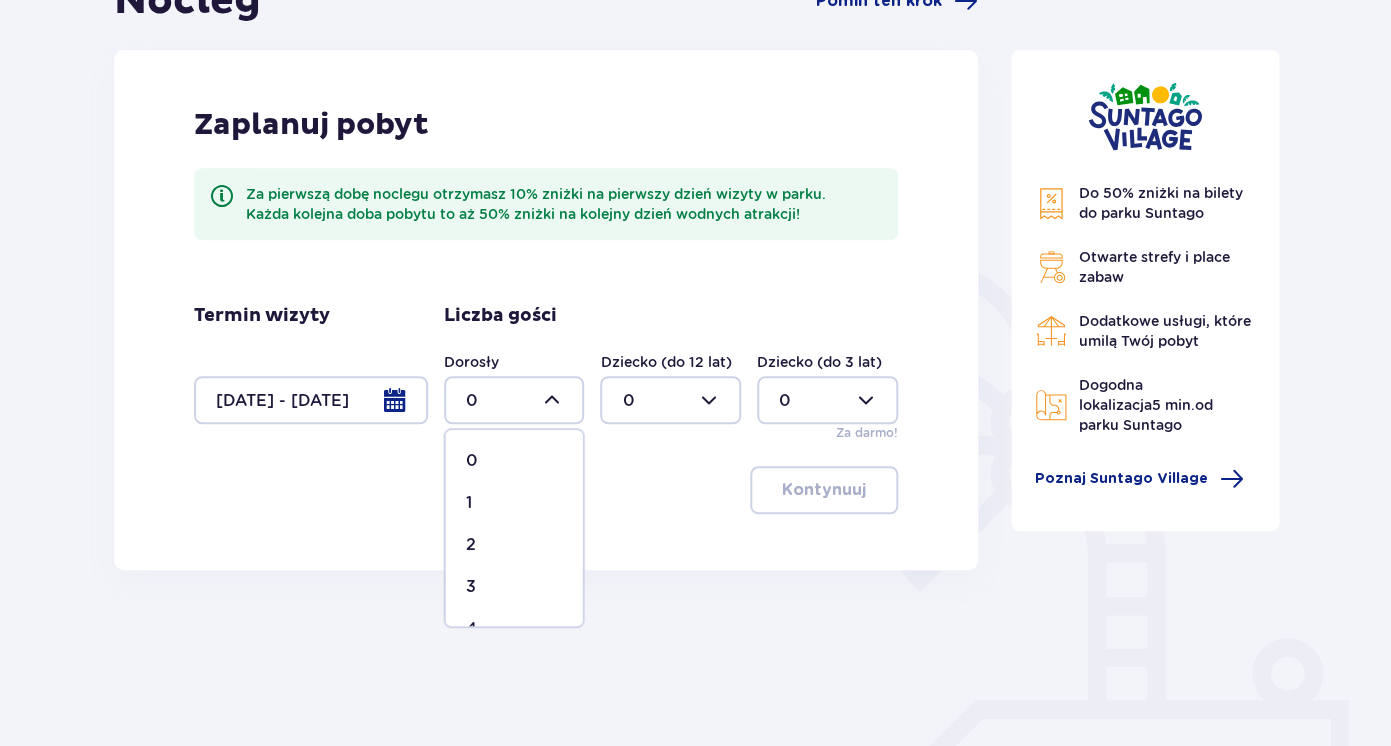click on "2" at bounding box center (514, 545) 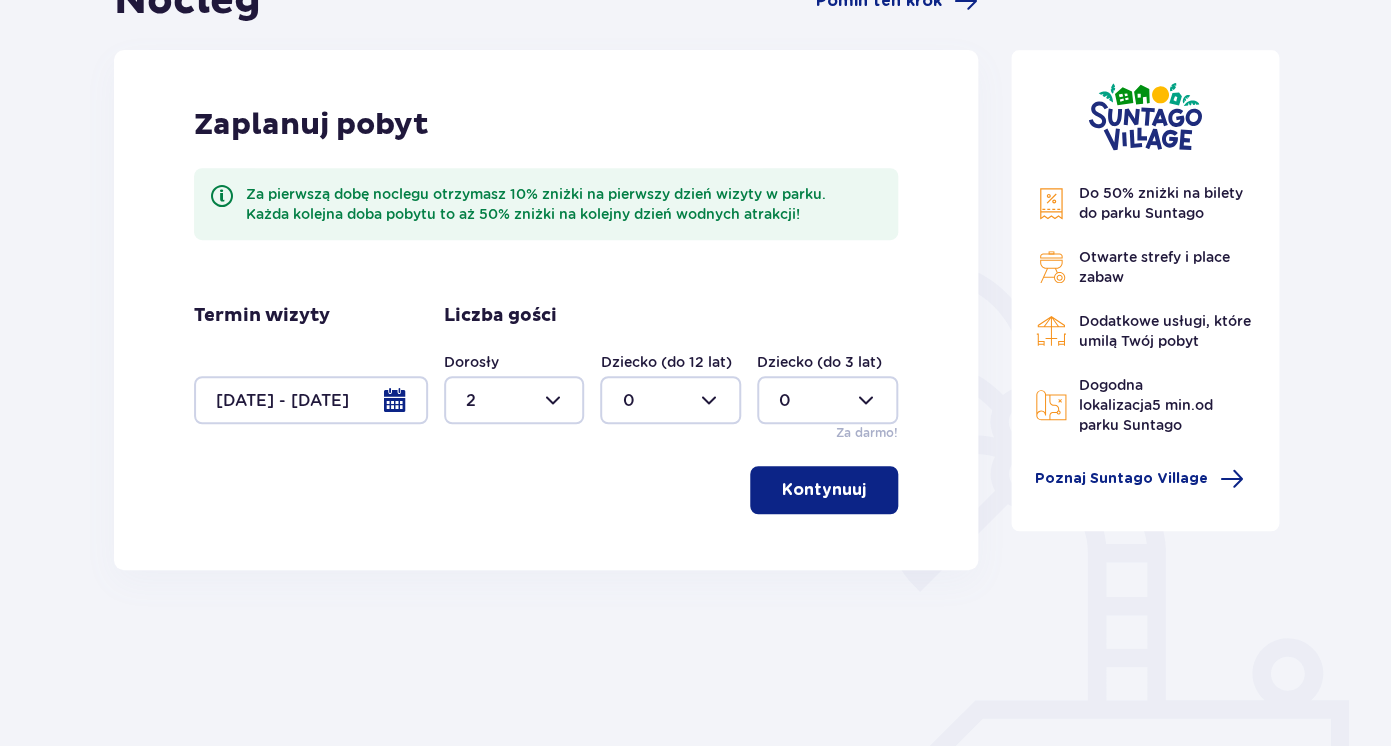 click at bounding box center (670, 400) 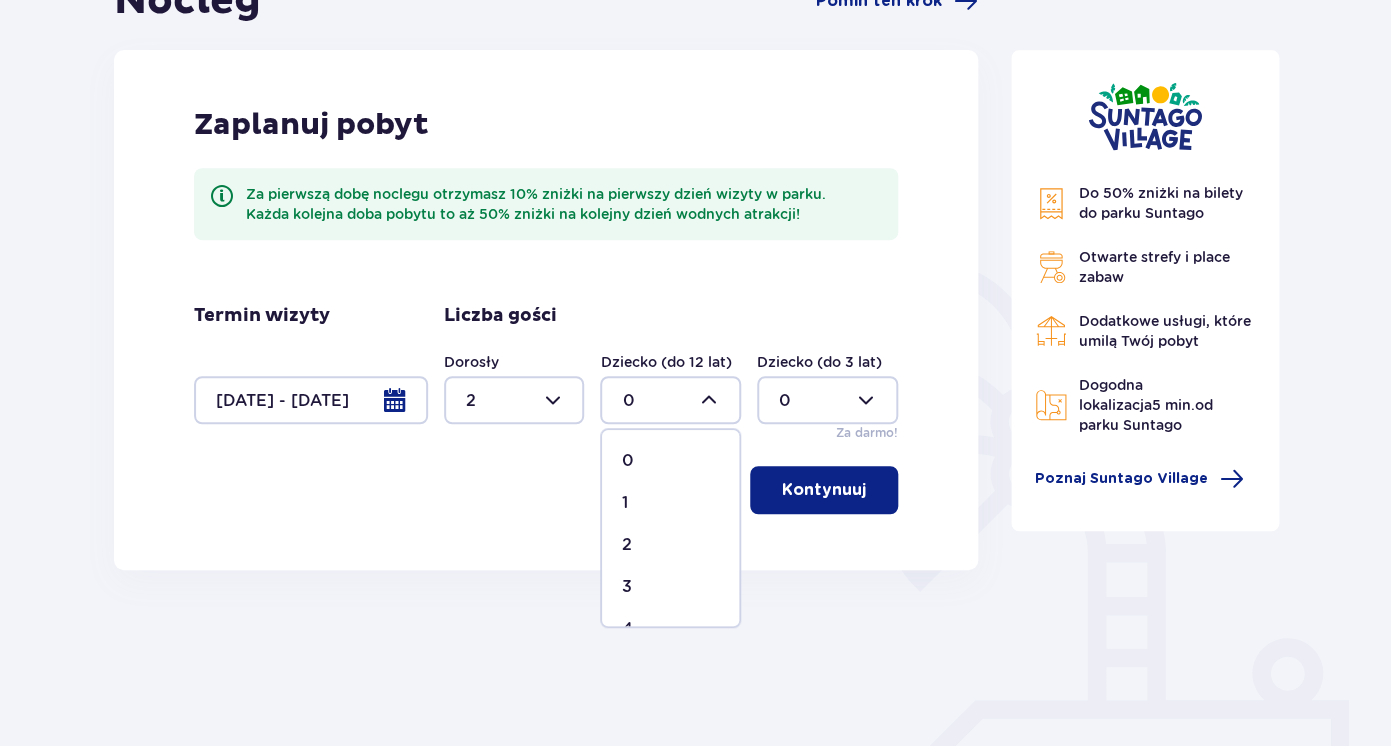 click on "1" at bounding box center [670, 503] 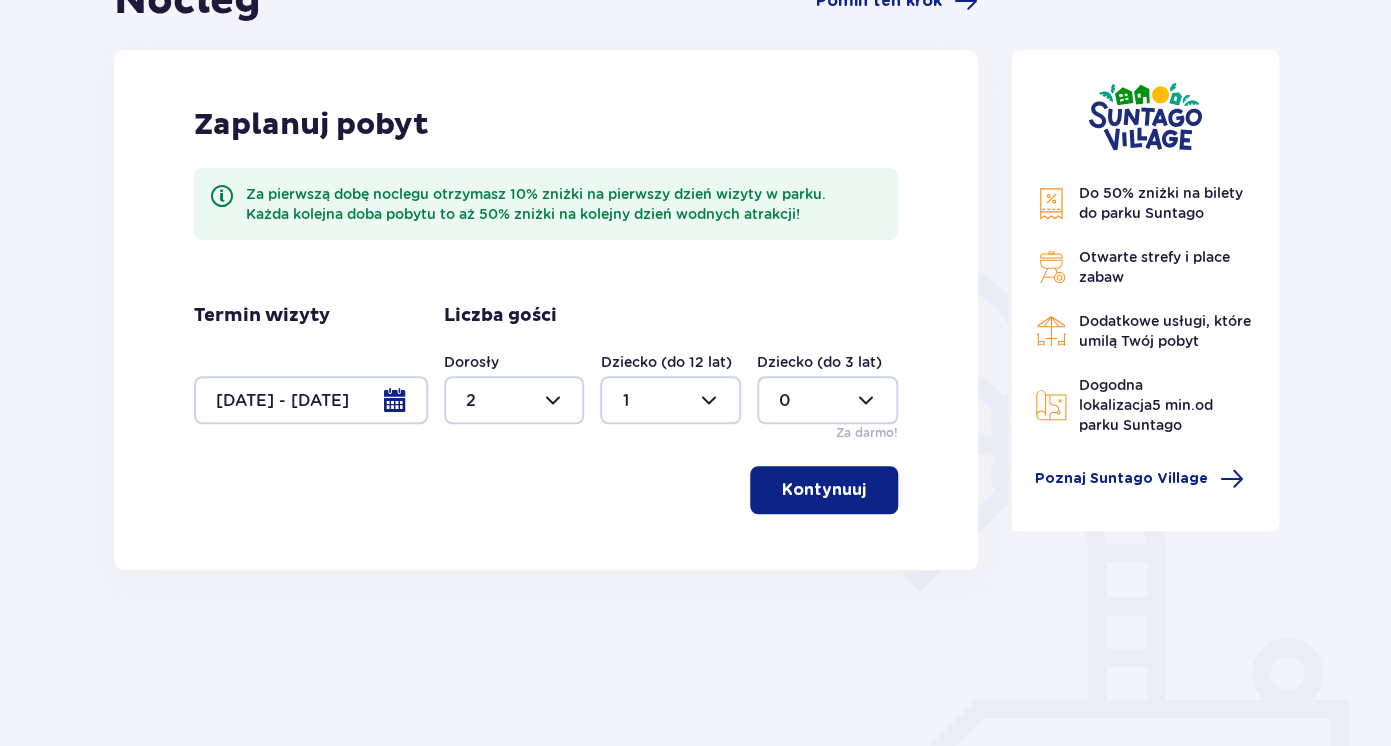 click on "Kontynuuj" at bounding box center (824, 490) 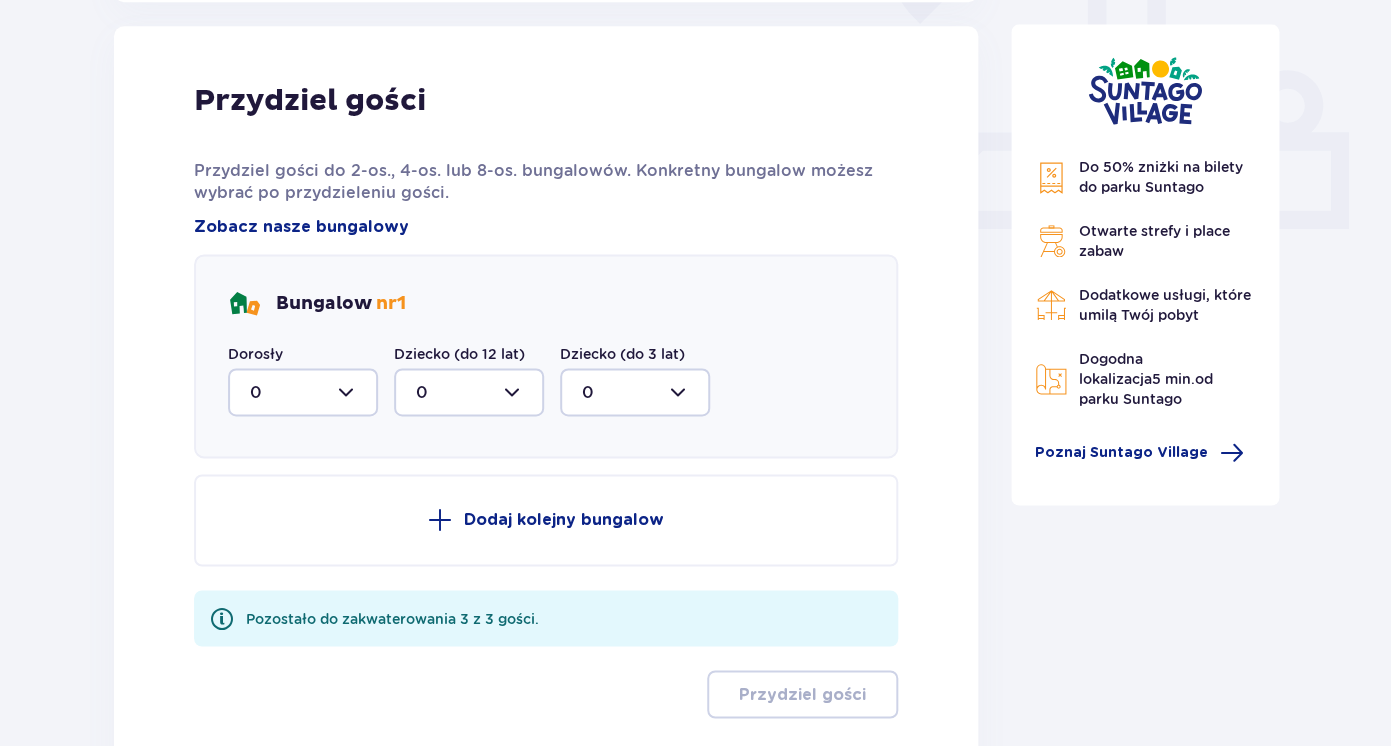 scroll, scrollTop: 806, scrollLeft: 0, axis: vertical 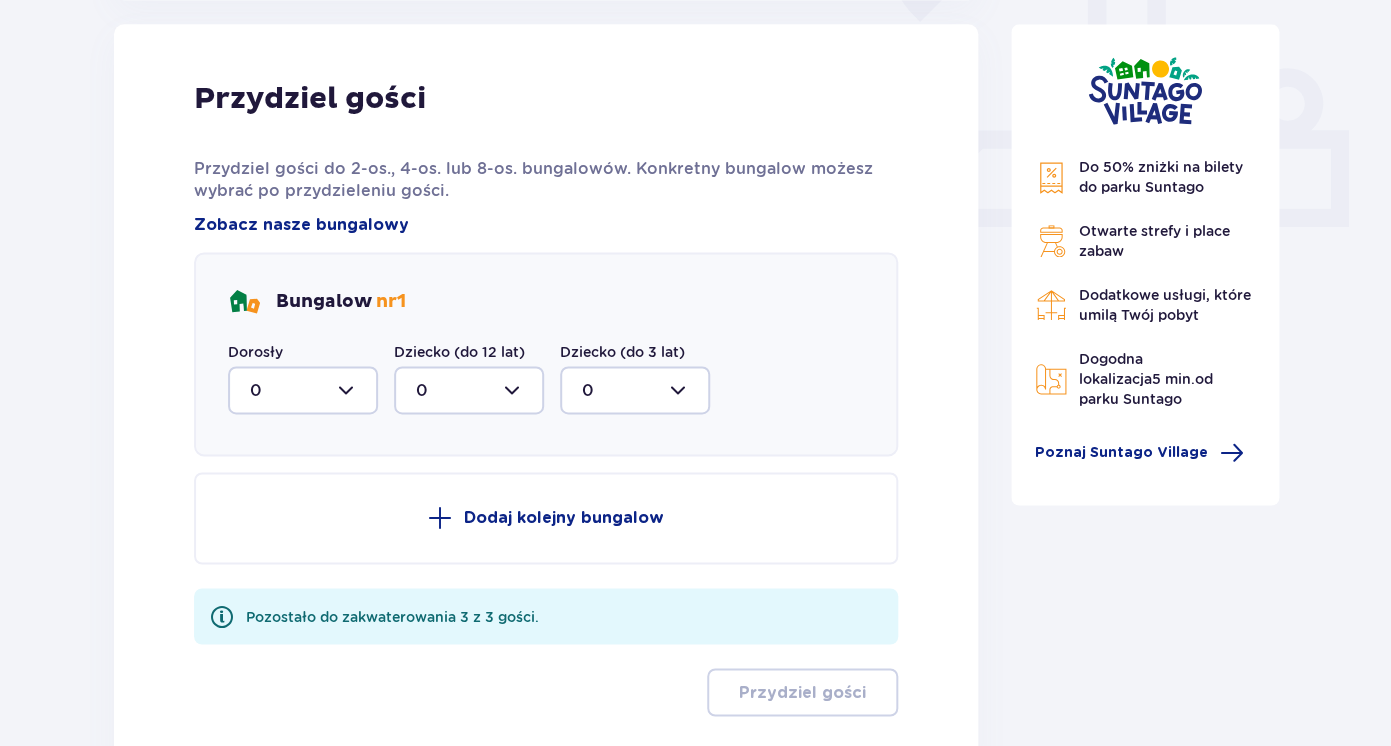 click at bounding box center [303, 390] 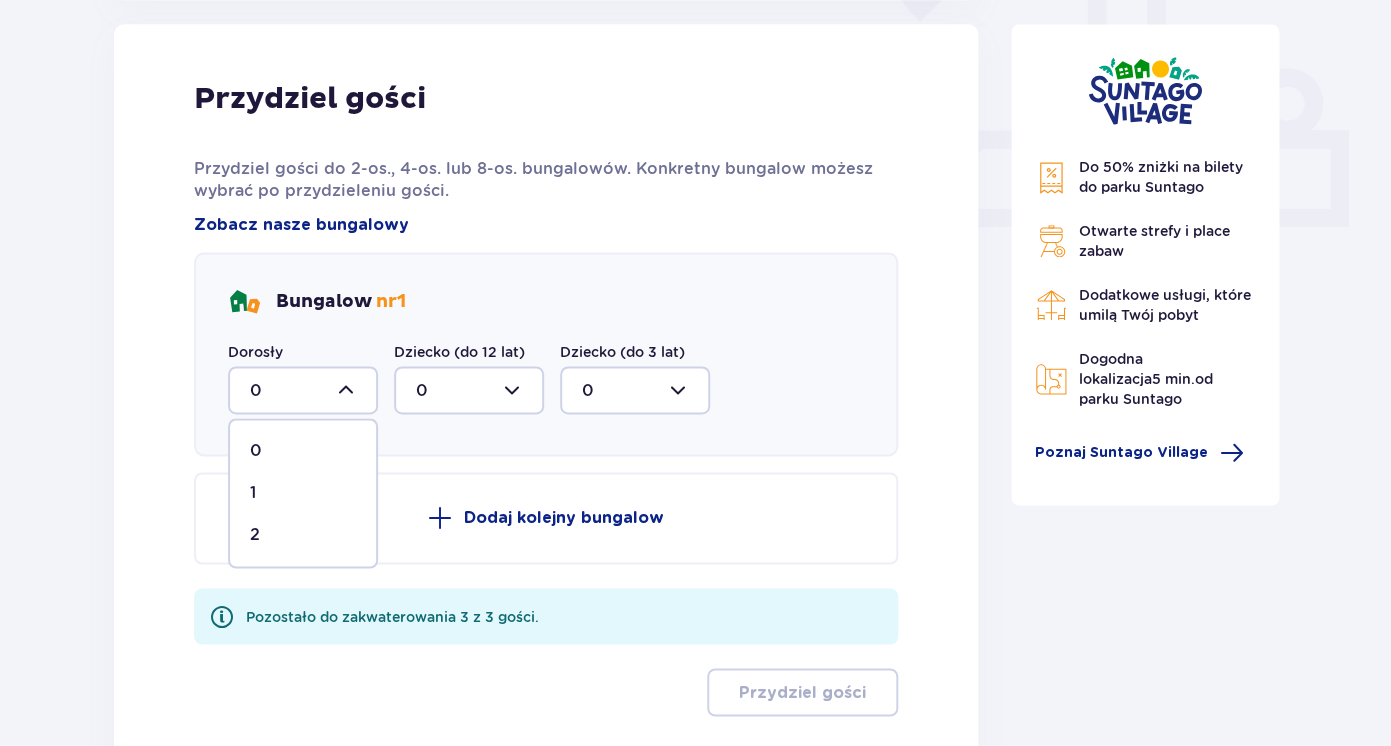 click on "1" at bounding box center [303, 493] 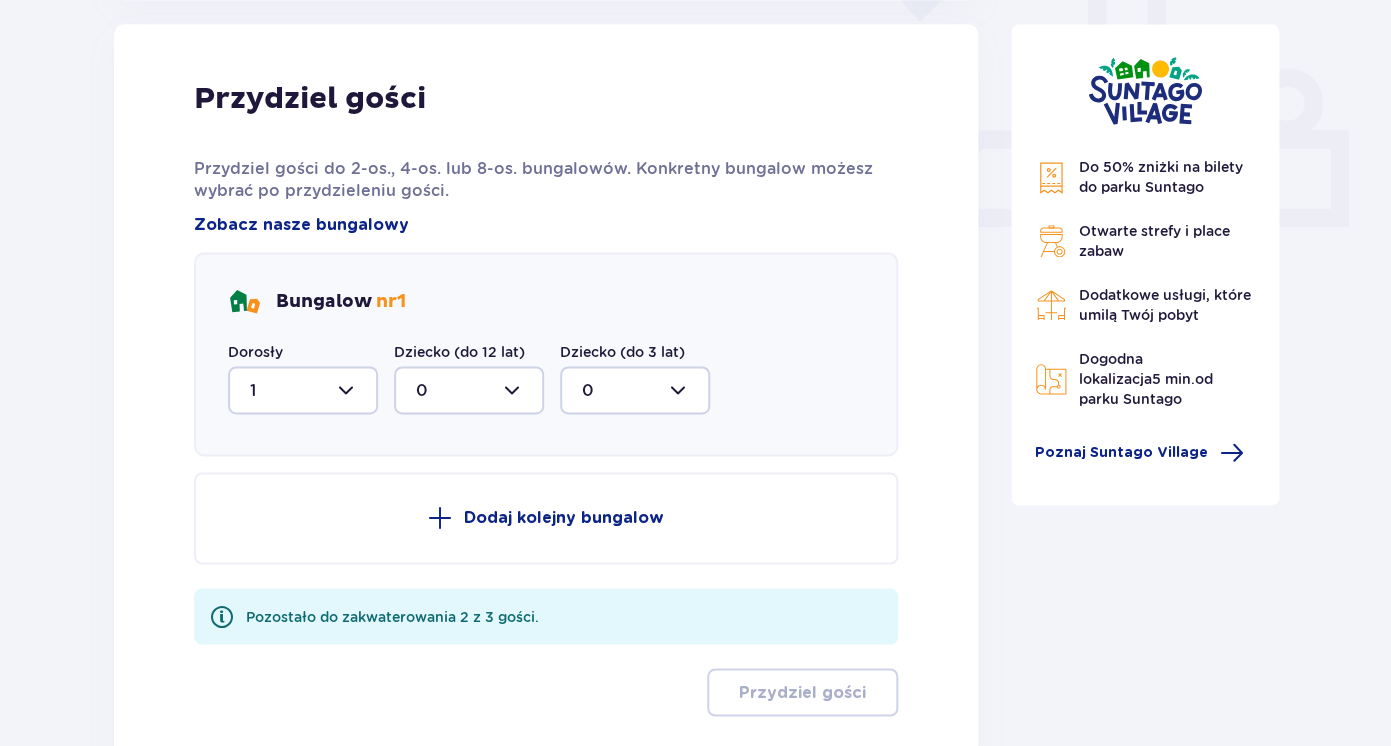 click at bounding box center [303, 390] 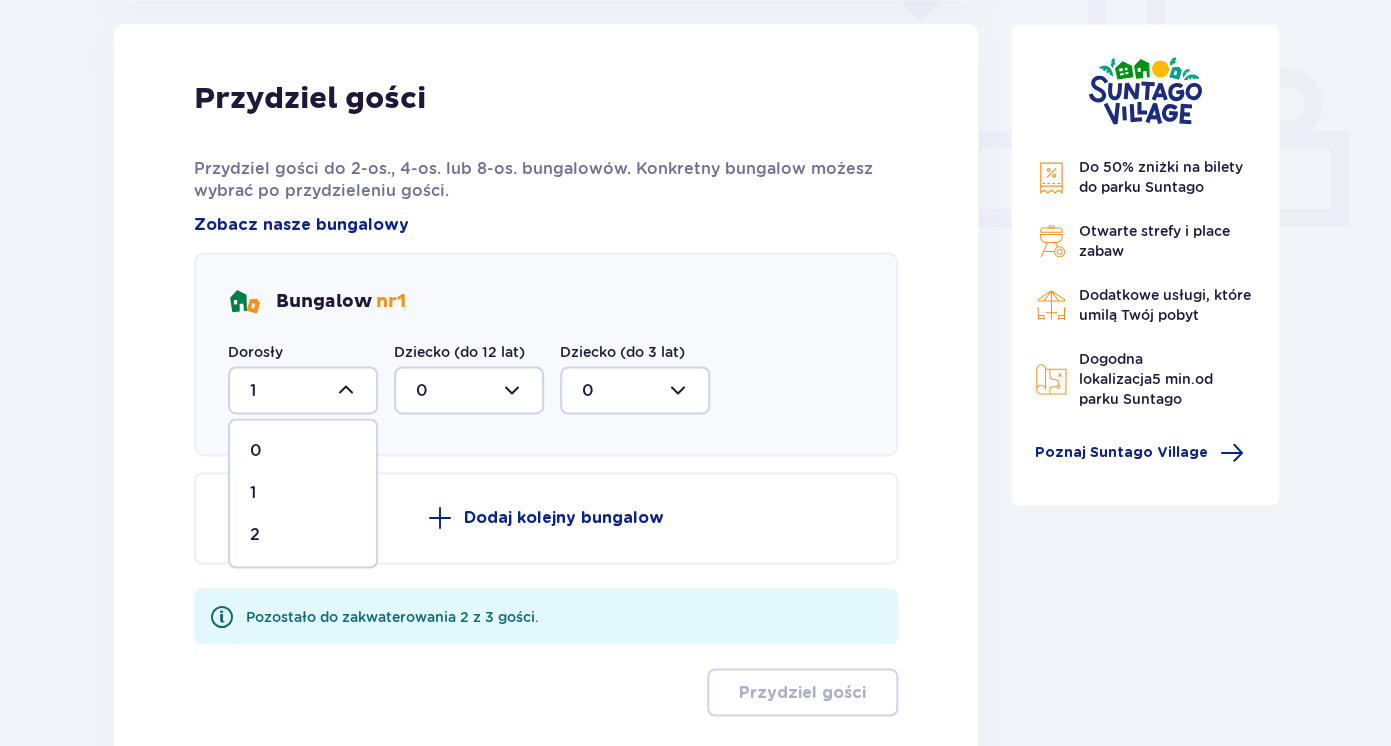 click on "2" at bounding box center (303, 535) 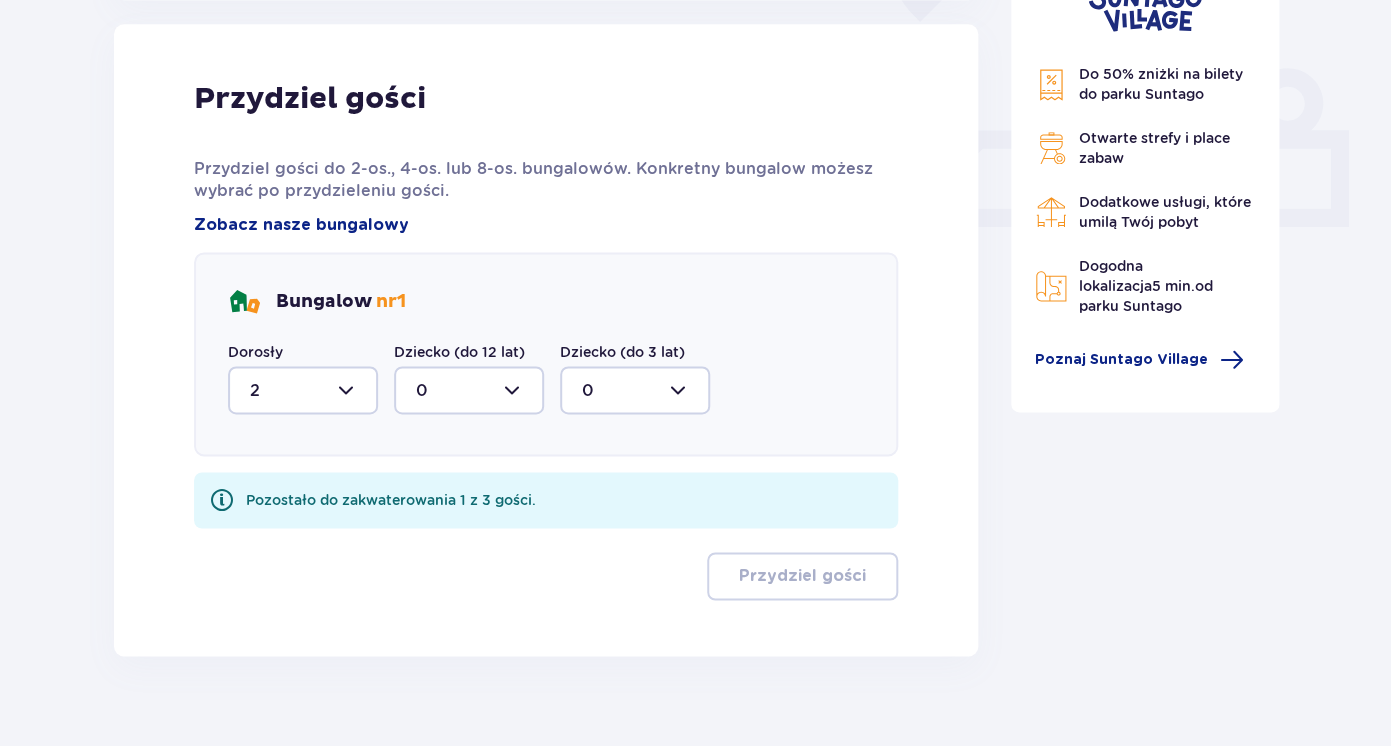 click at bounding box center (469, 390) 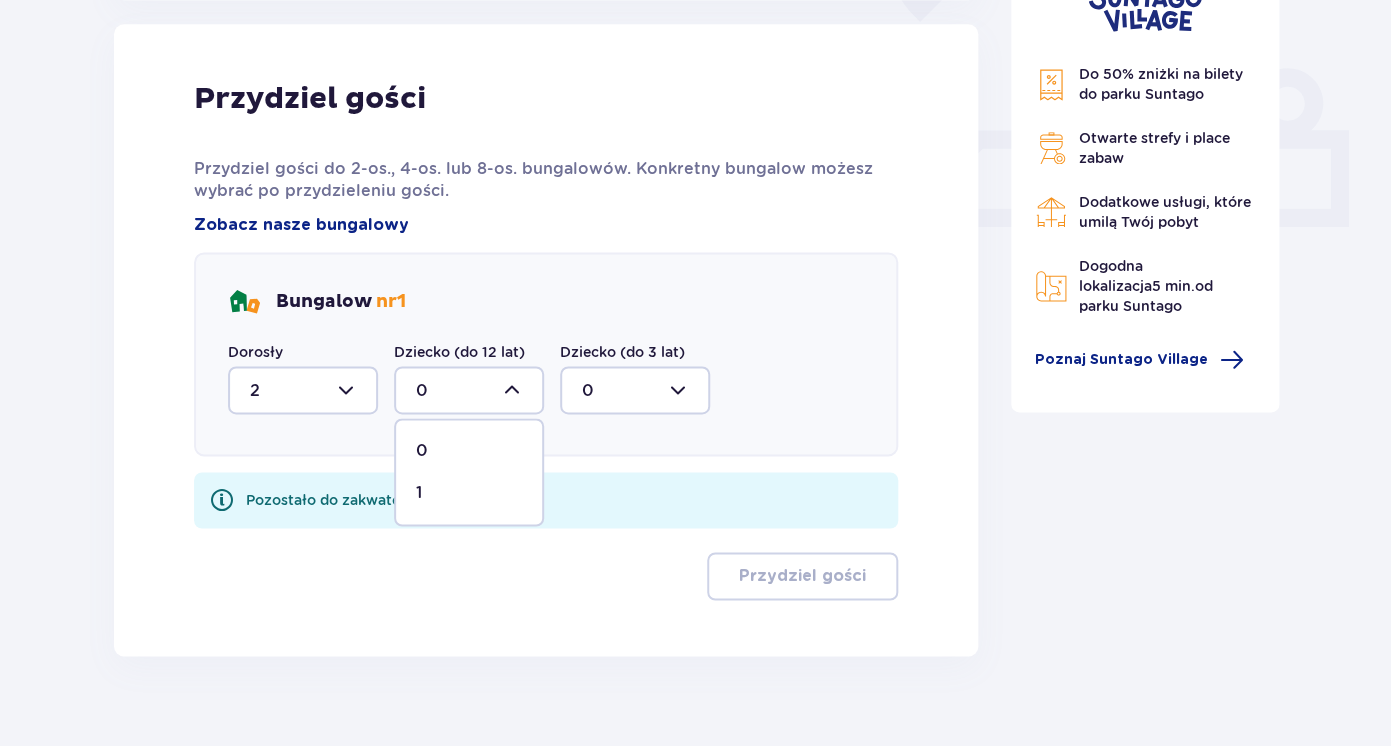 click on "1" at bounding box center (469, 493) 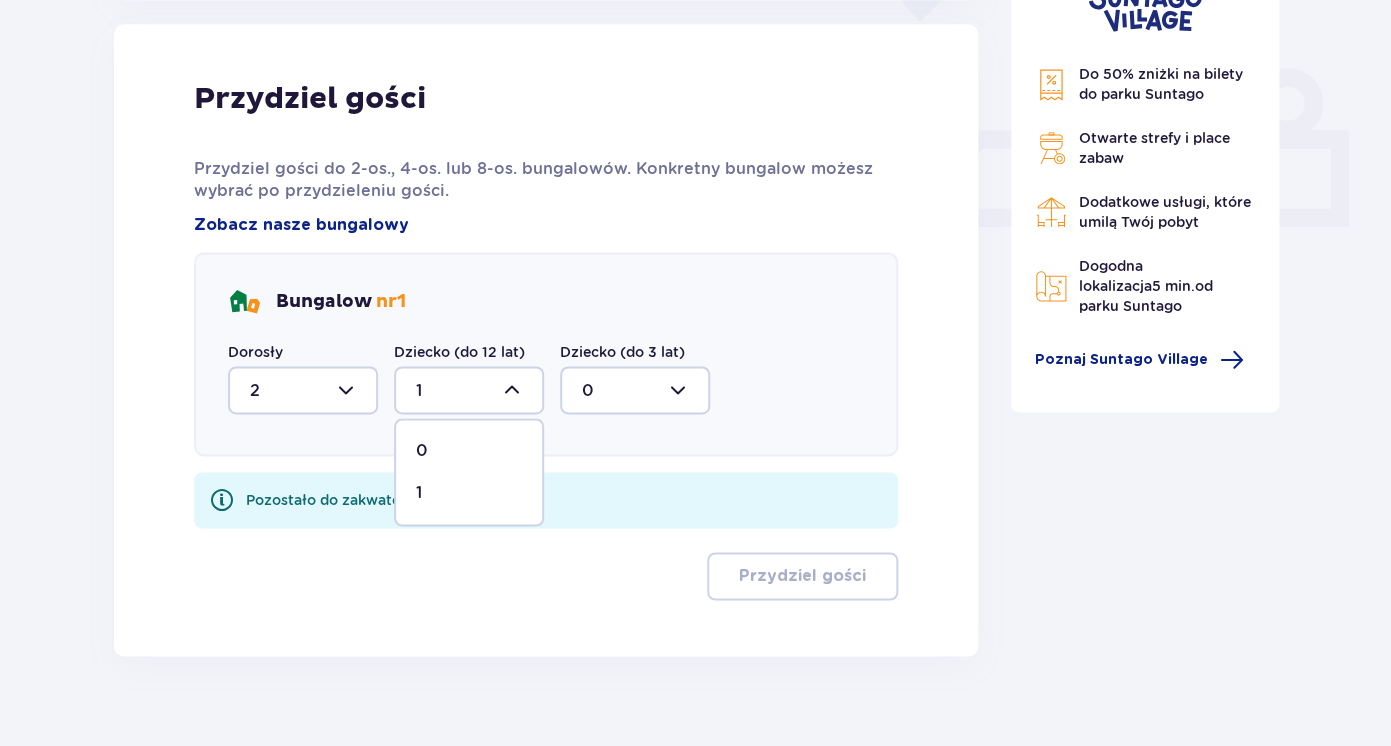 scroll, scrollTop: 756, scrollLeft: 0, axis: vertical 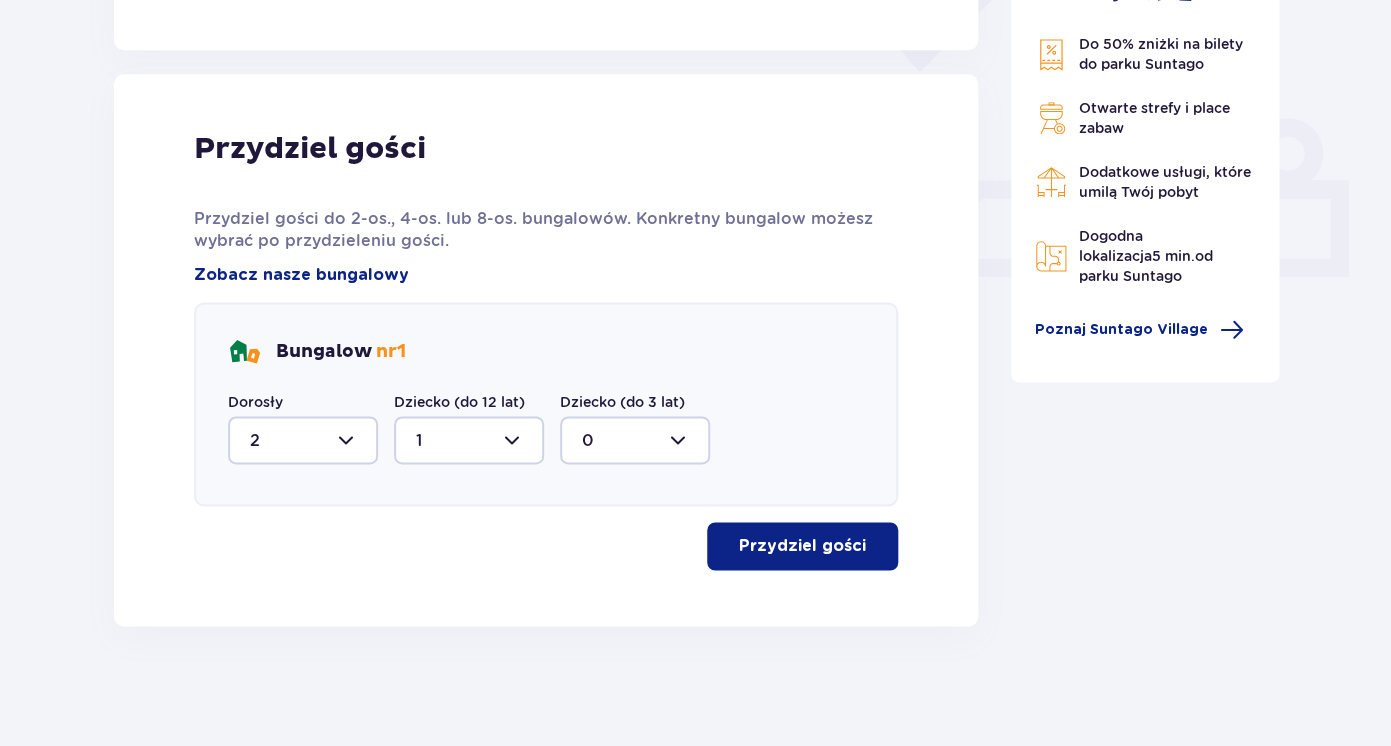 click on "Przydziel gości" at bounding box center [802, 546] 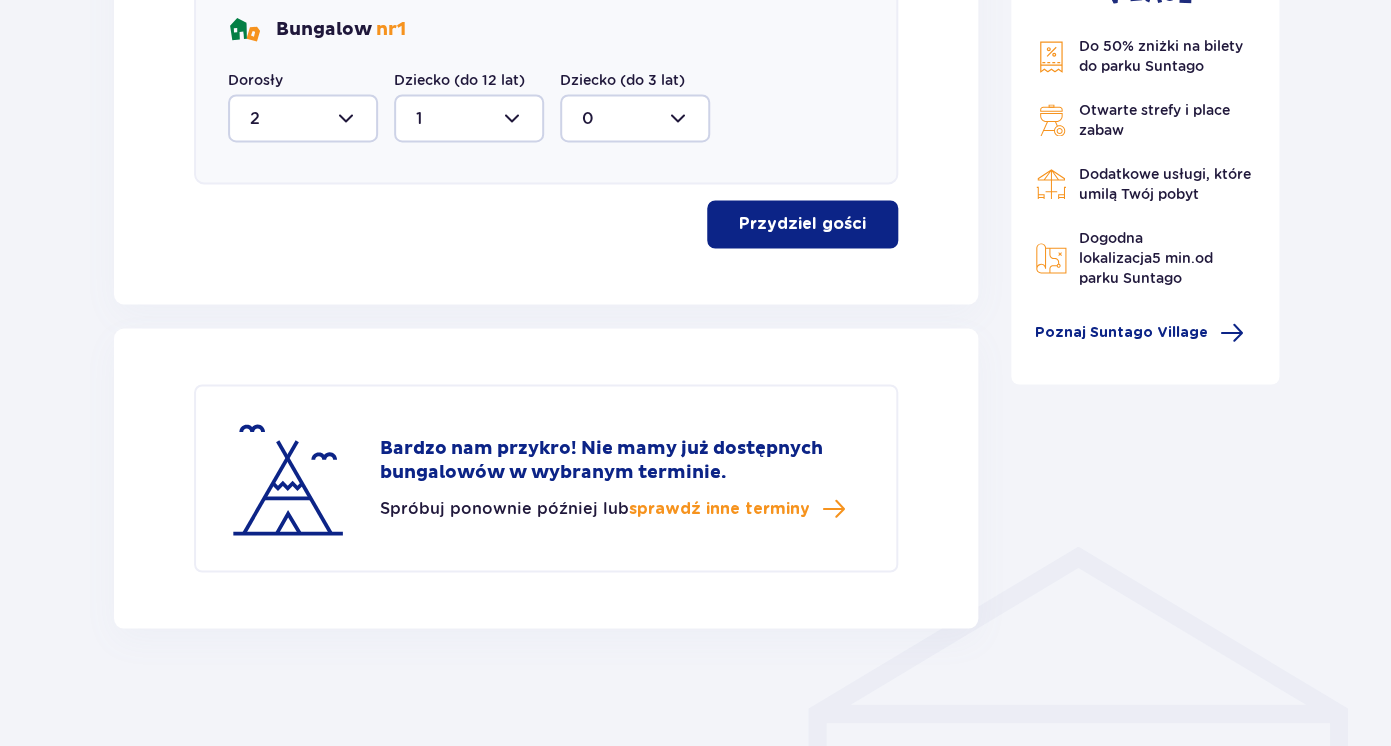 scroll, scrollTop: 1080, scrollLeft: 0, axis: vertical 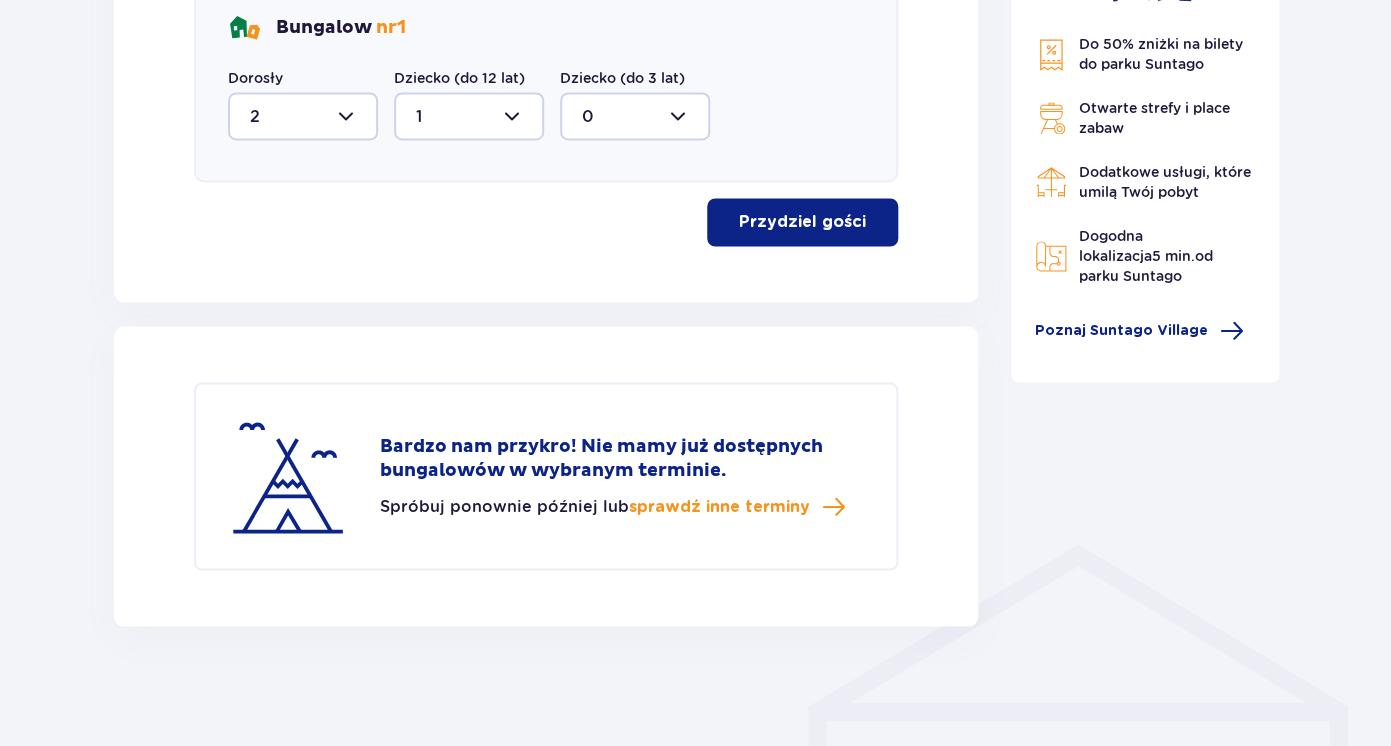 click on "Bardzo nam przykro! Nie mamy już dostępnych bungalowów w wybranym terminie." at bounding box center [622, 458] 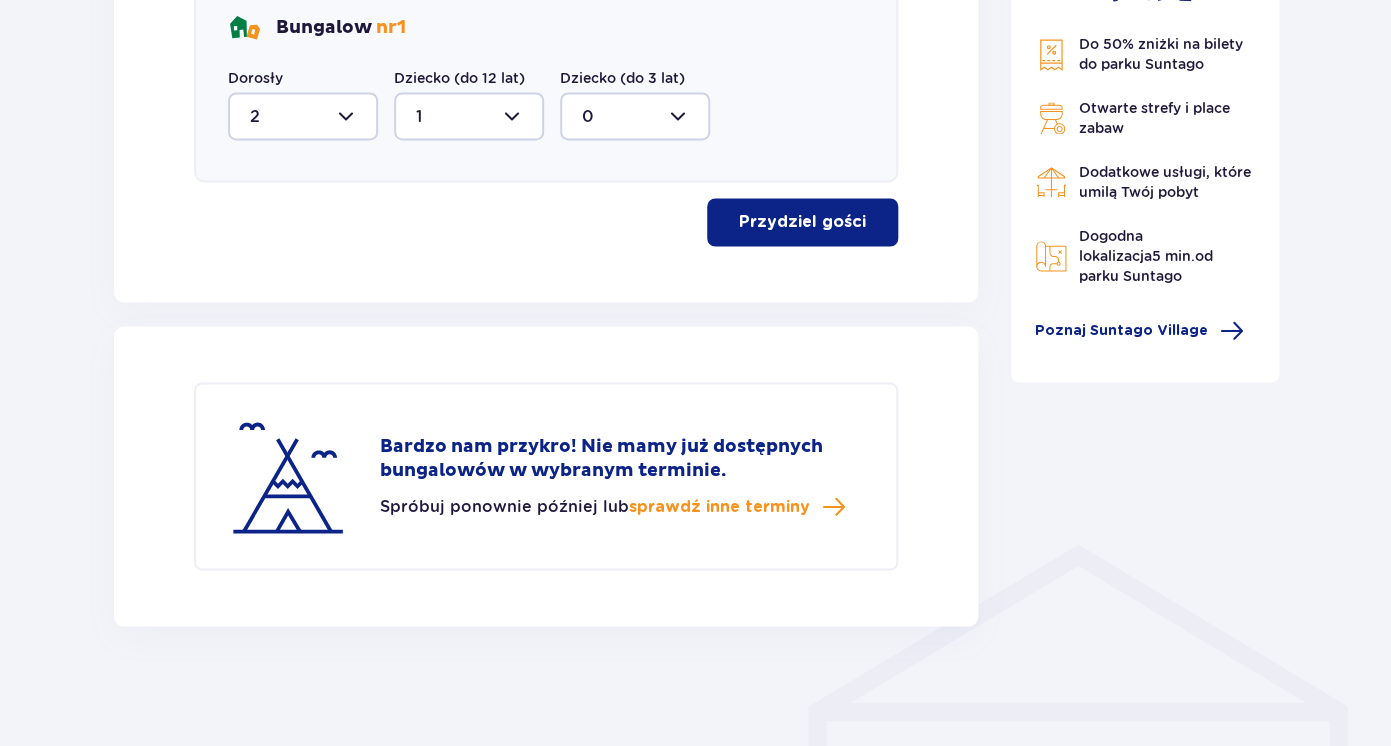 click on "Bardzo nam przykro! Nie mamy już dostępnych bungalowów w wybranym terminie." at bounding box center [622, 458] 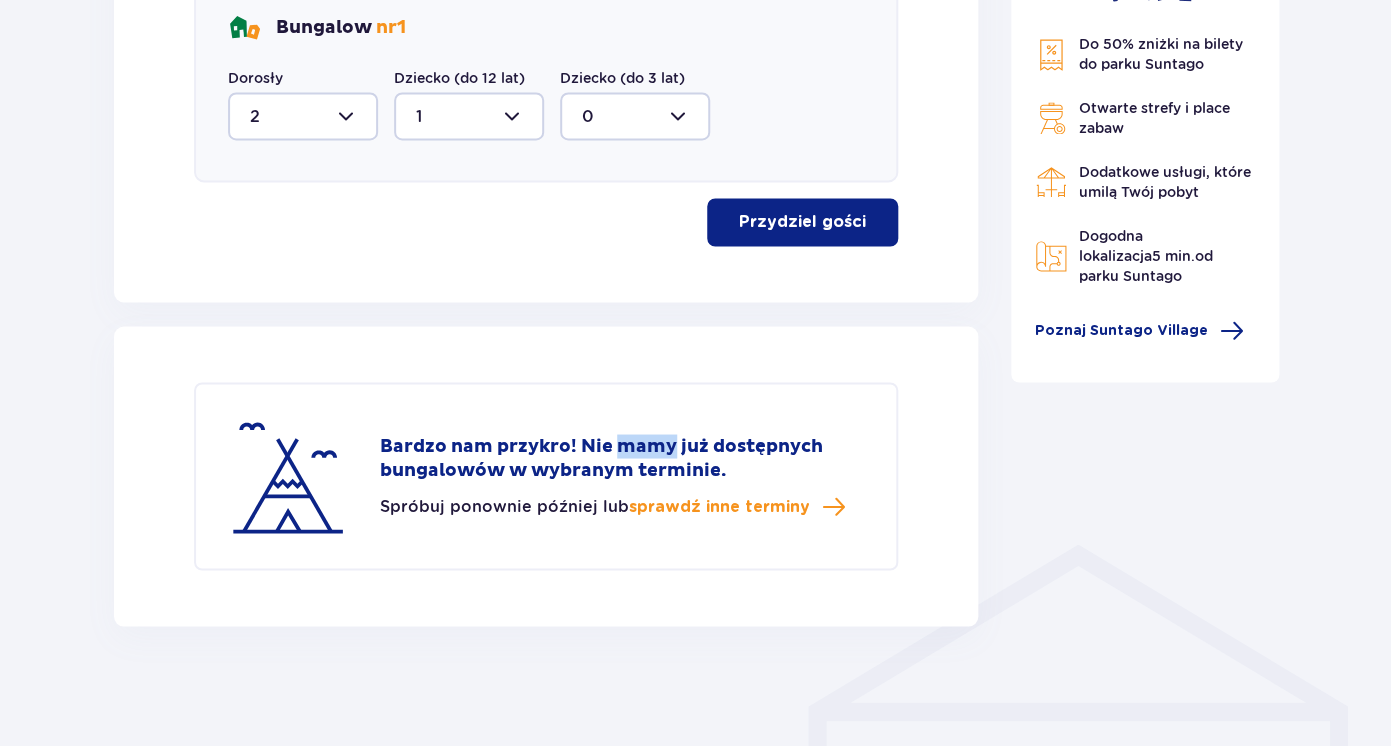 click on "Bardzo nam przykro! Nie mamy już dostępnych bungalowów w wybranym terminie." at bounding box center [622, 458] 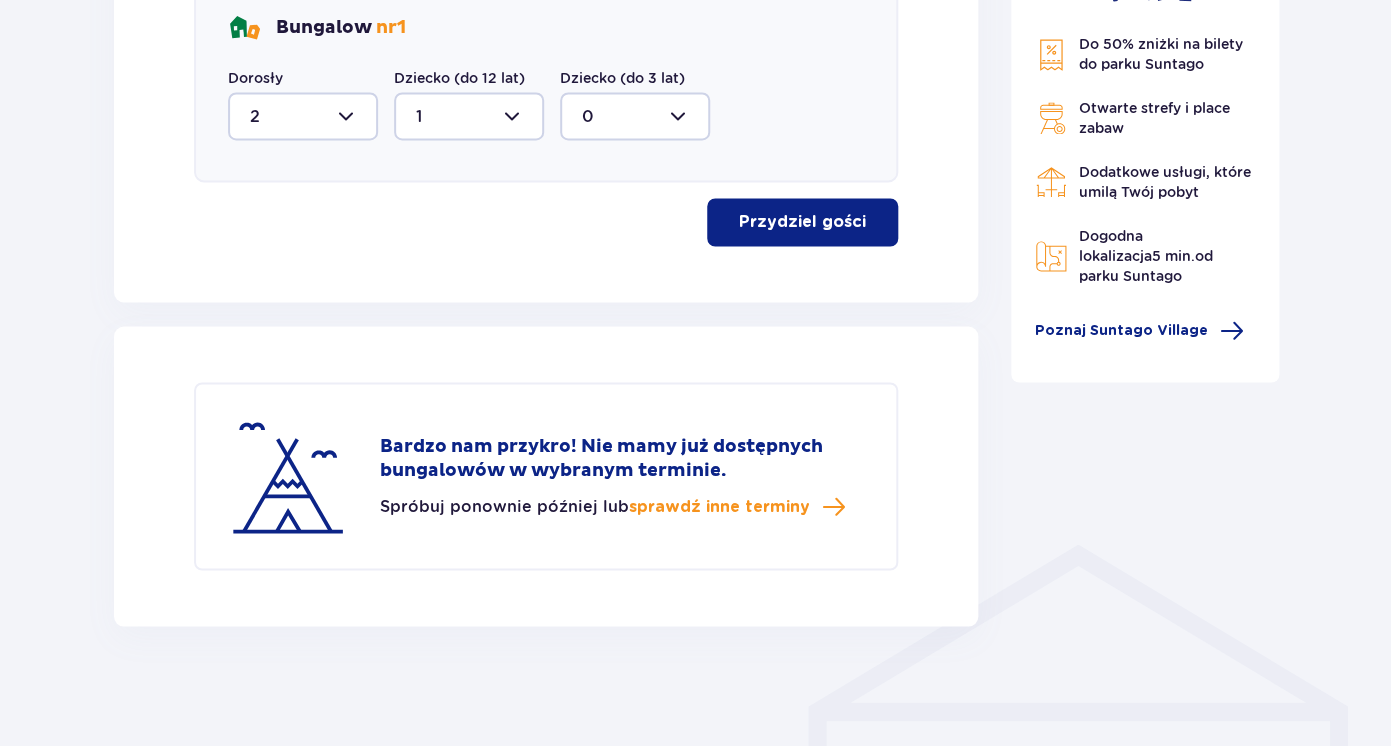 click on "Bardzo nam przykro! Nie mamy już dostępnych bungalowów w wybranym terminie." at bounding box center (622, 458) 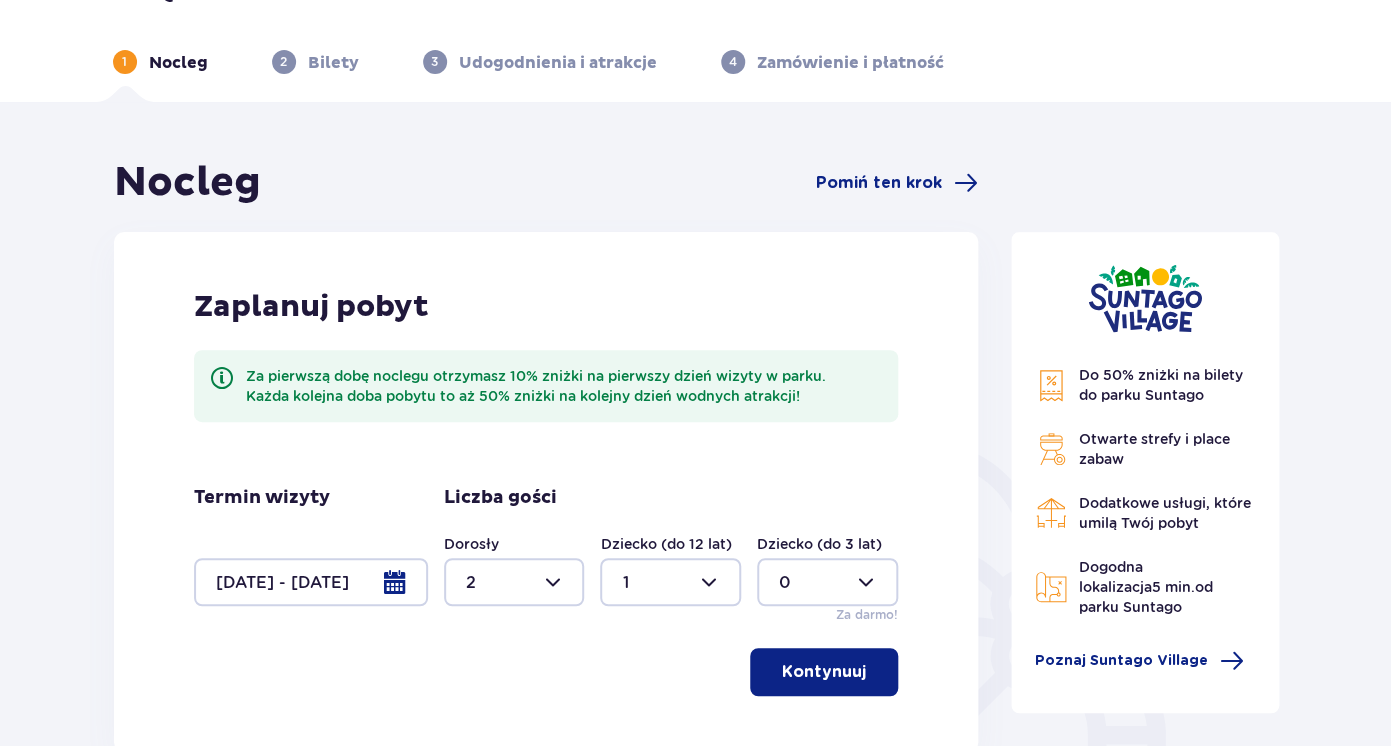 scroll, scrollTop: 0, scrollLeft: 0, axis: both 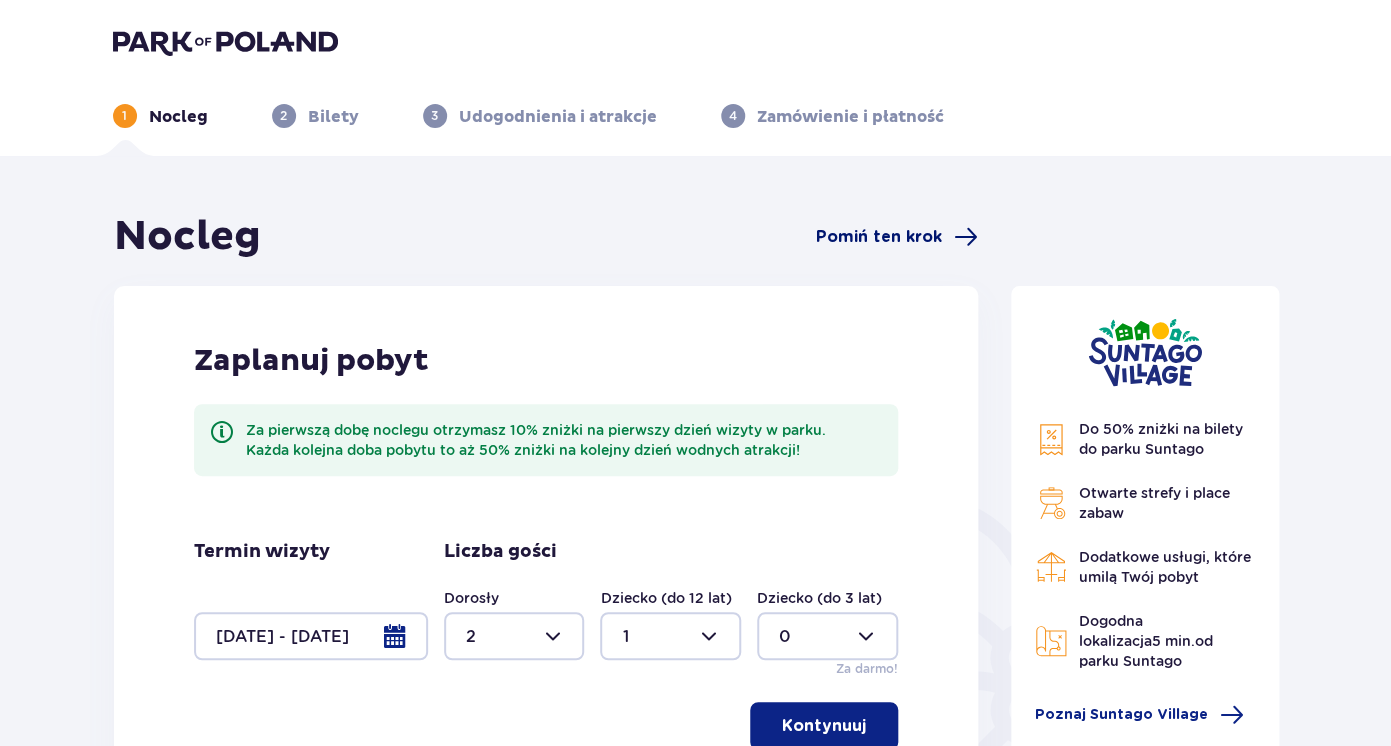 click on "Pomiń ten krok" at bounding box center [879, 237] 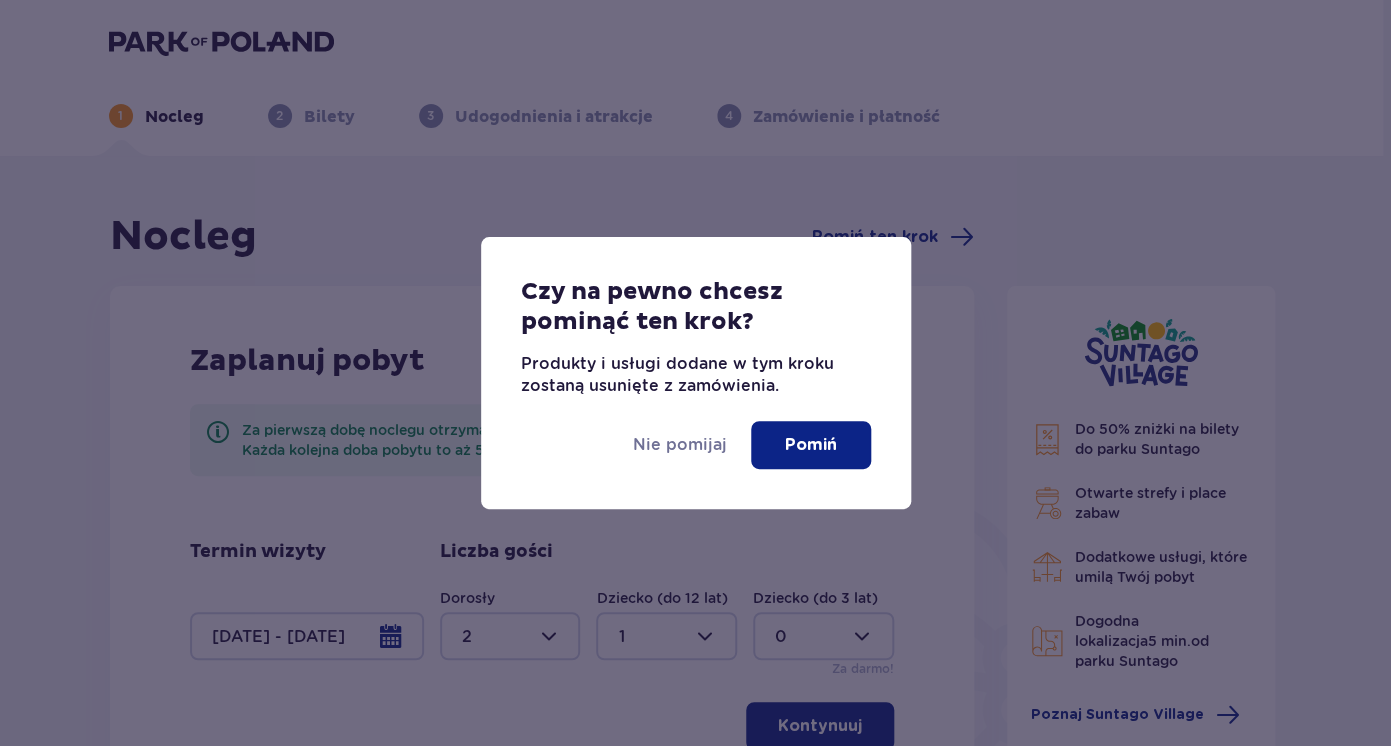 click on "Pomiń" at bounding box center (811, 445) 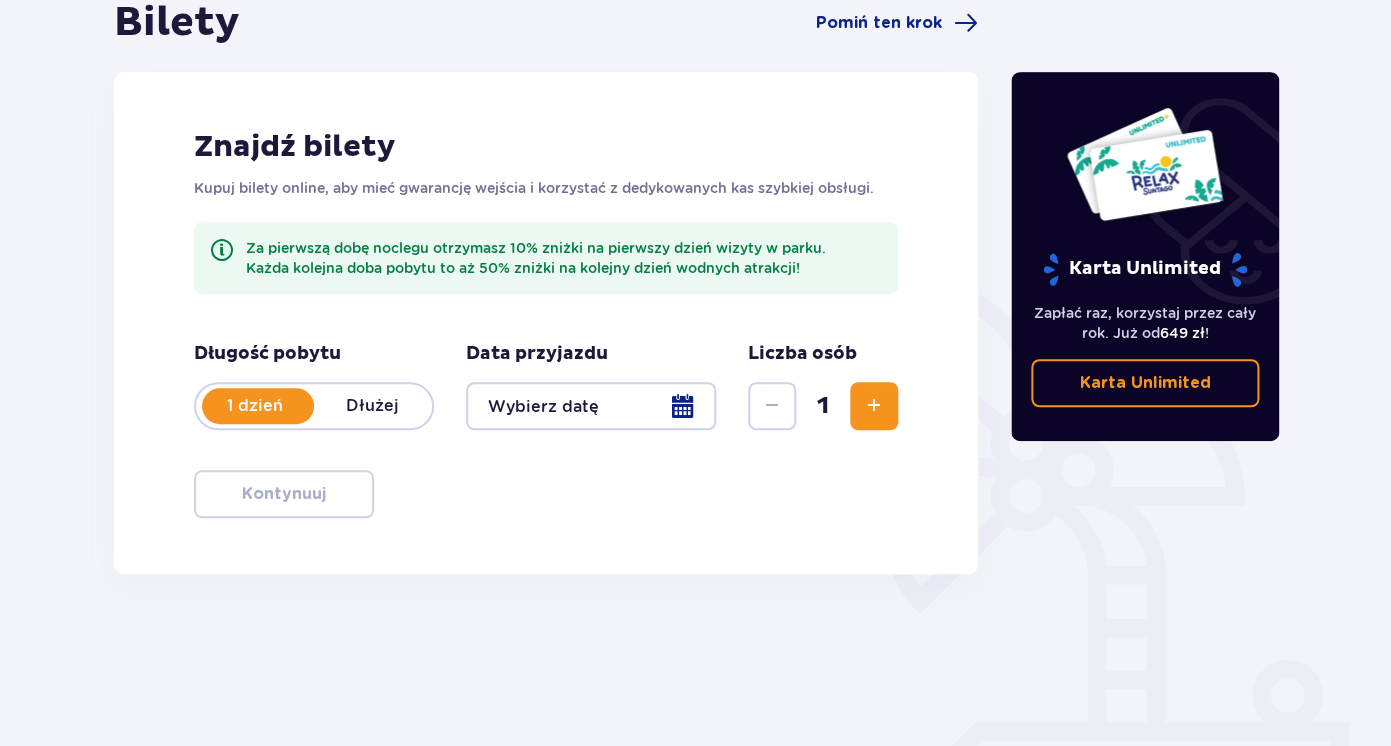 scroll, scrollTop: 215, scrollLeft: 0, axis: vertical 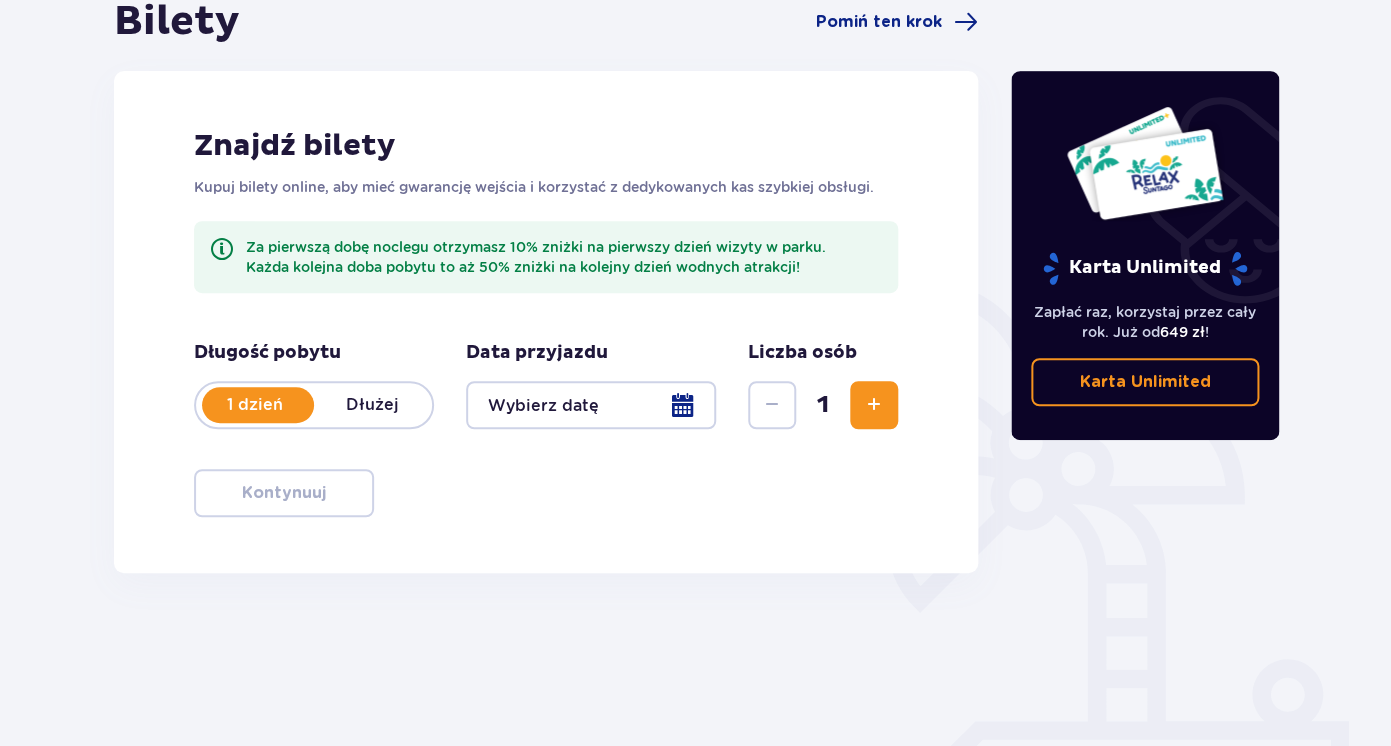 click at bounding box center (591, 405) 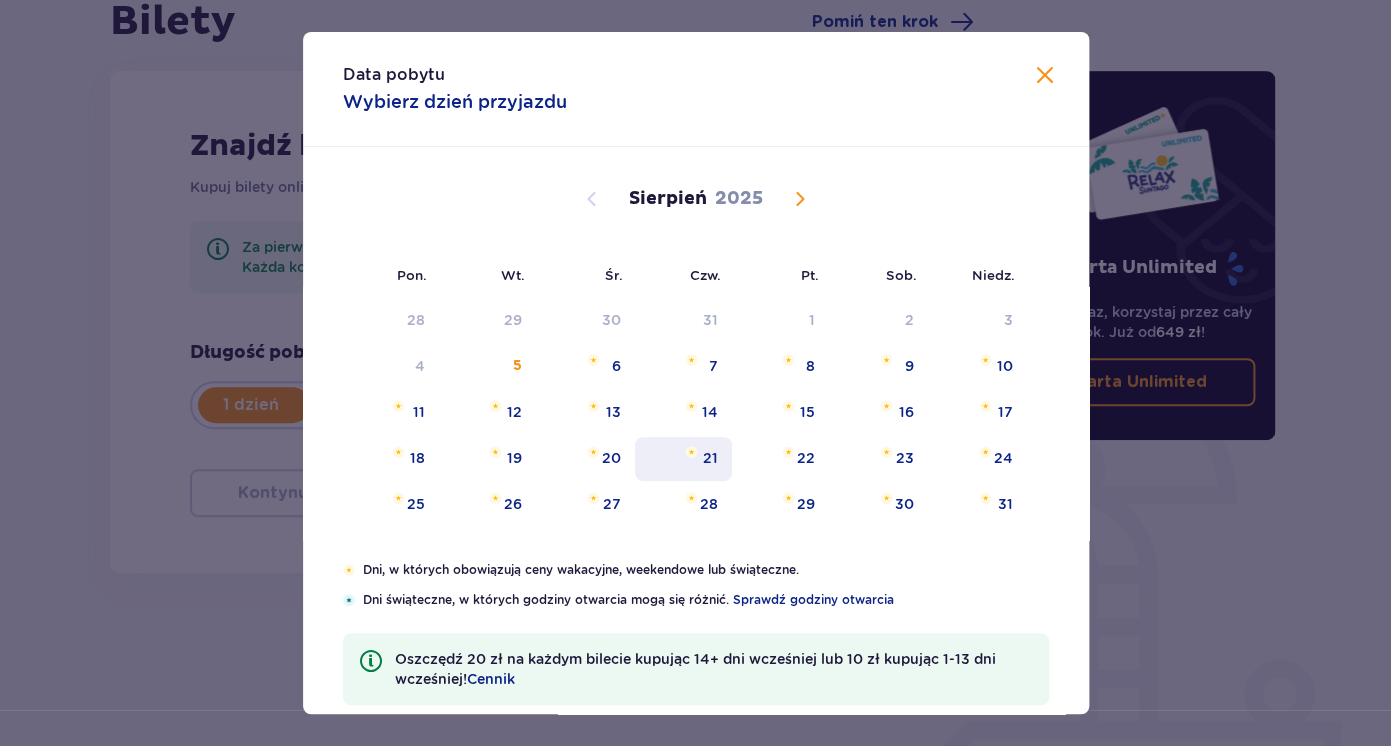 click on "21" at bounding box center [710, 458] 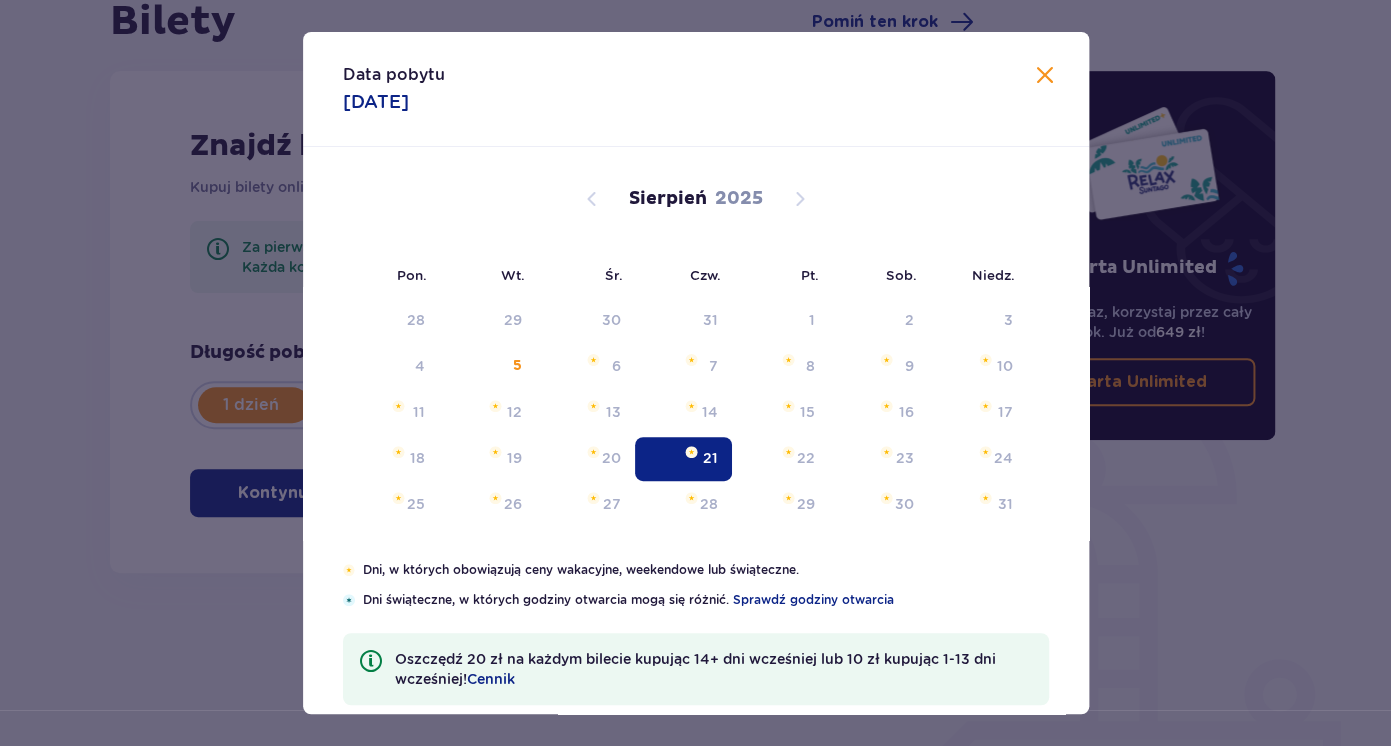 type on "21.08.25" 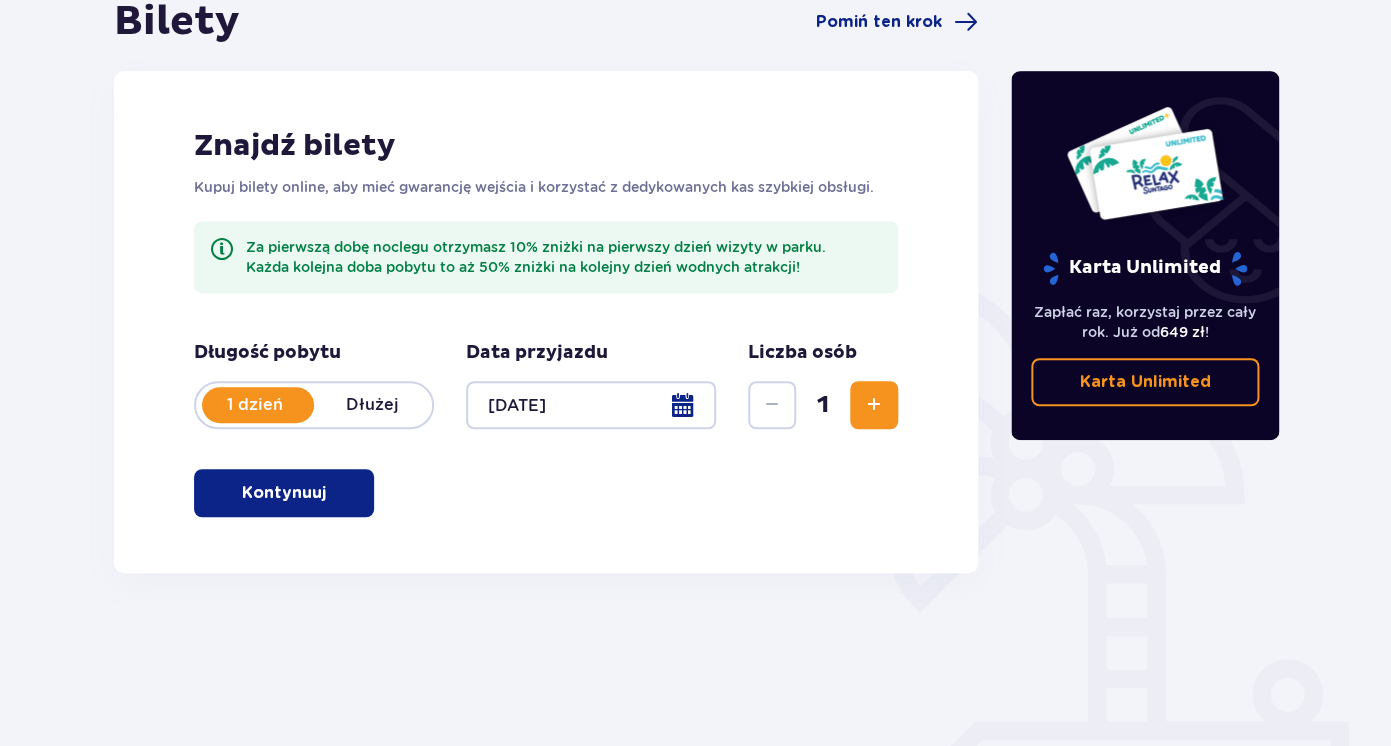 click on "1 dzień Dłużej" at bounding box center [314, 405] 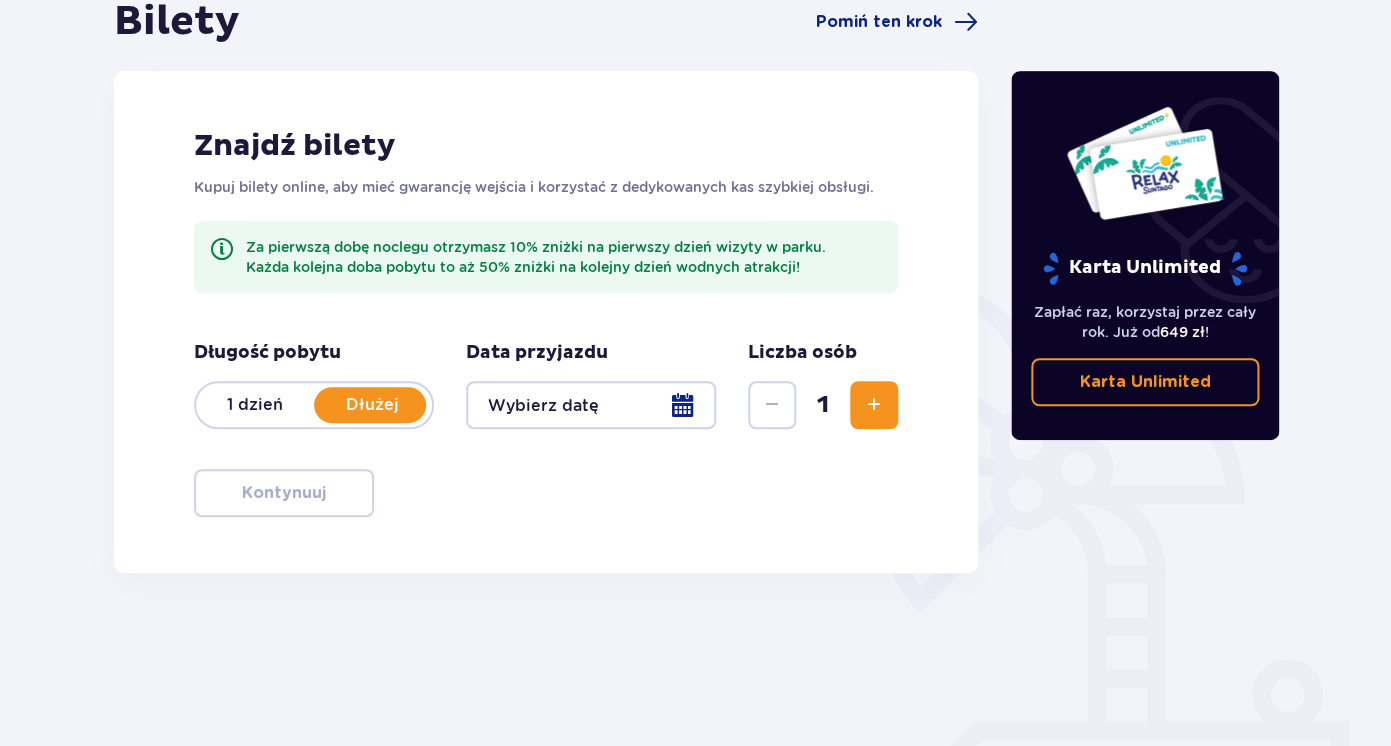 click at bounding box center (370, 405) 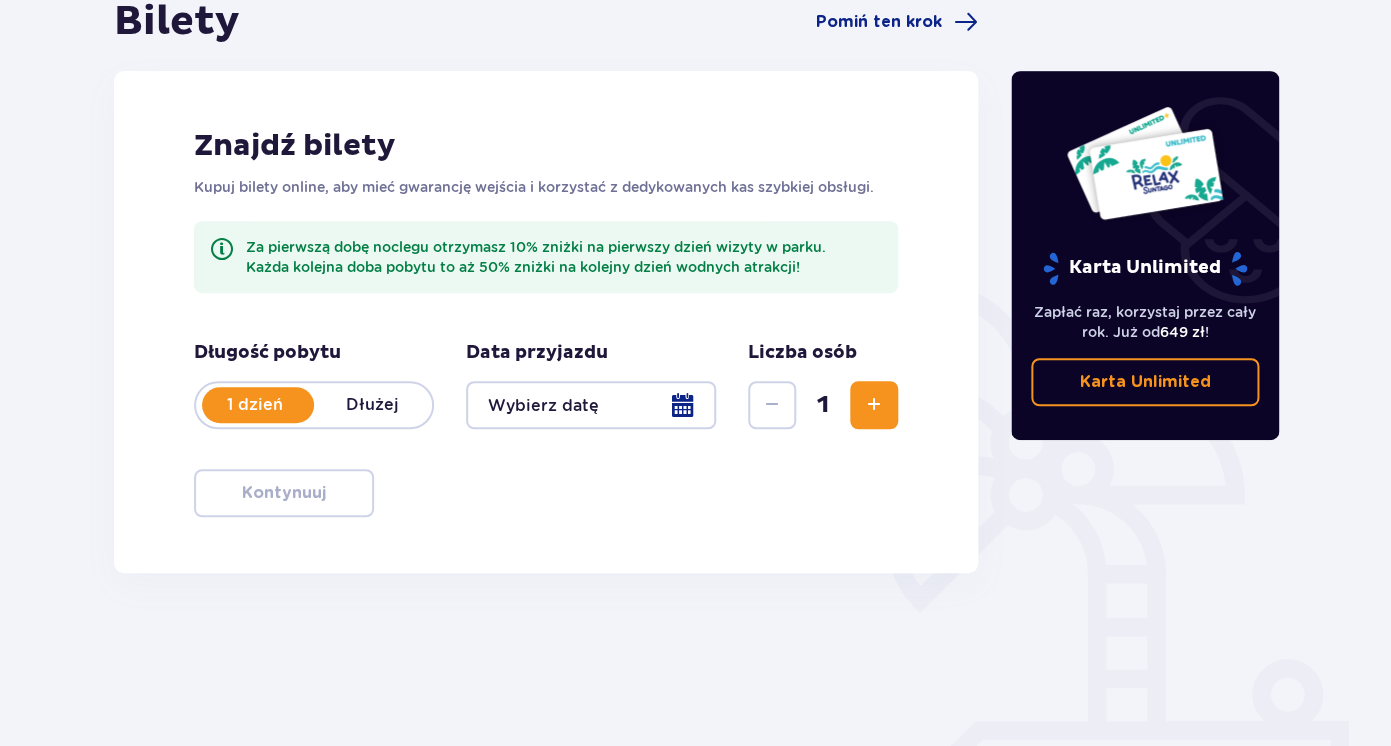 click on "Dłużej" at bounding box center (373, 405) 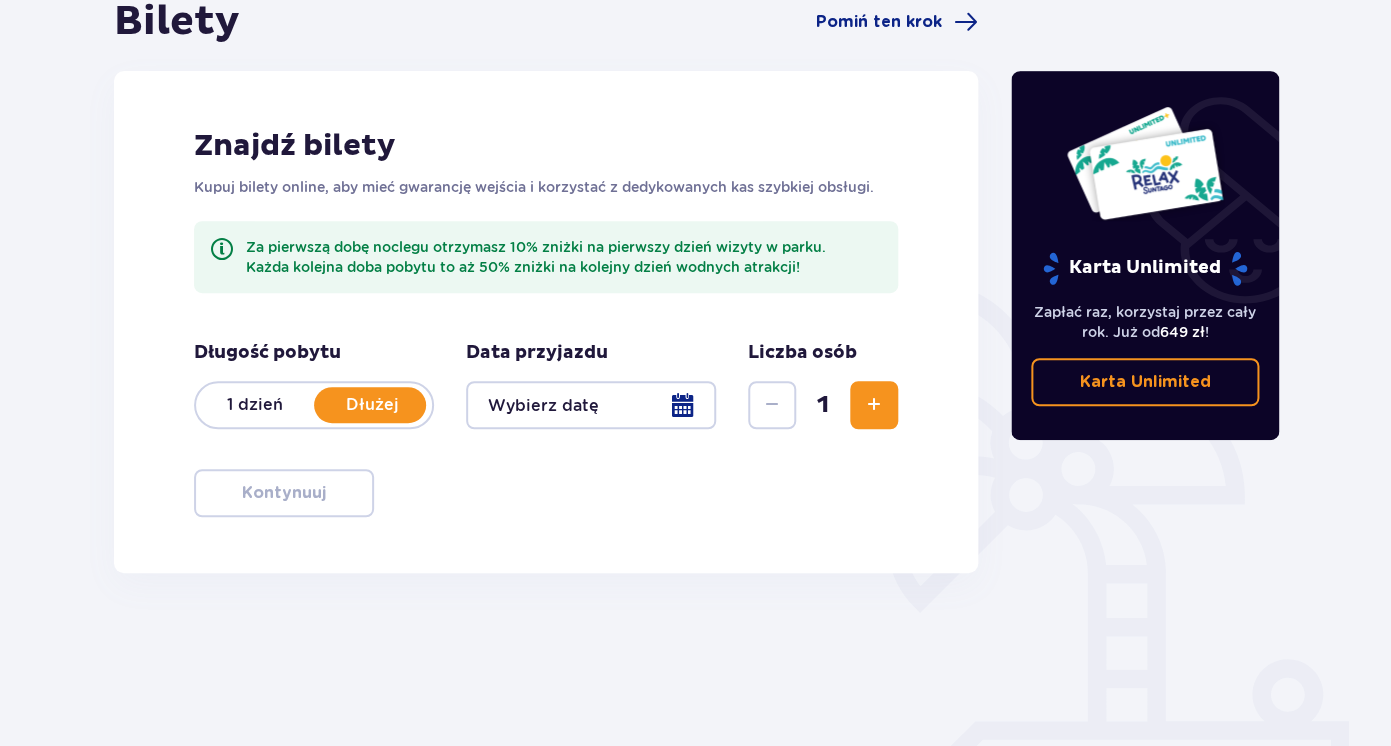 click on "1 dzień" at bounding box center (255, 405) 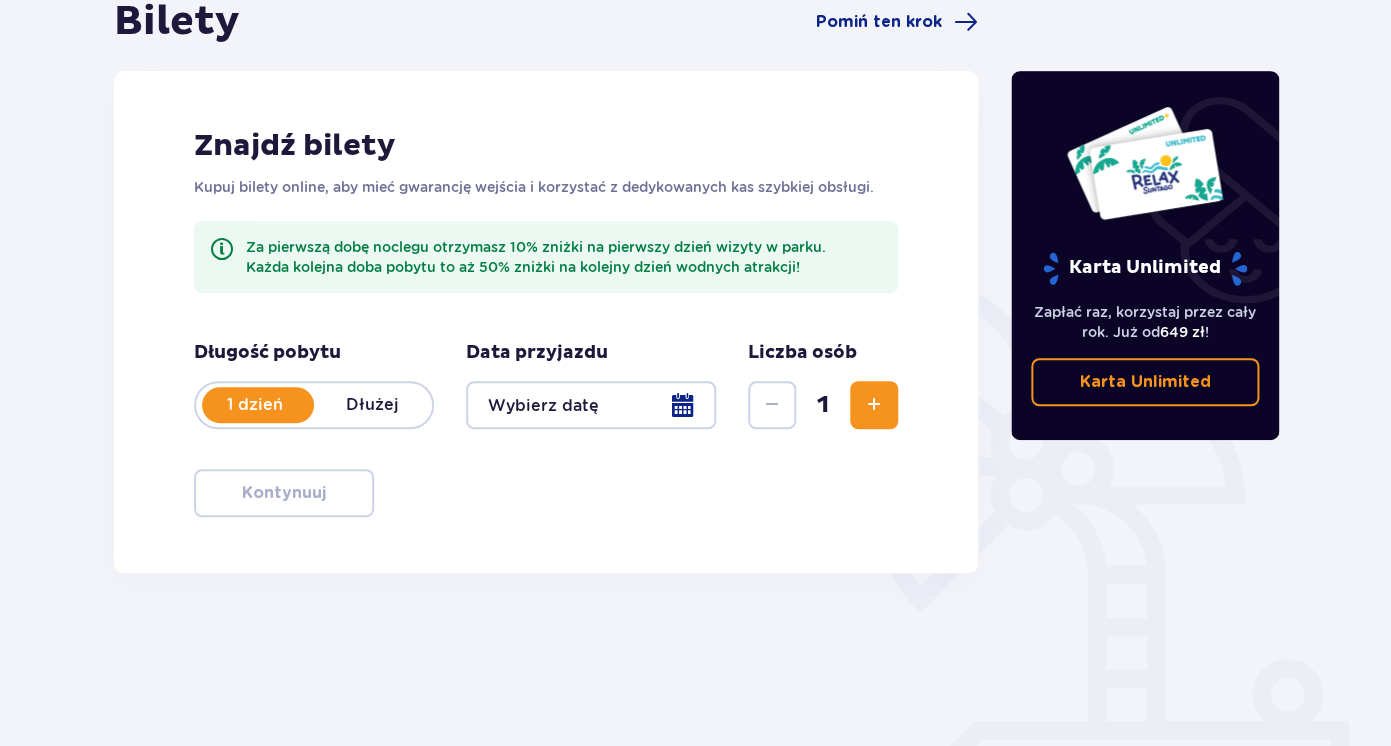 click on "Dłużej" at bounding box center [373, 405] 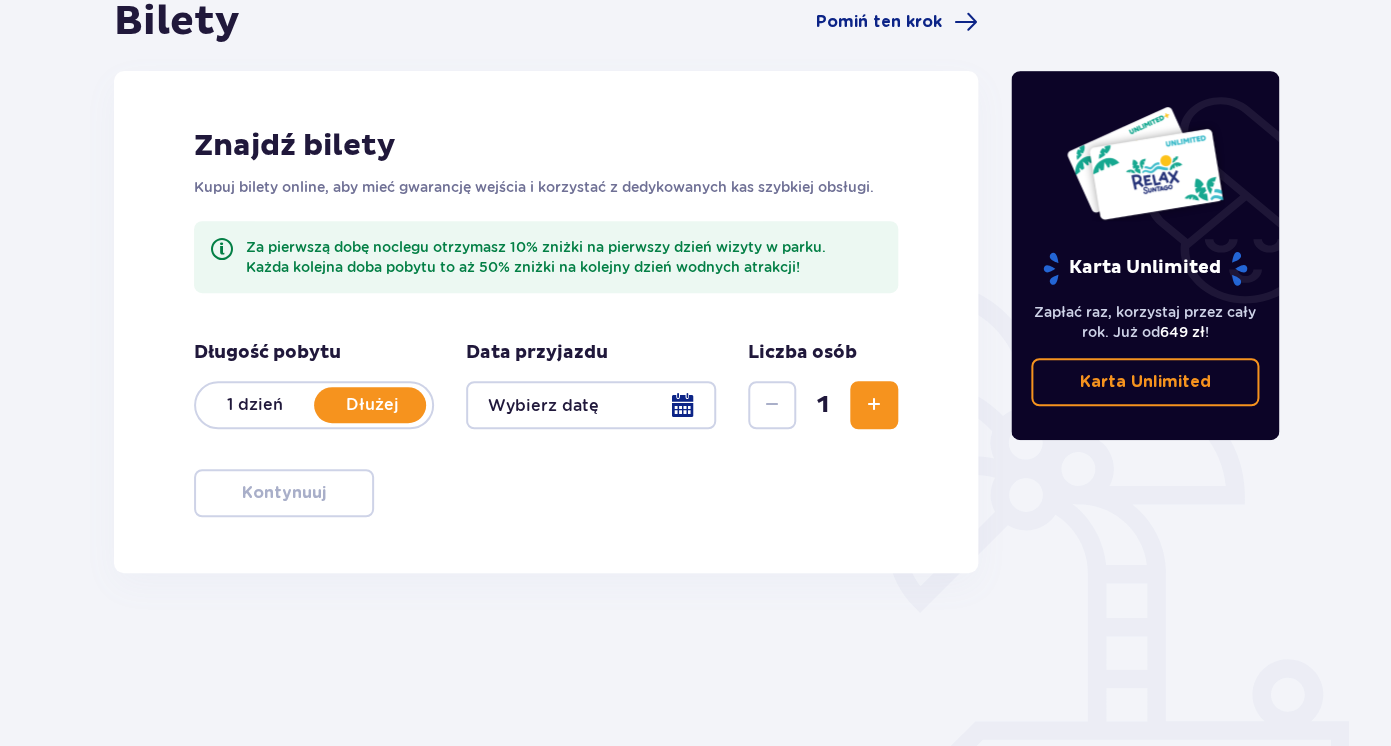 click at bounding box center (591, 405) 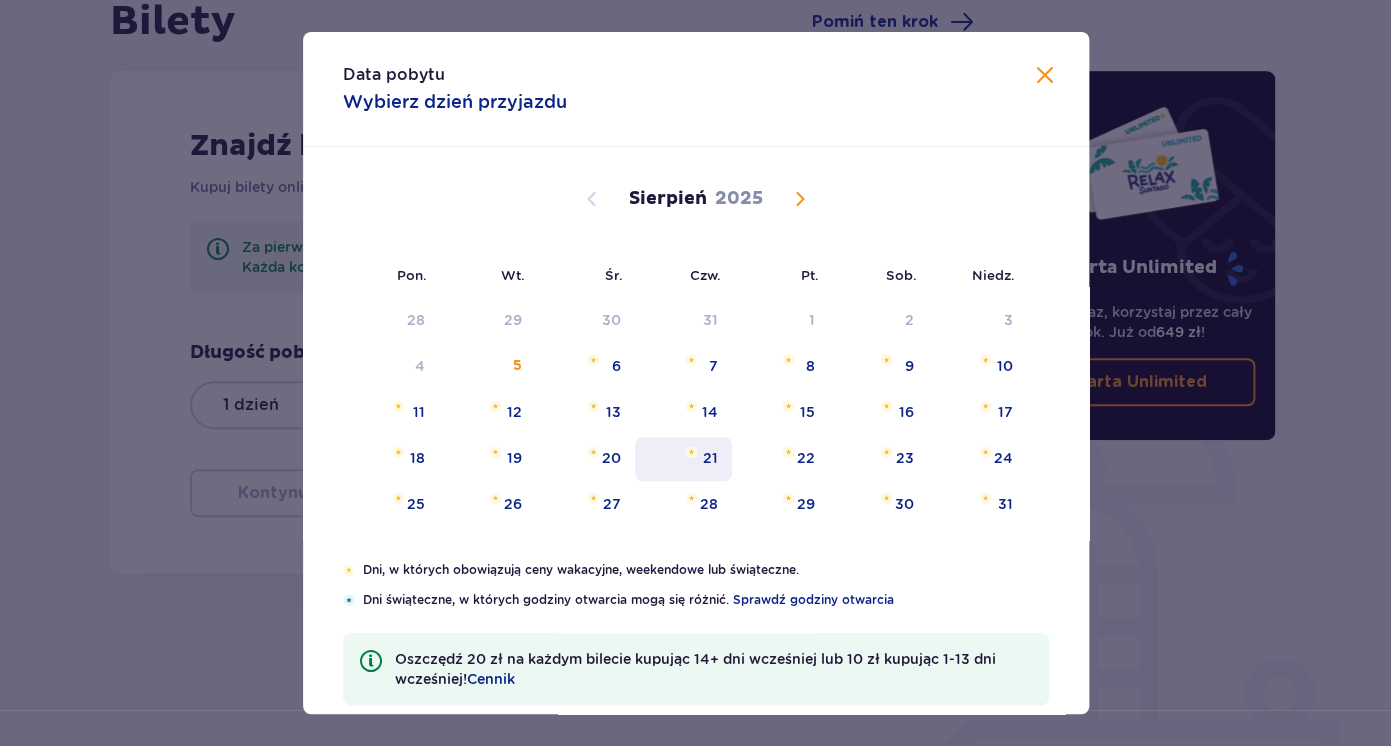 click on "21" at bounding box center [710, 458] 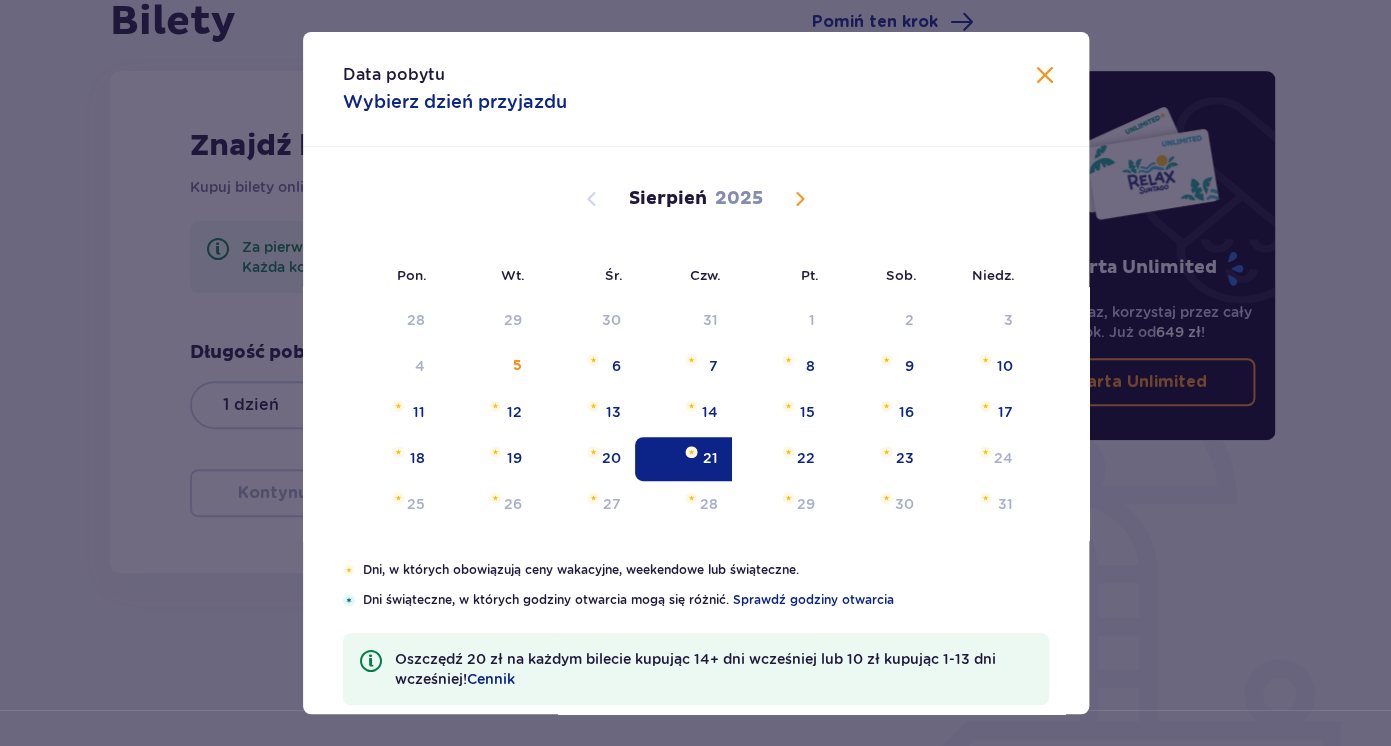 click on "21" at bounding box center (710, 458) 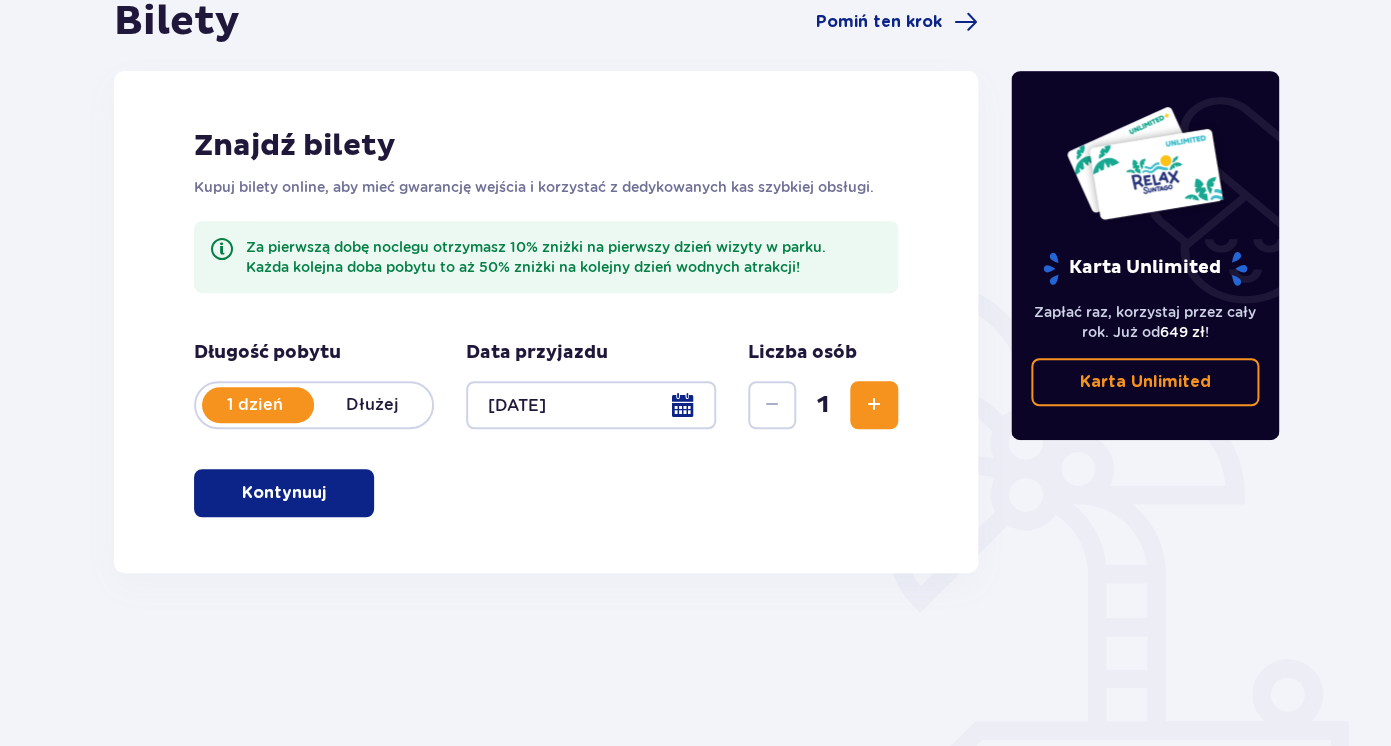 click at bounding box center [874, 405] 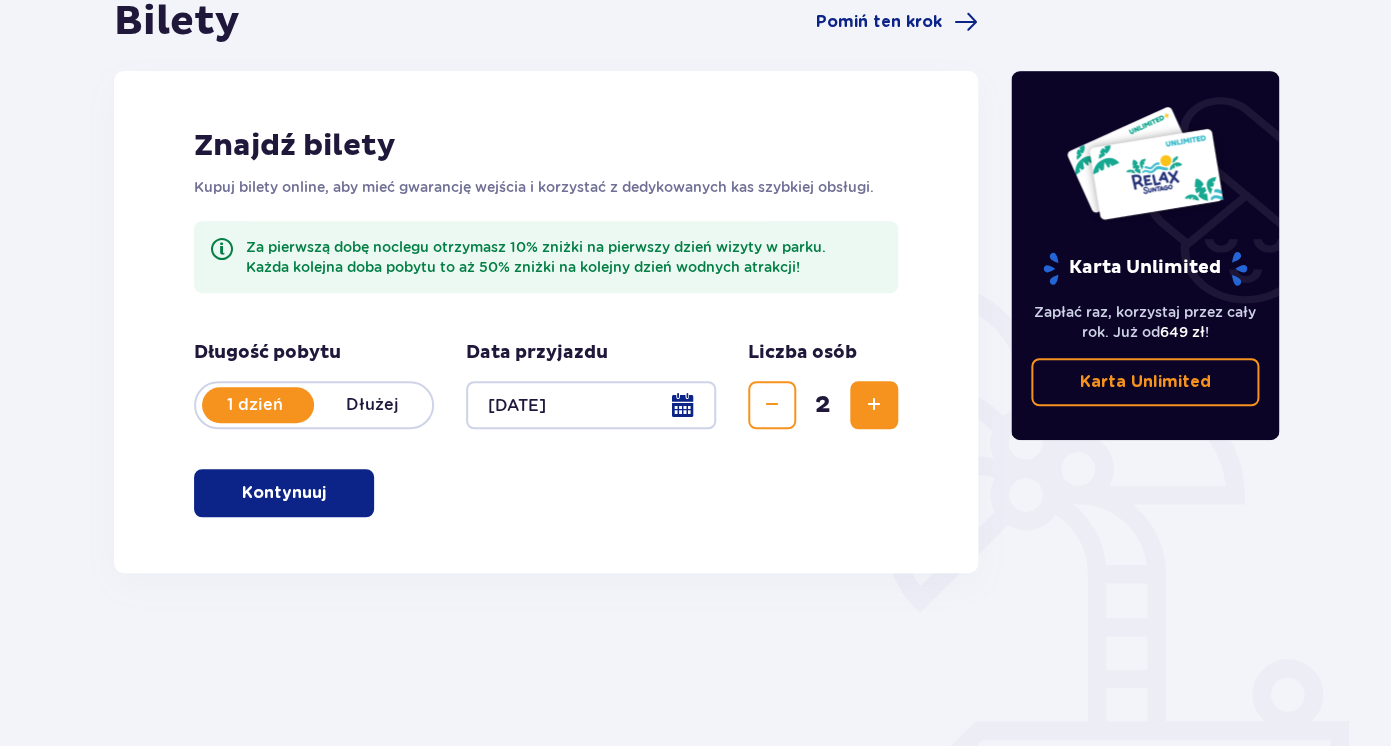 click at bounding box center [874, 405] 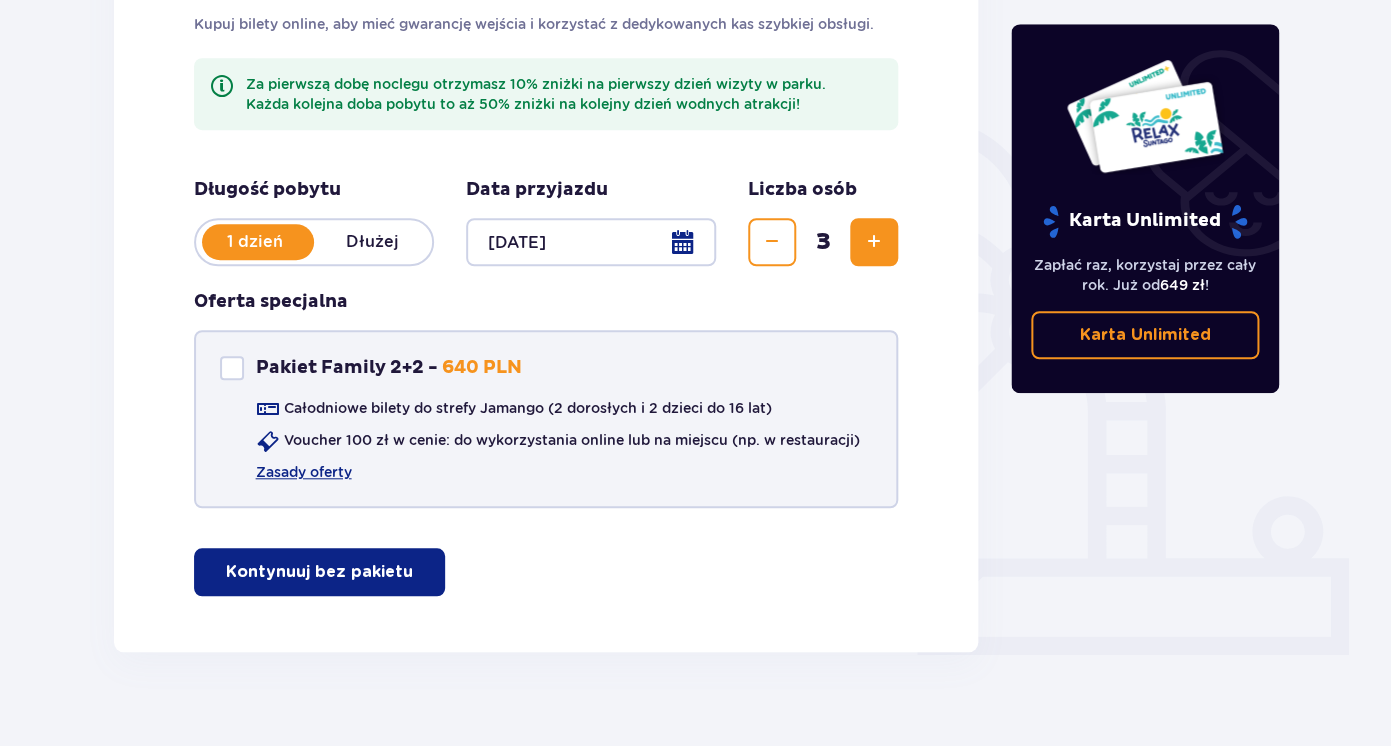 scroll, scrollTop: 404, scrollLeft: 0, axis: vertical 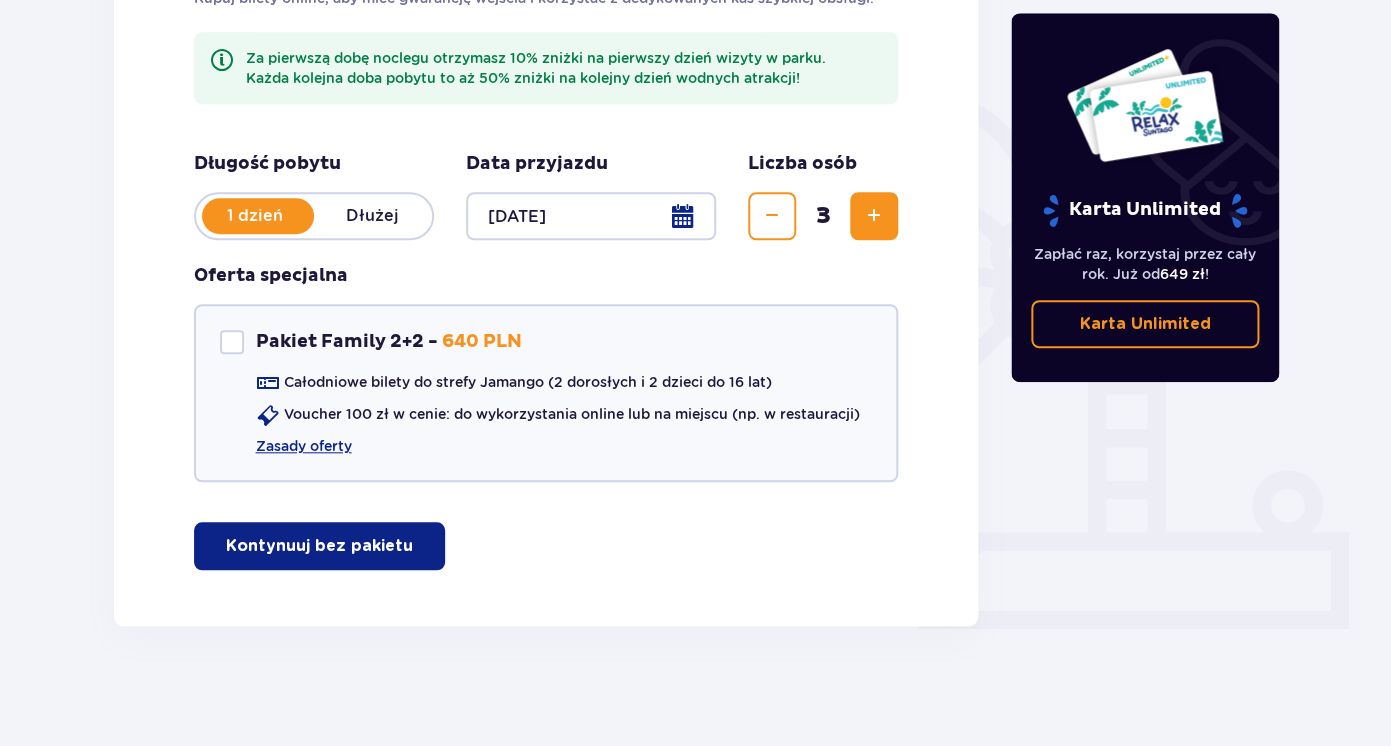 click at bounding box center (591, 216) 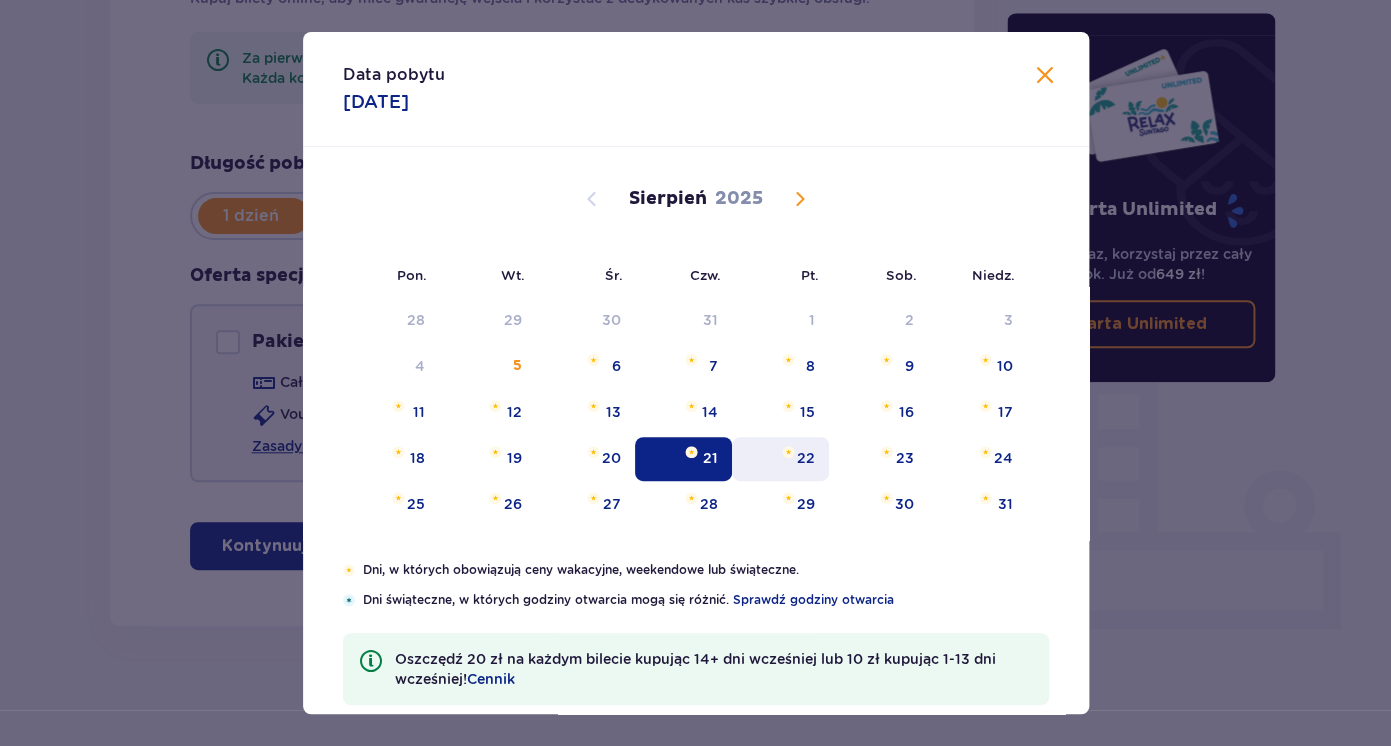 click on "22" at bounding box center [780, 459] 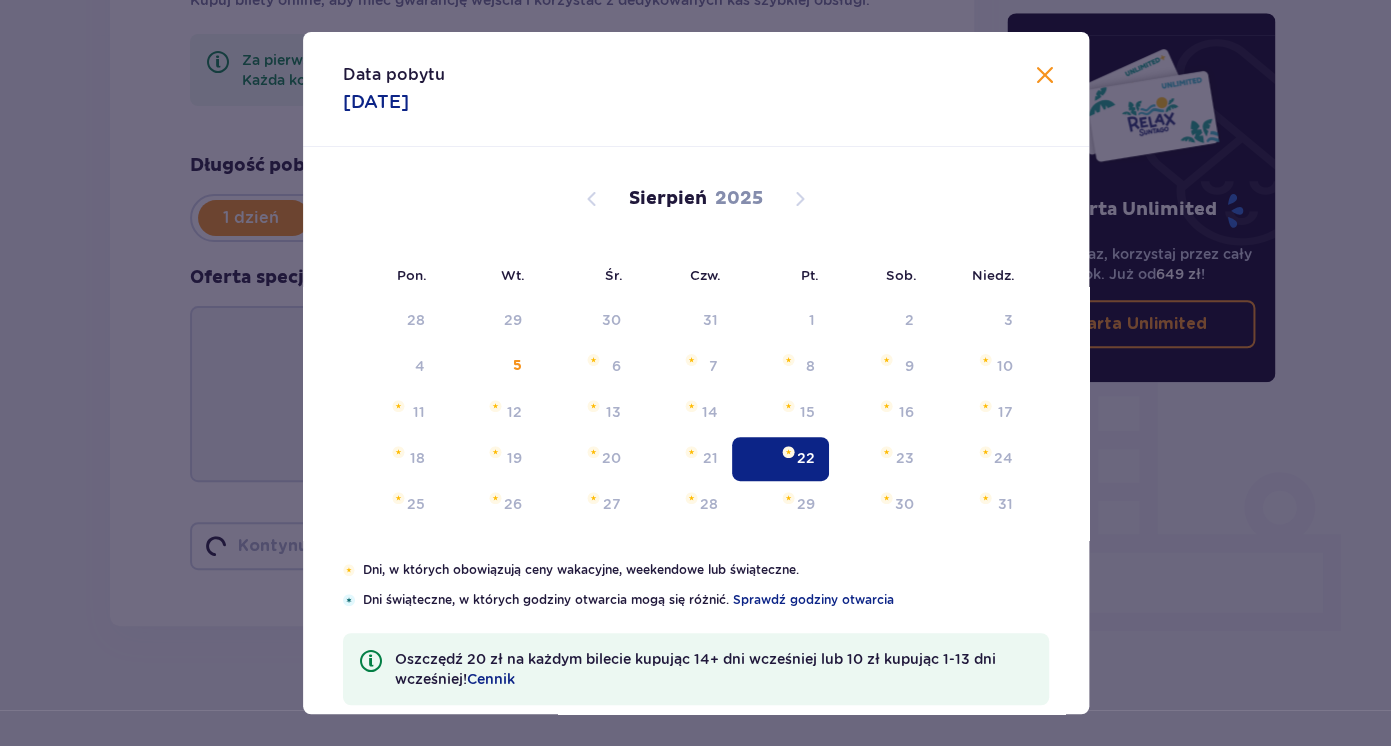 type on "22.08.25" 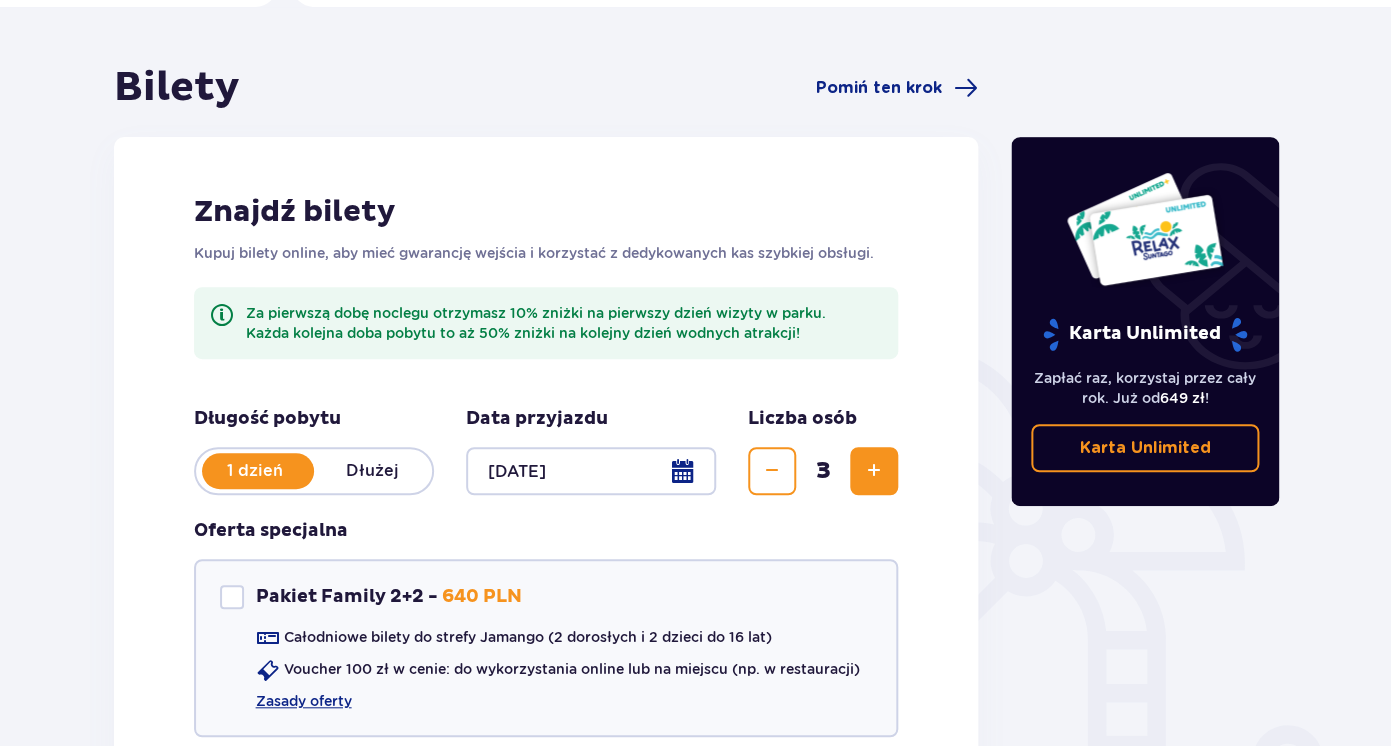 scroll, scrollTop: 0, scrollLeft: 0, axis: both 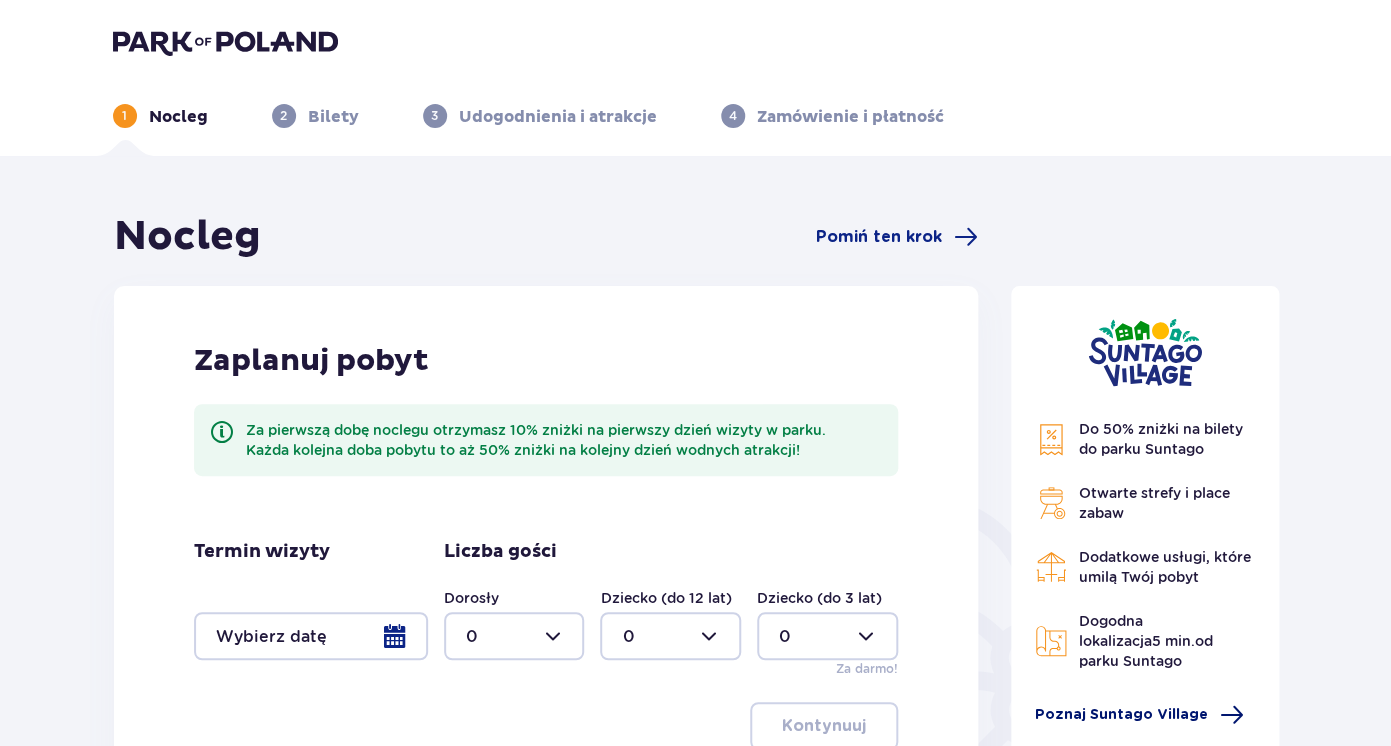 click on "Poznaj Suntago Village" at bounding box center (1121, 715) 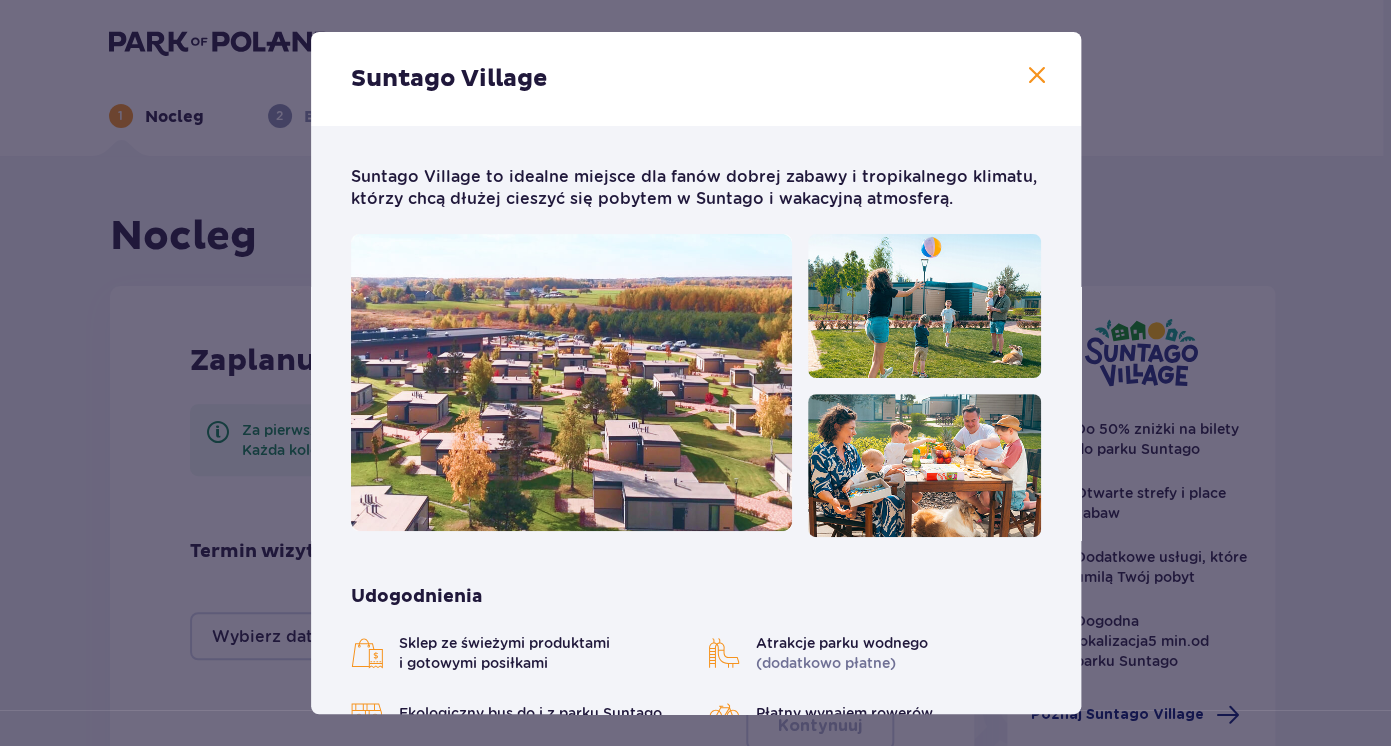 scroll, scrollTop: 1, scrollLeft: 0, axis: vertical 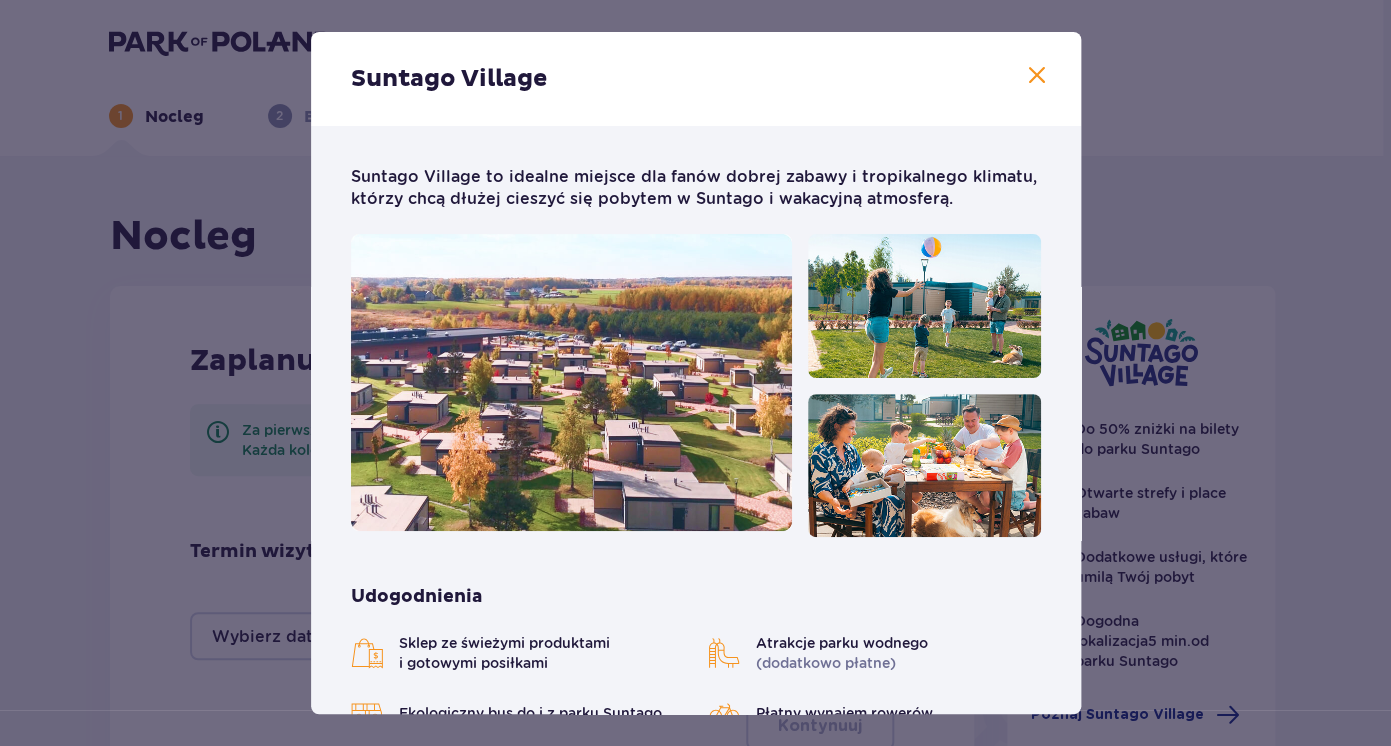 click at bounding box center (1037, 76) 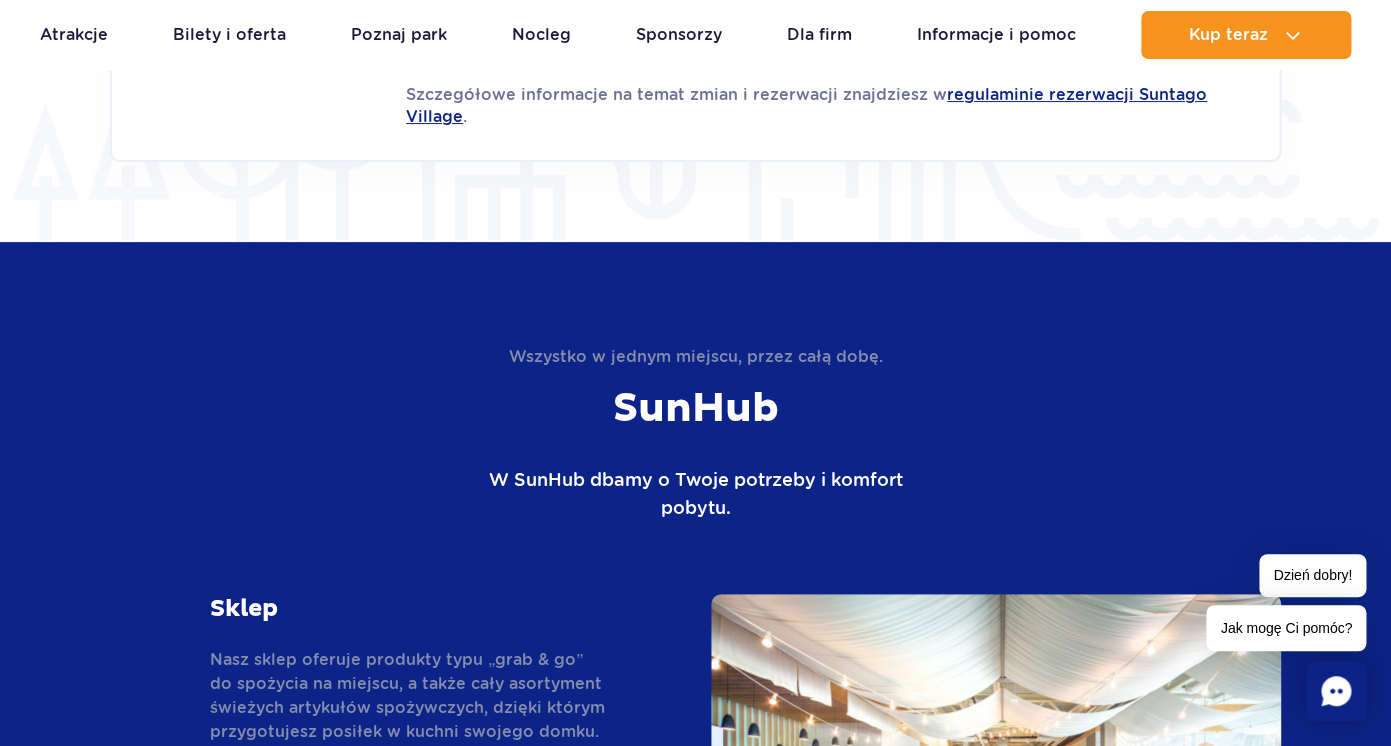 scroll, scrollTop: 2836, scrollLeft: 0, axis: vertical 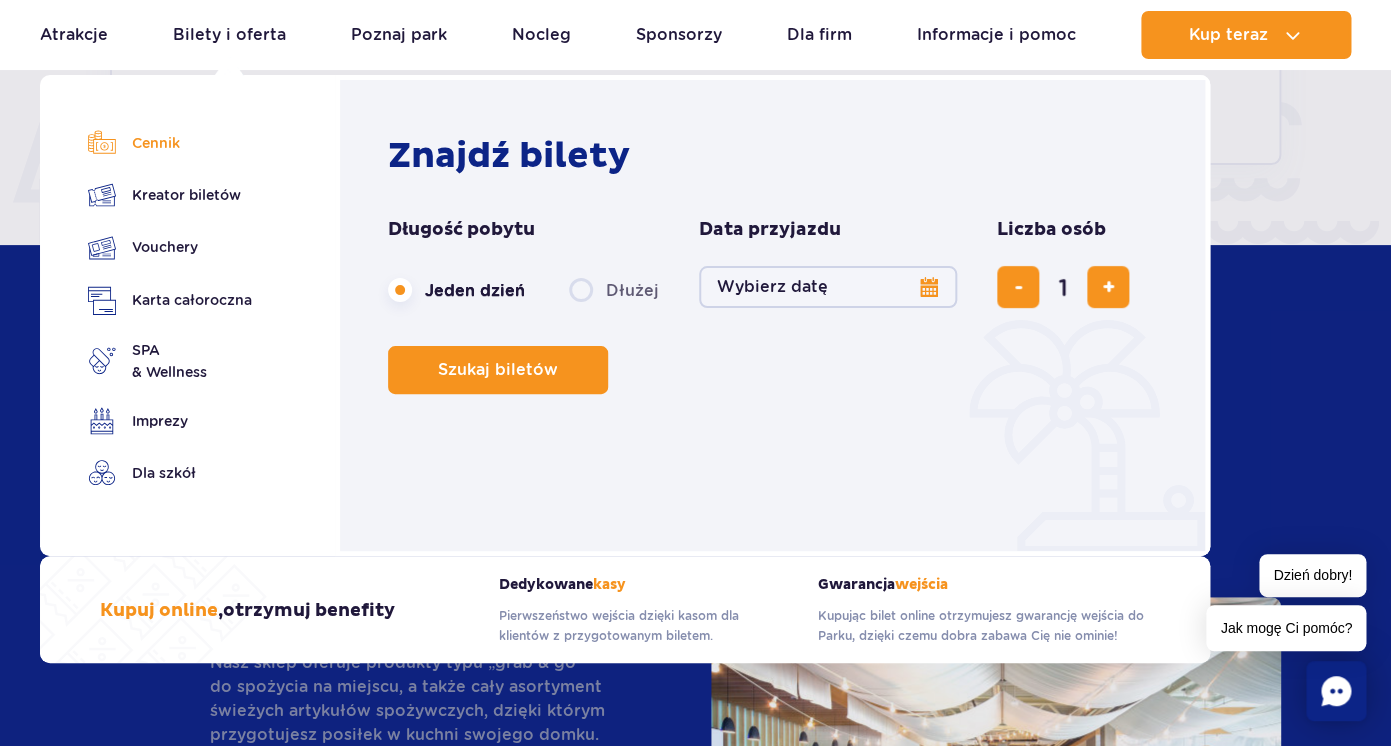 click on "Cennik" at bounding box center [170, 143] 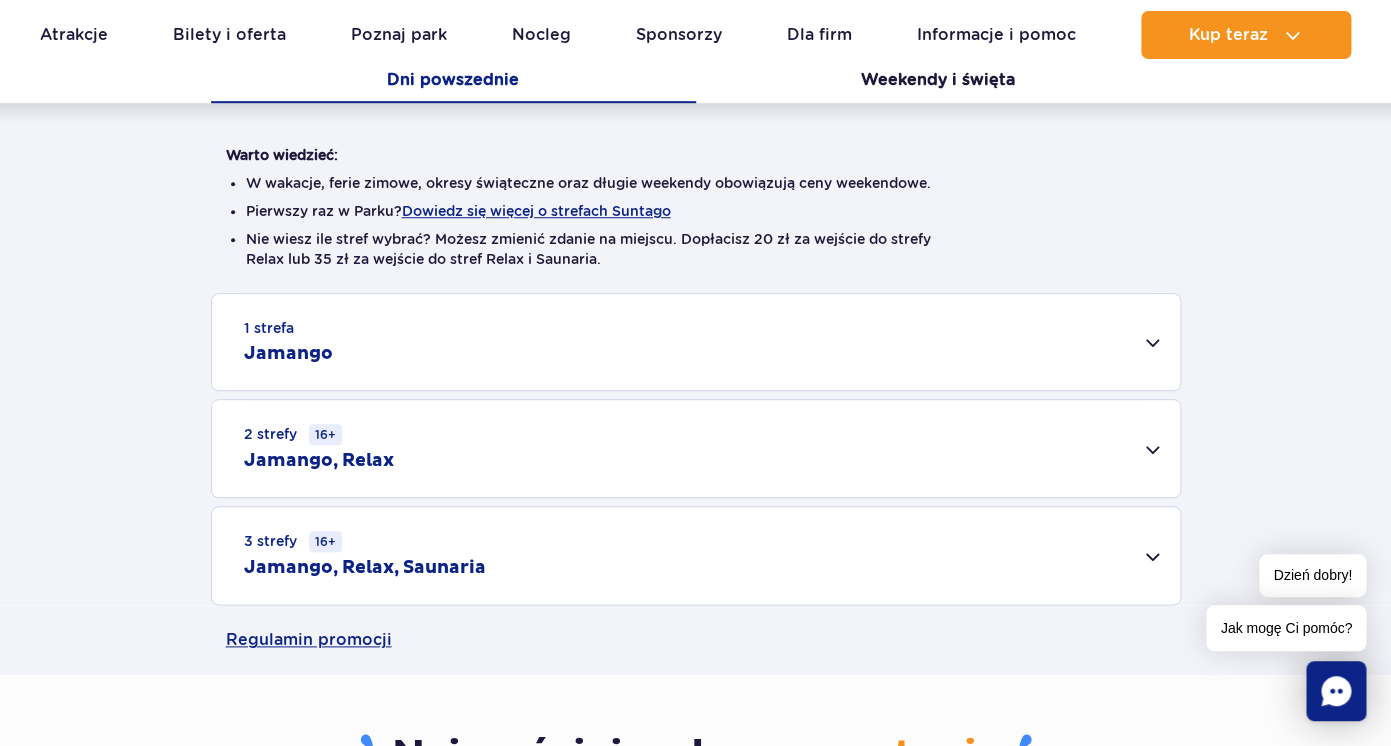 scroll, scrollTop: 448, scrollLeft: 0, axis: vertical 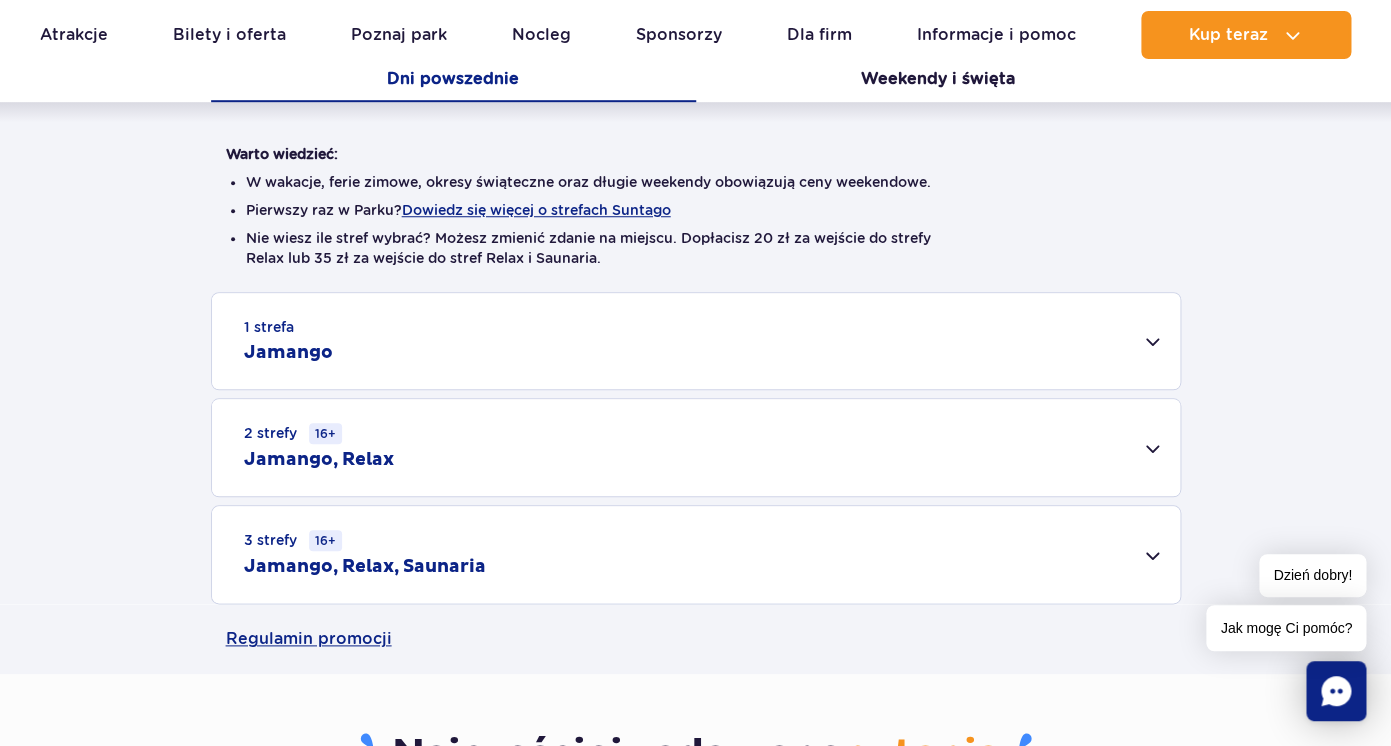 click on "1 strefa
Jamango" at bounding box center (696, 341) 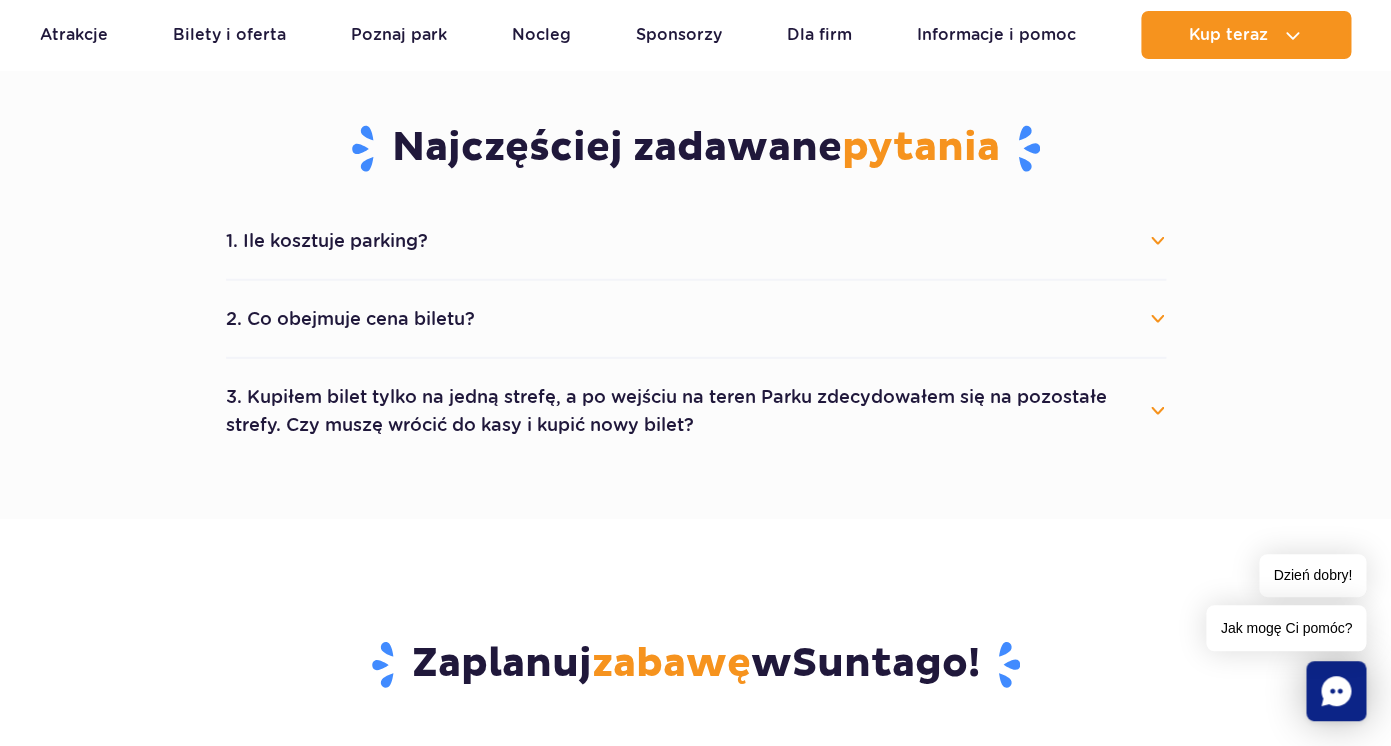 scroll, scrollTop: 1060, scrollLeft: 0, axis: vertical 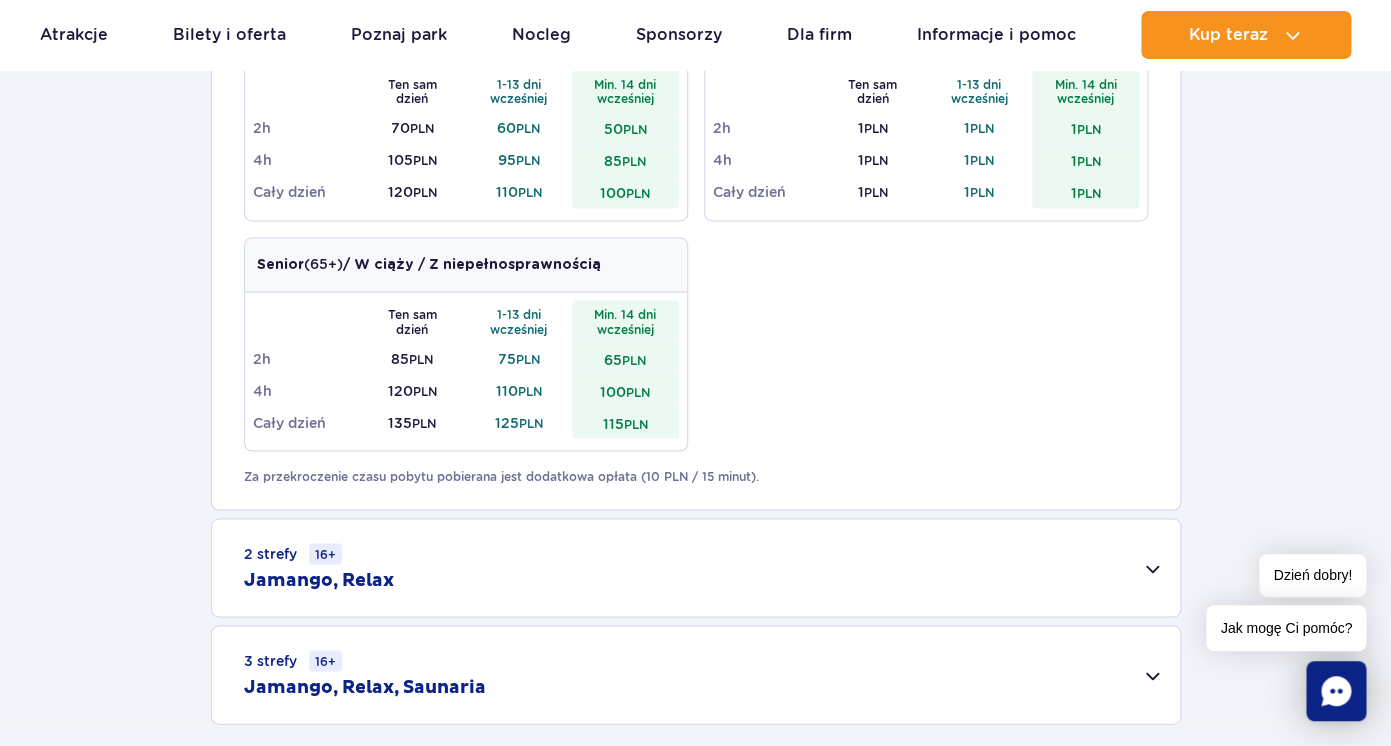 click on "2 strefy  16+
Jamango, Relax" at bounding box center [696, 567] 